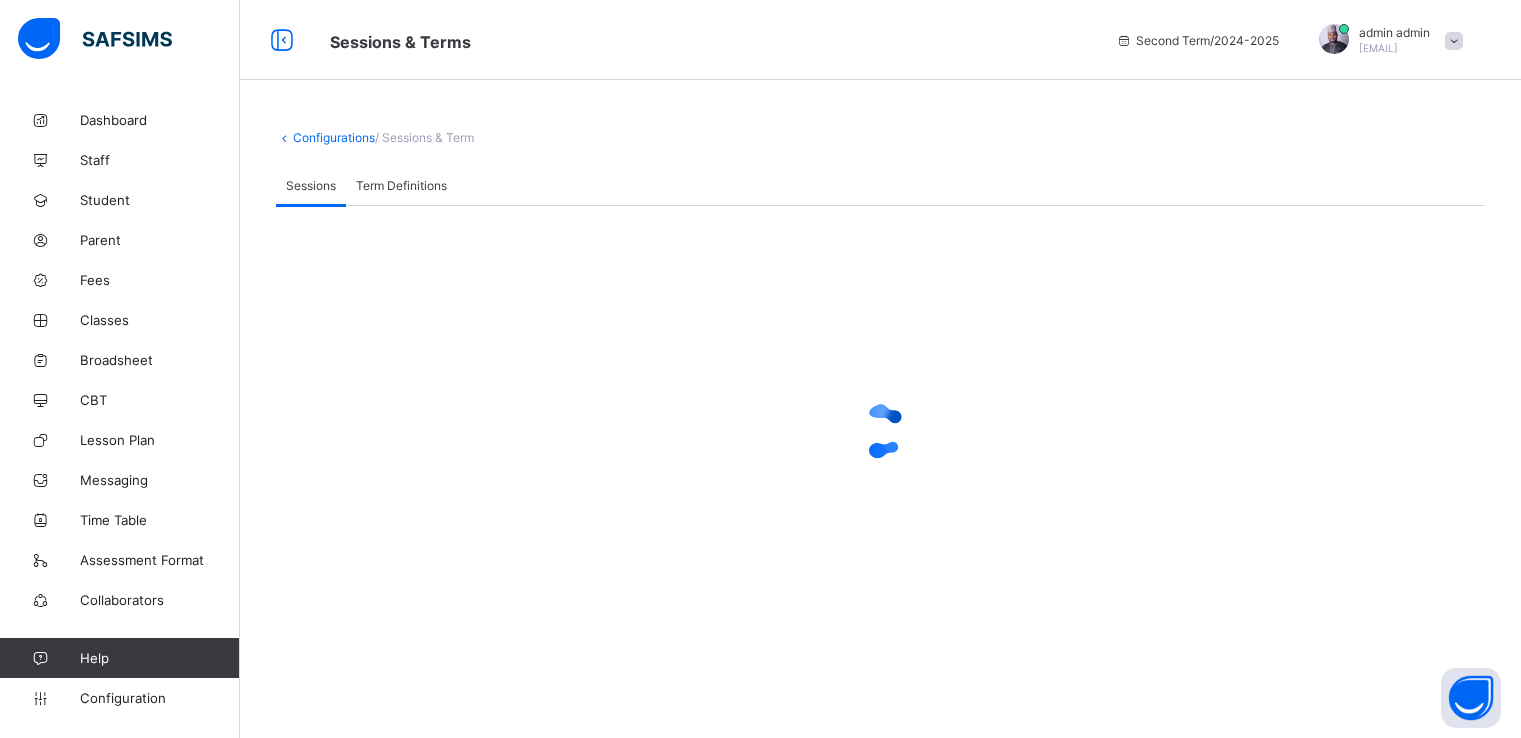 scroll, scrollTop: 0, scrollLeft: 0, axis: both 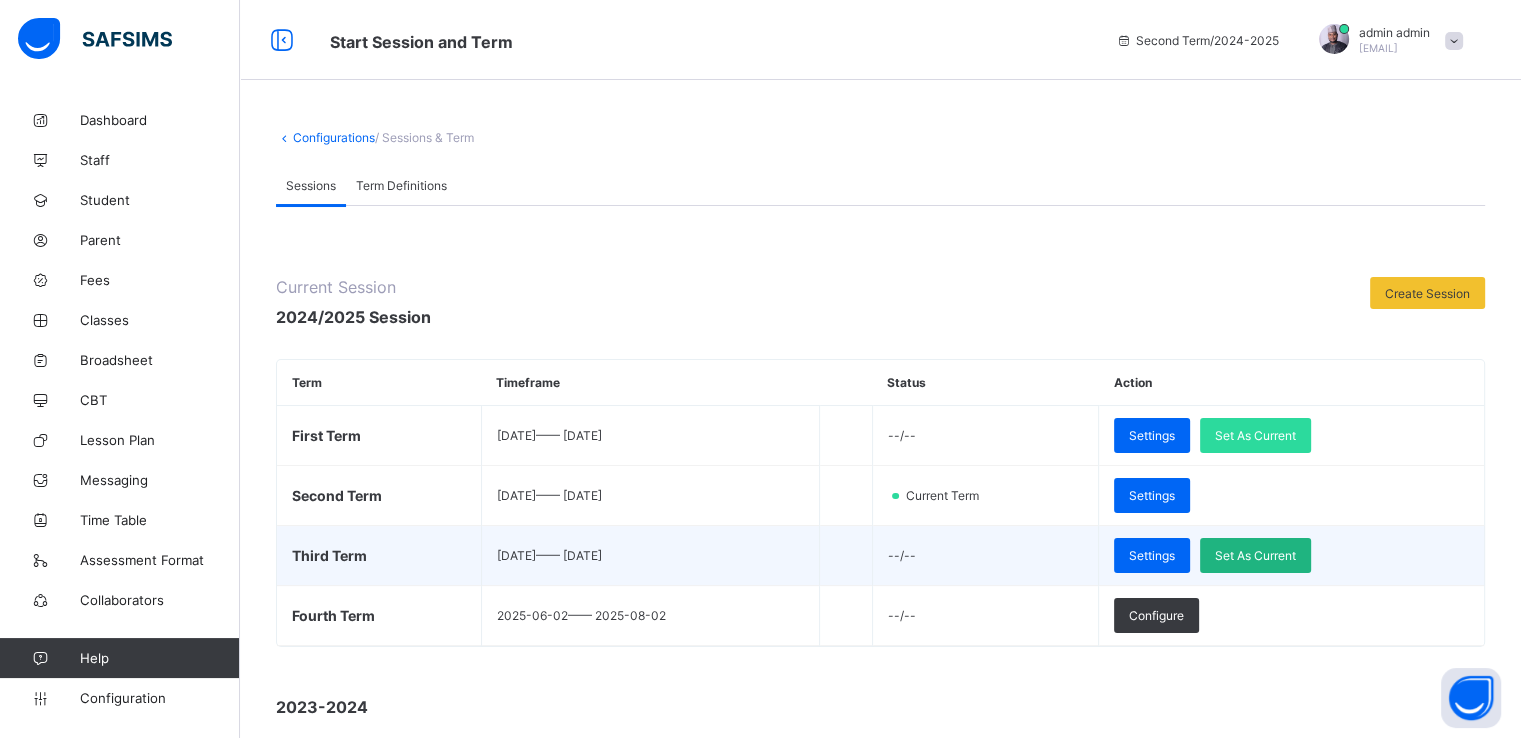 click on "Set As Current" at bounding box center [1255, 555] 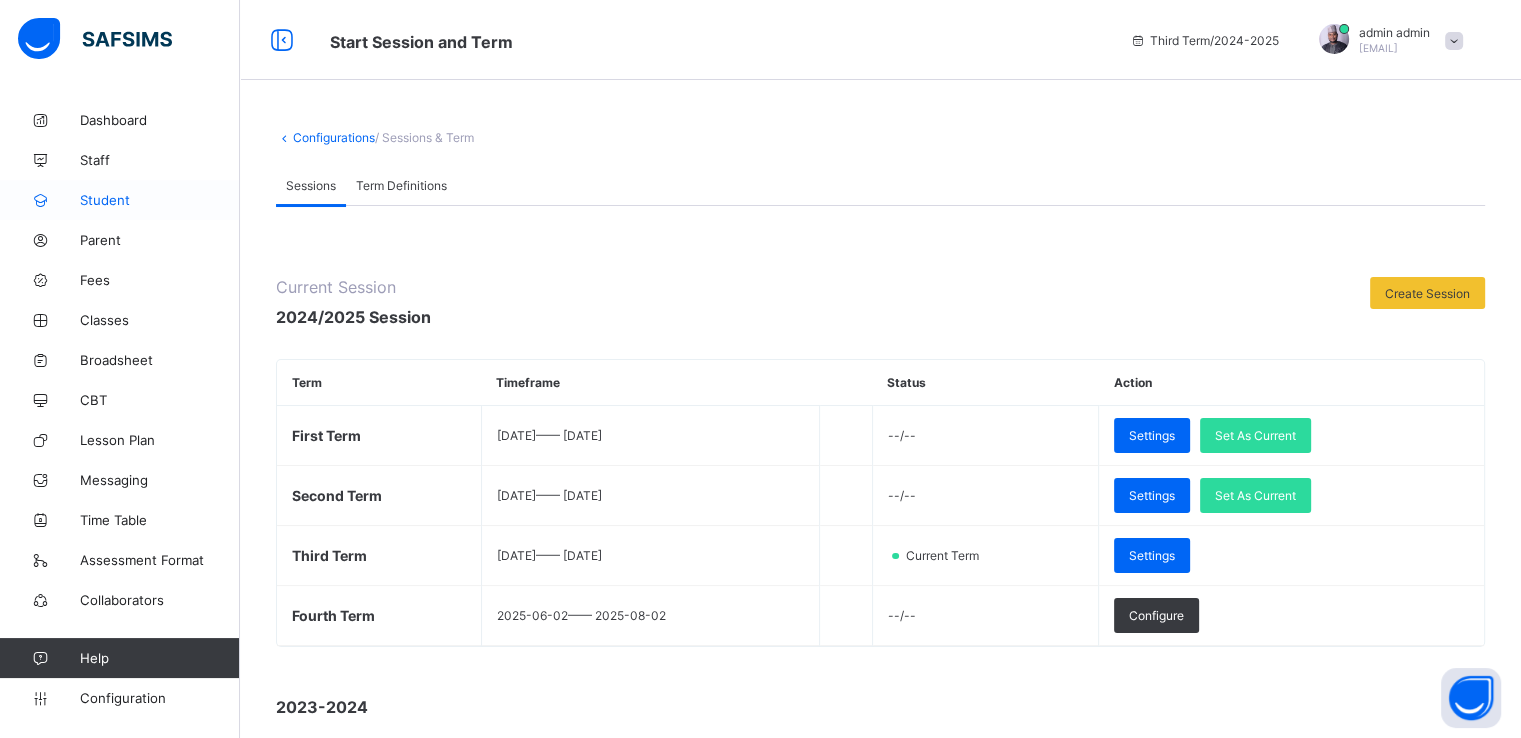 click on "Student" at bounding box center (160, 200) 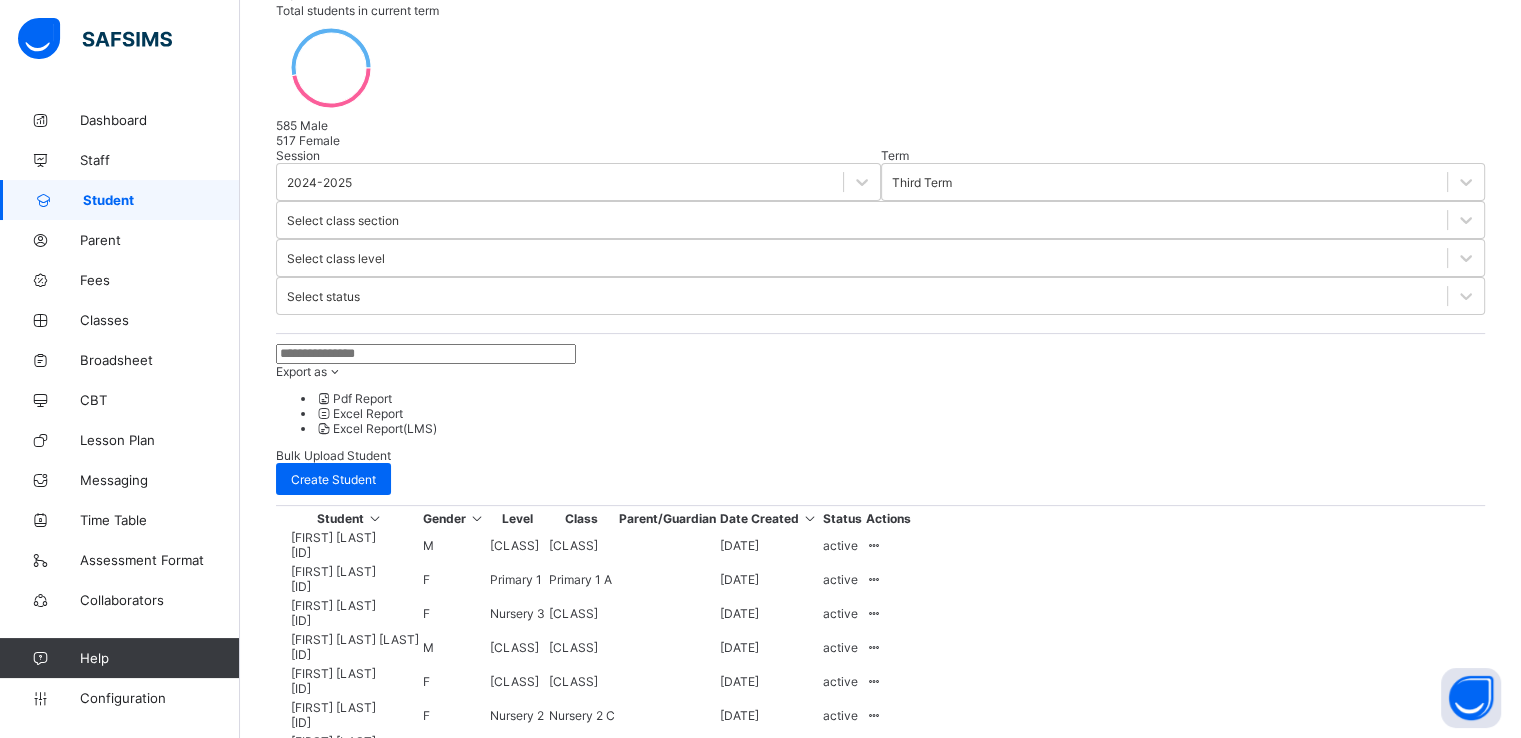scroll, scrollTop: 0, scrollLeft: 0, axis: both 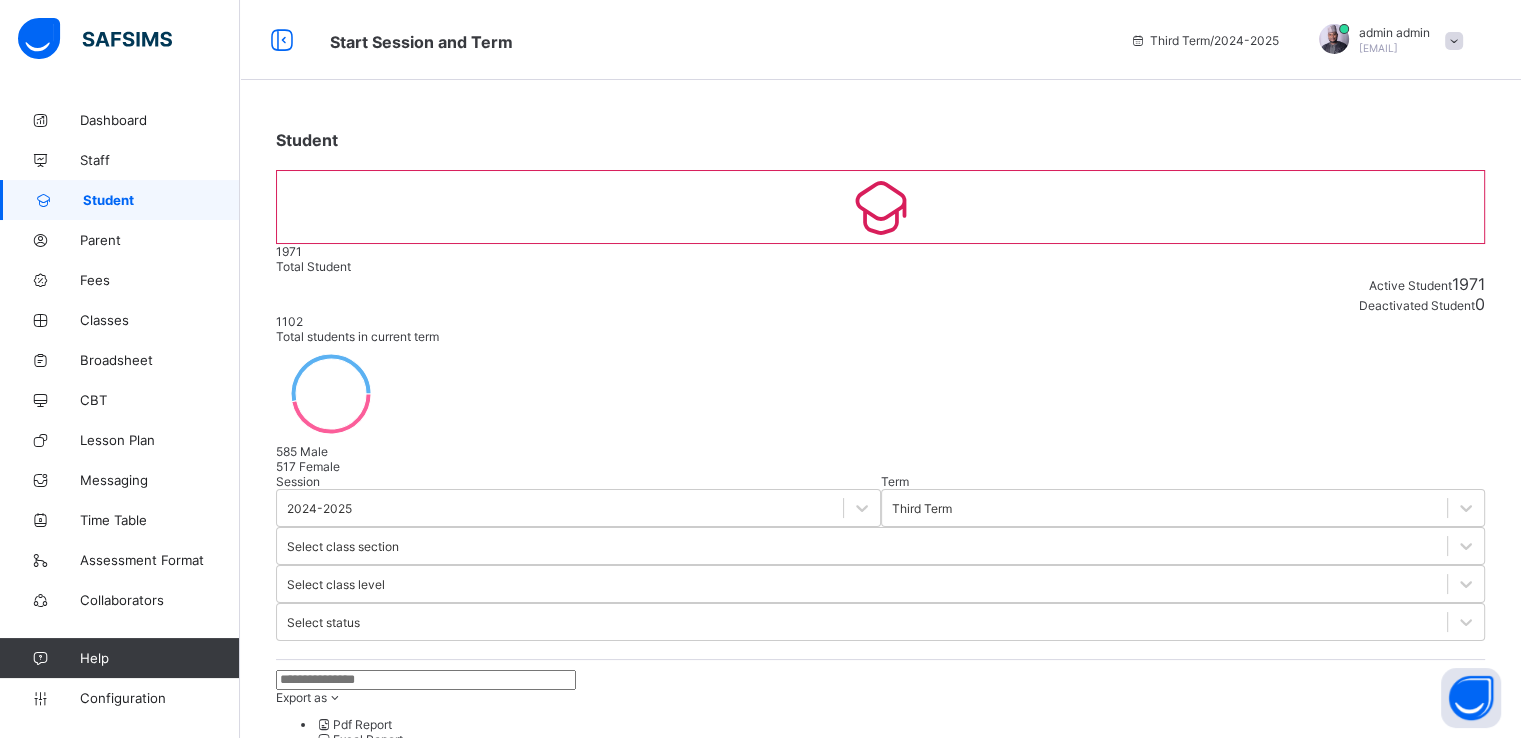click on "Create Student" at bounding box center (333, 805) 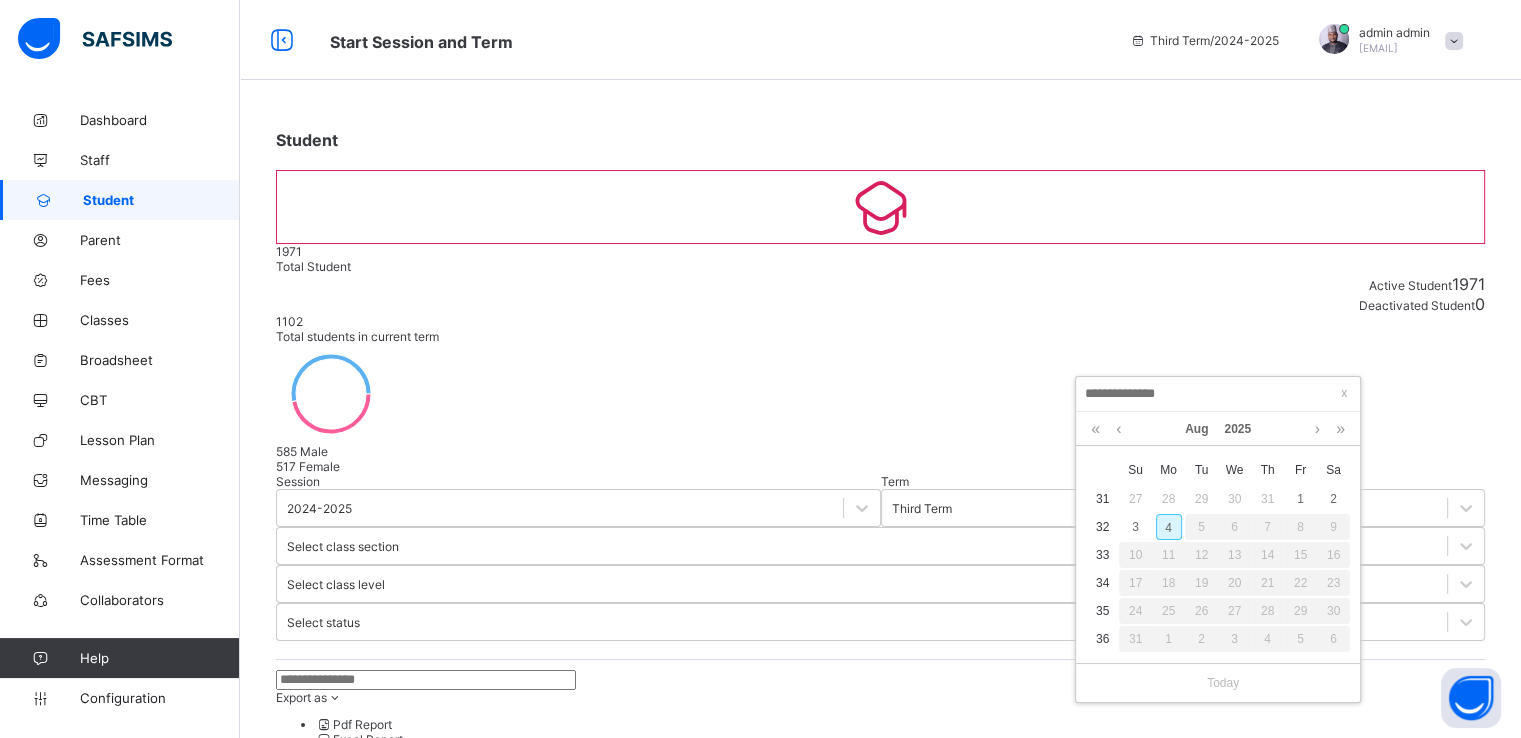 click on "4" at bounding box center [1169, 527] 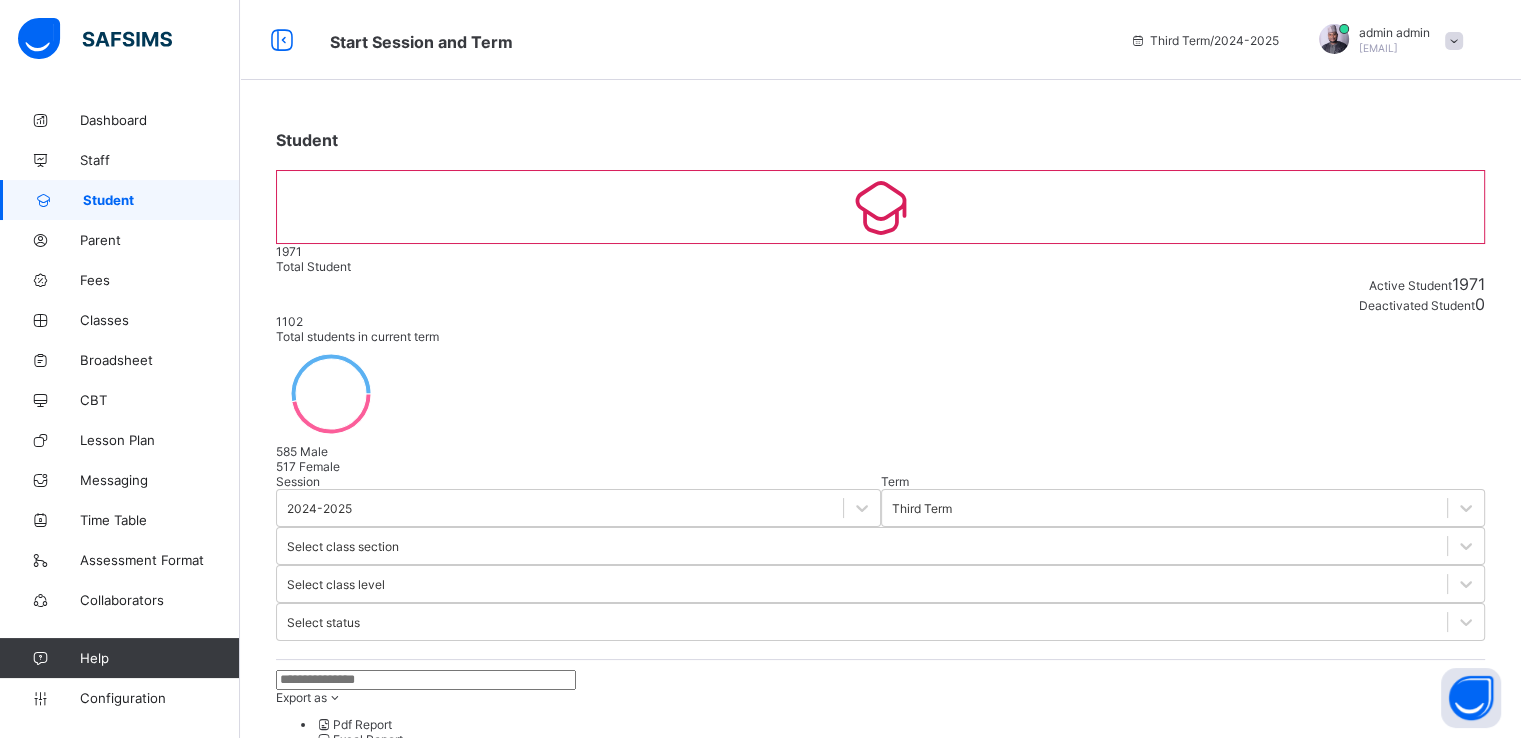 scroll, scrollTop: 767, scrollLeft: 0, axis: vertical 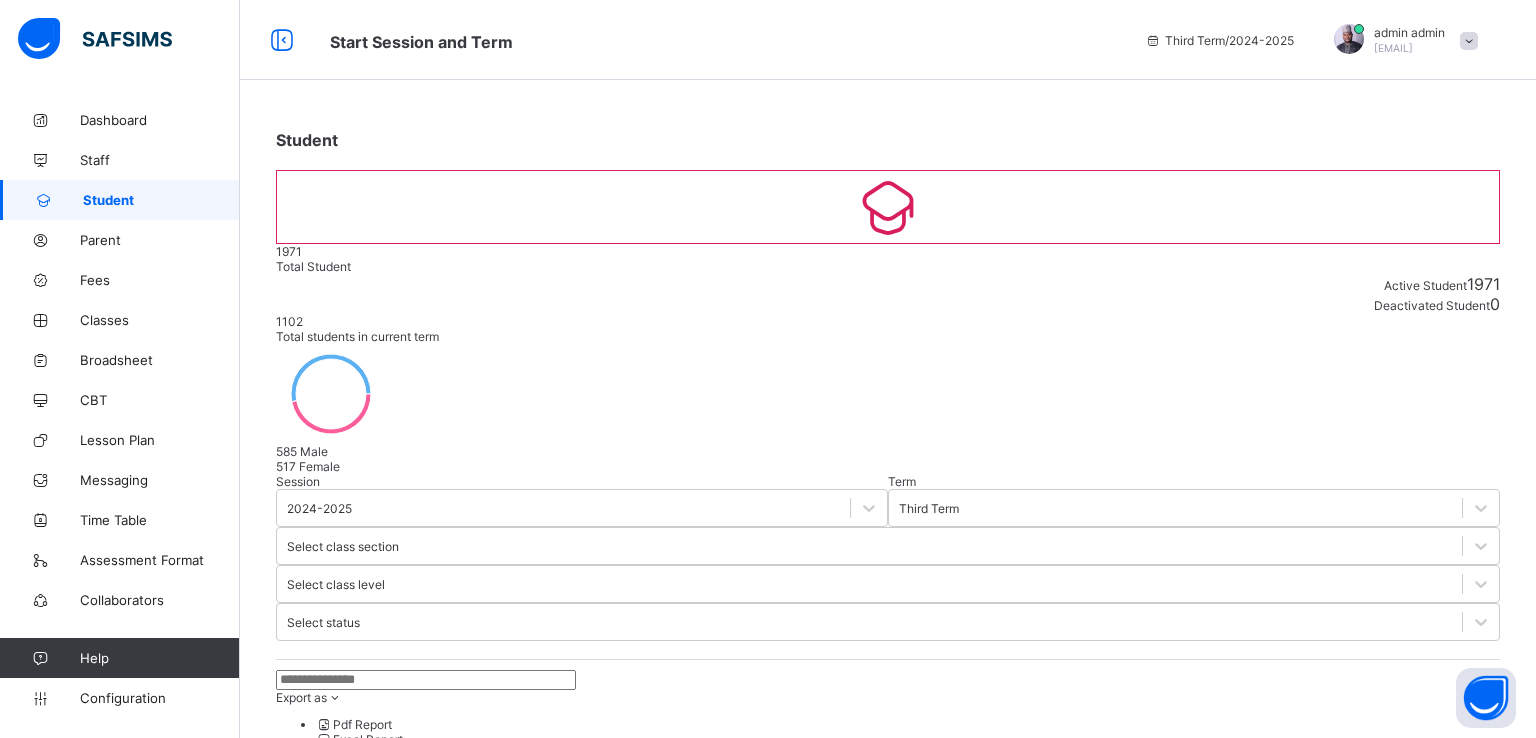 click on "Finish" at bounding box center (292, 2924) 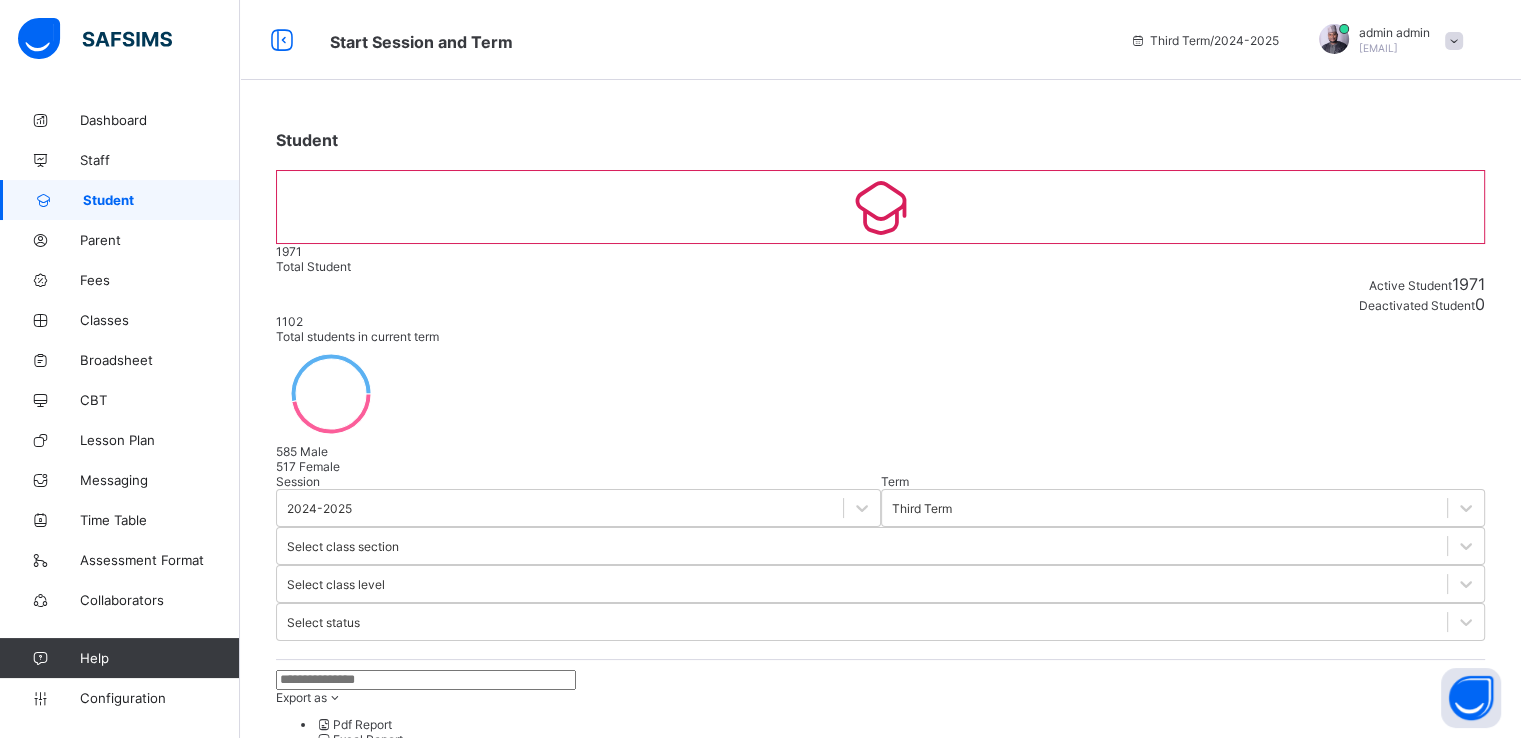click on "Create Student" at bounding box center [333, 805] 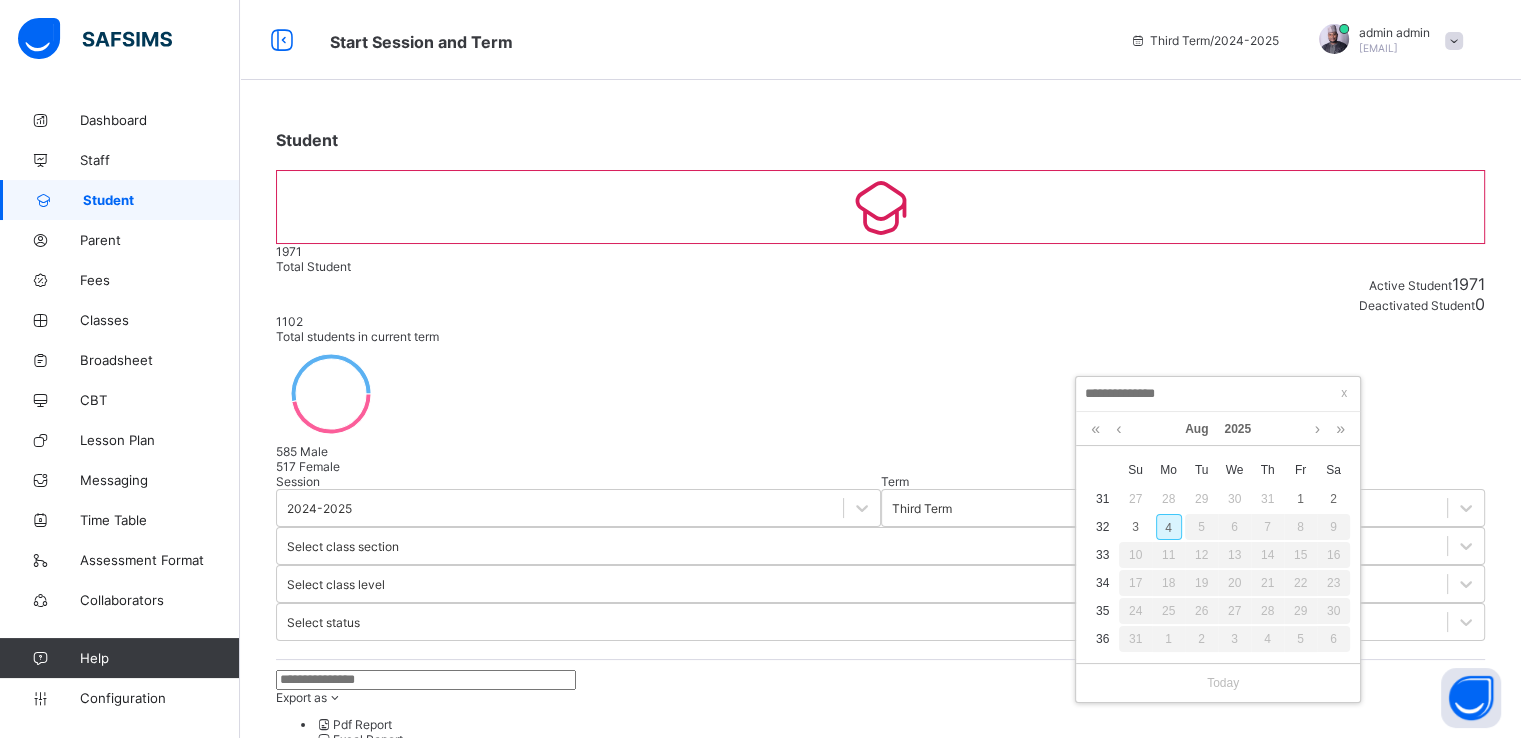click on "4" at bounding box center [1169, 527] 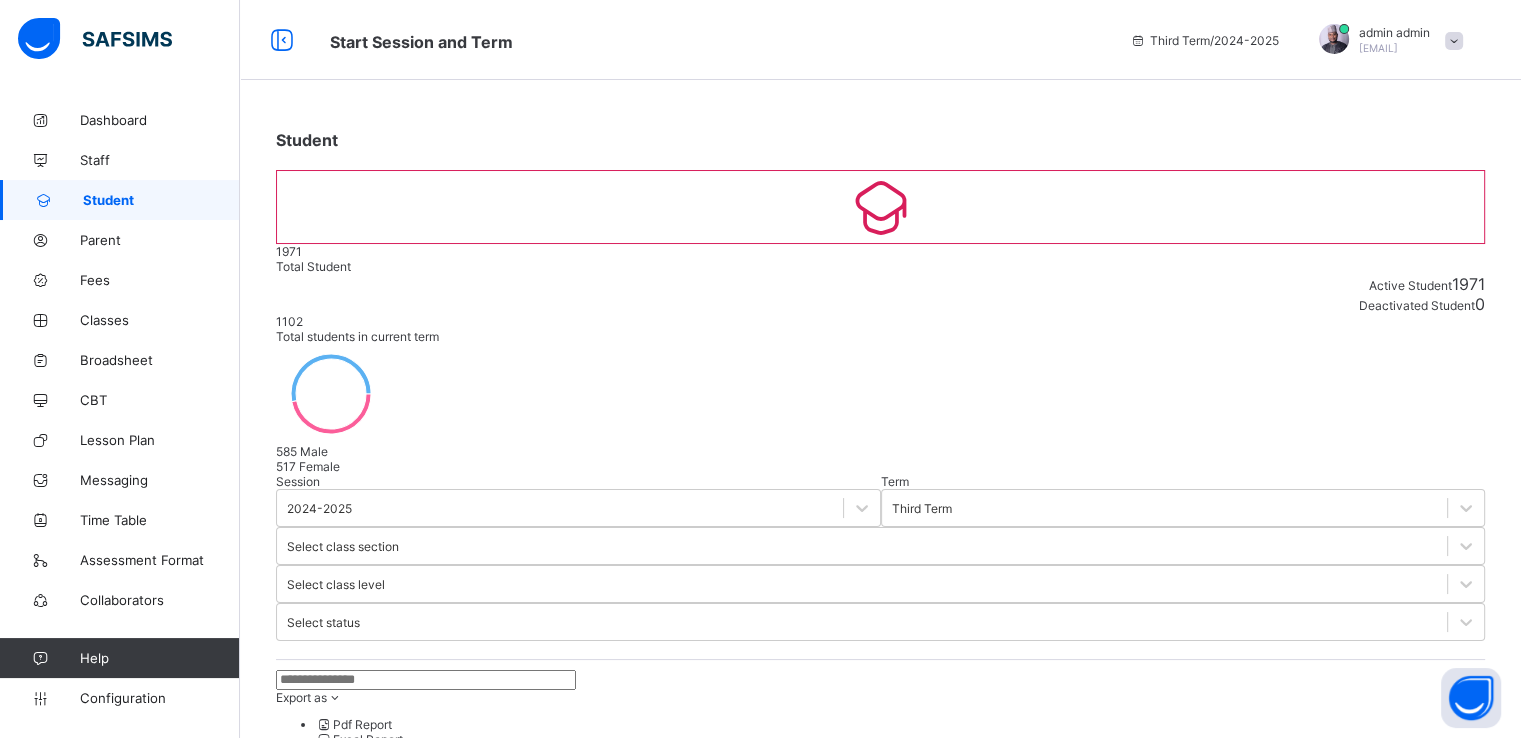 scroll, scrollTop: 767, scrollLeft: 0, axis: vertical 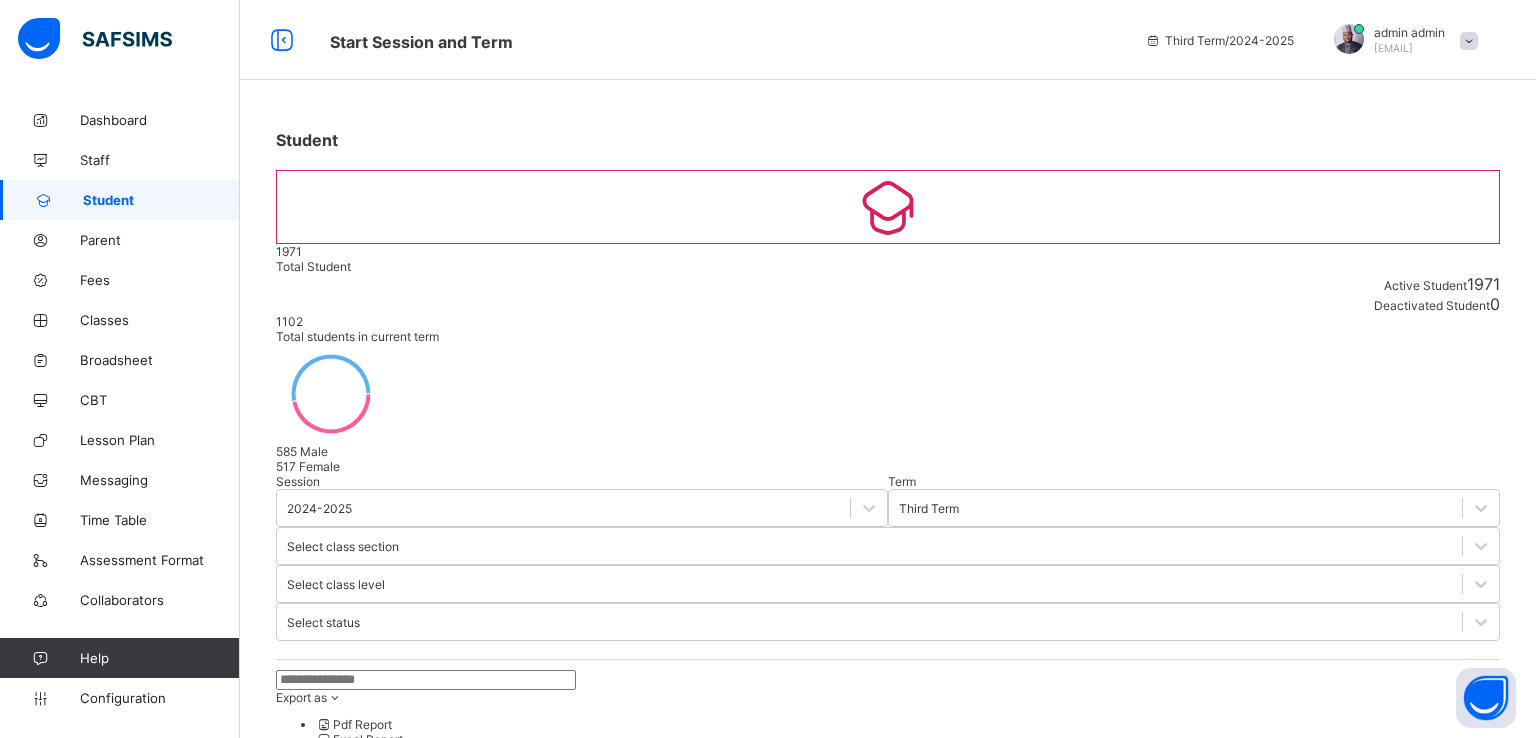 click on "Finish" at bounding box center (292, 2924) 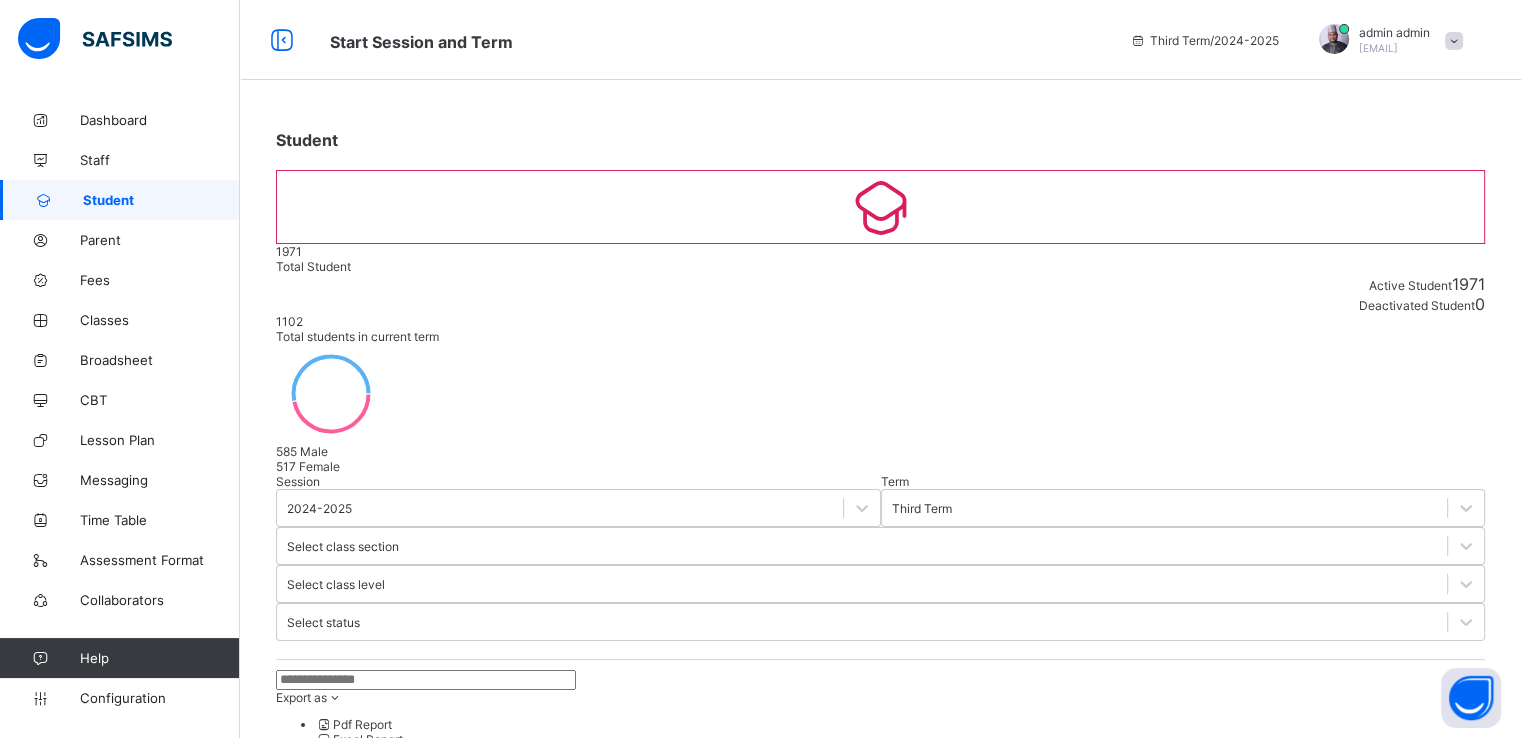 scroll, scrollTop: 0, scrollLeft: 0, axis: both 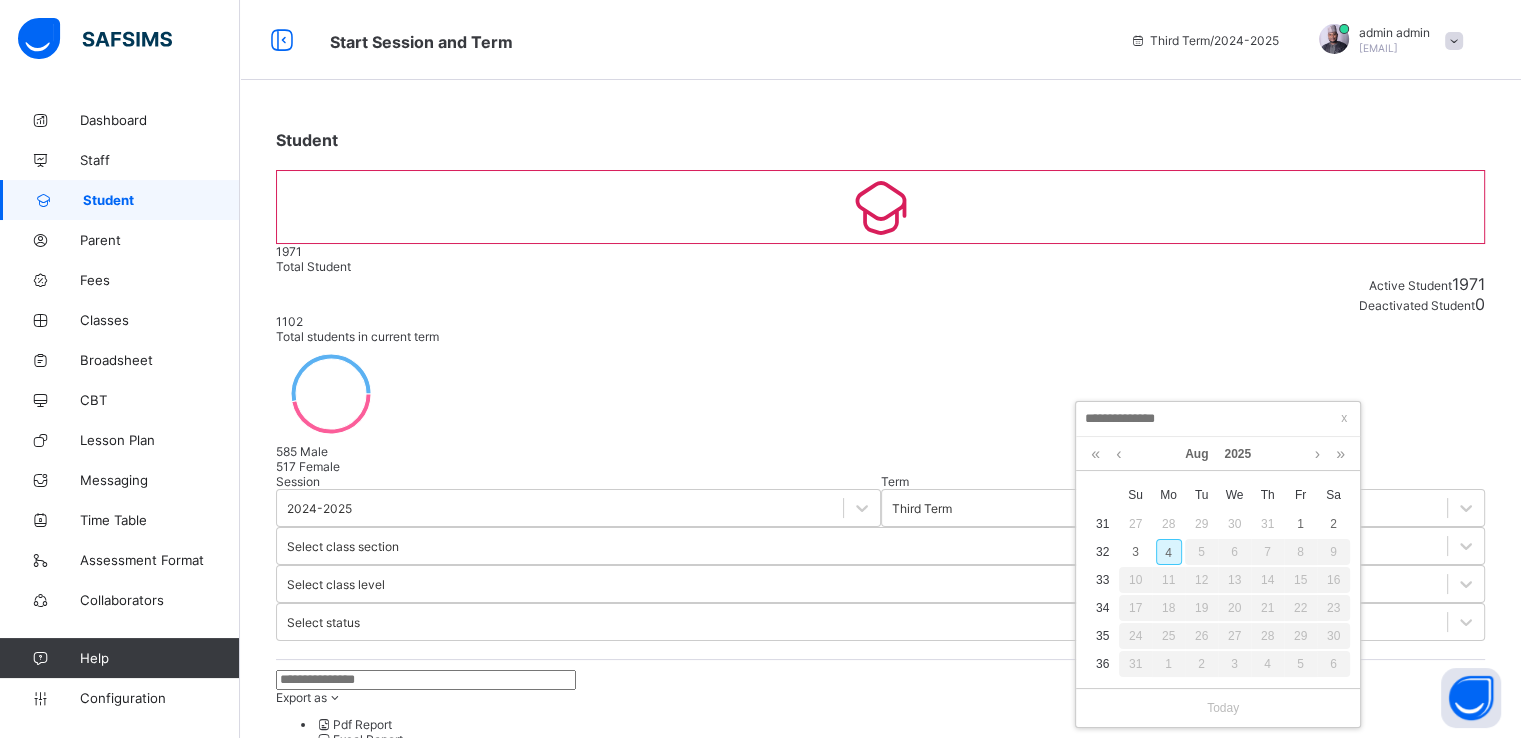 click on "4" at bounding box center [1169, 552] 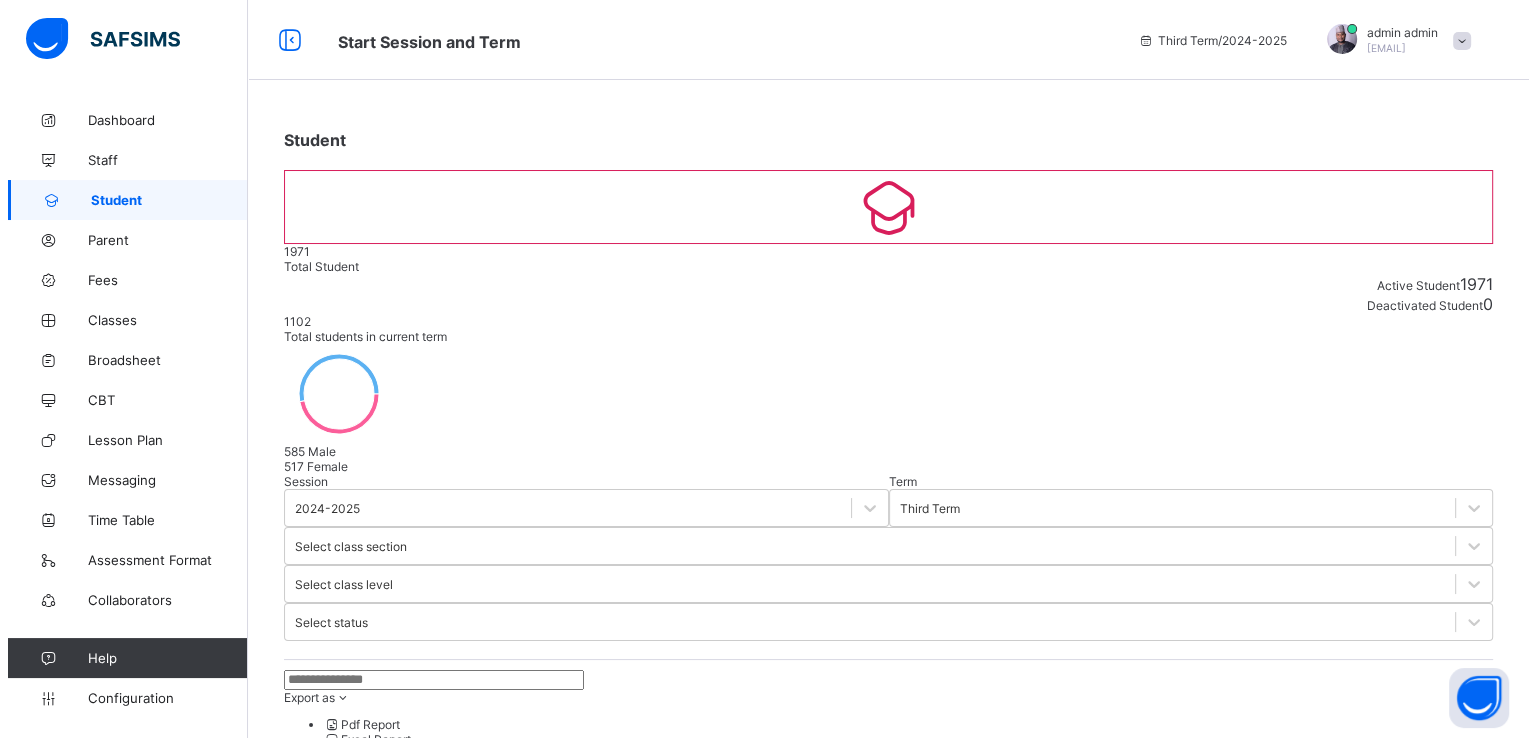 scroll, scrollTop: 767, scrollLeft: 0, axis: vertical 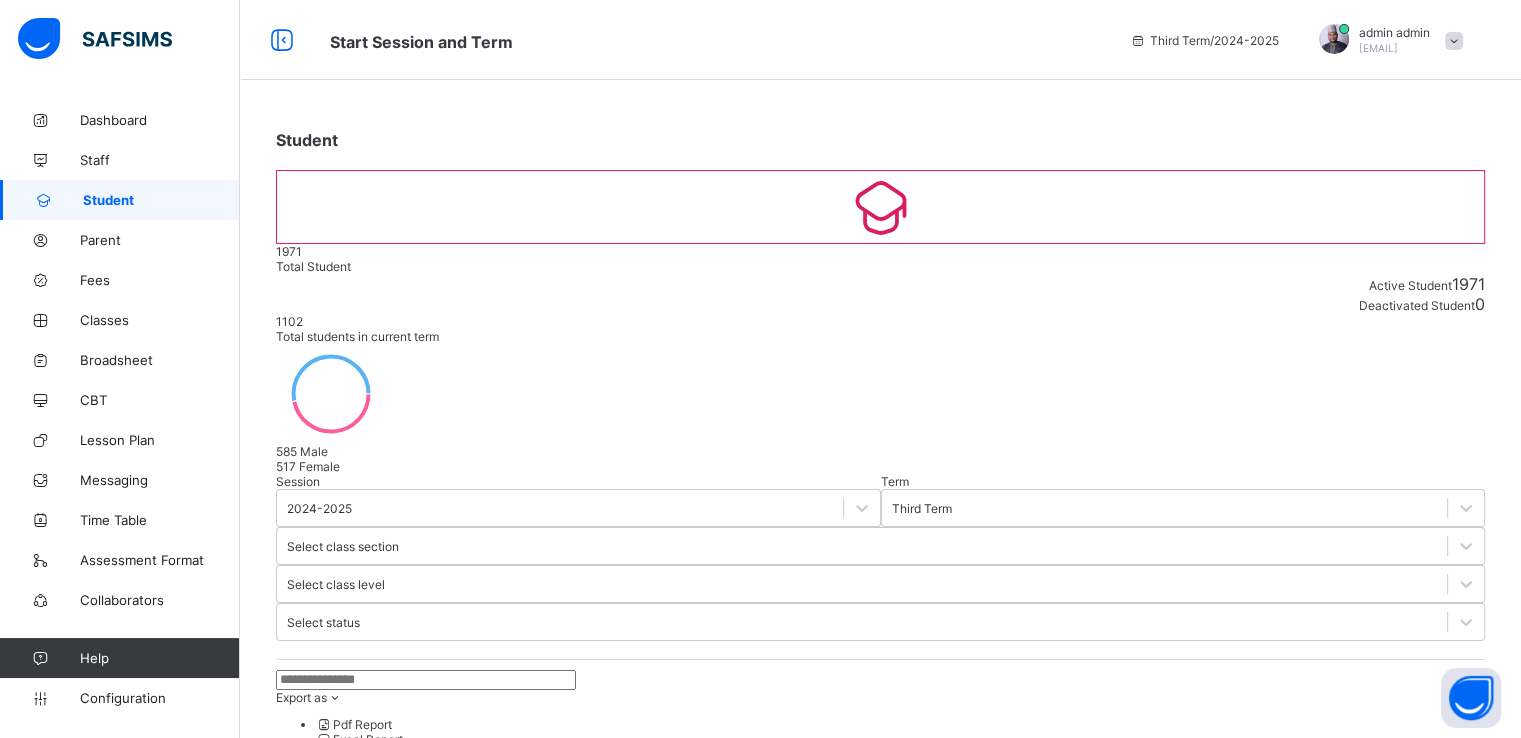 click on "Next" at bounding box center [319, 2071] 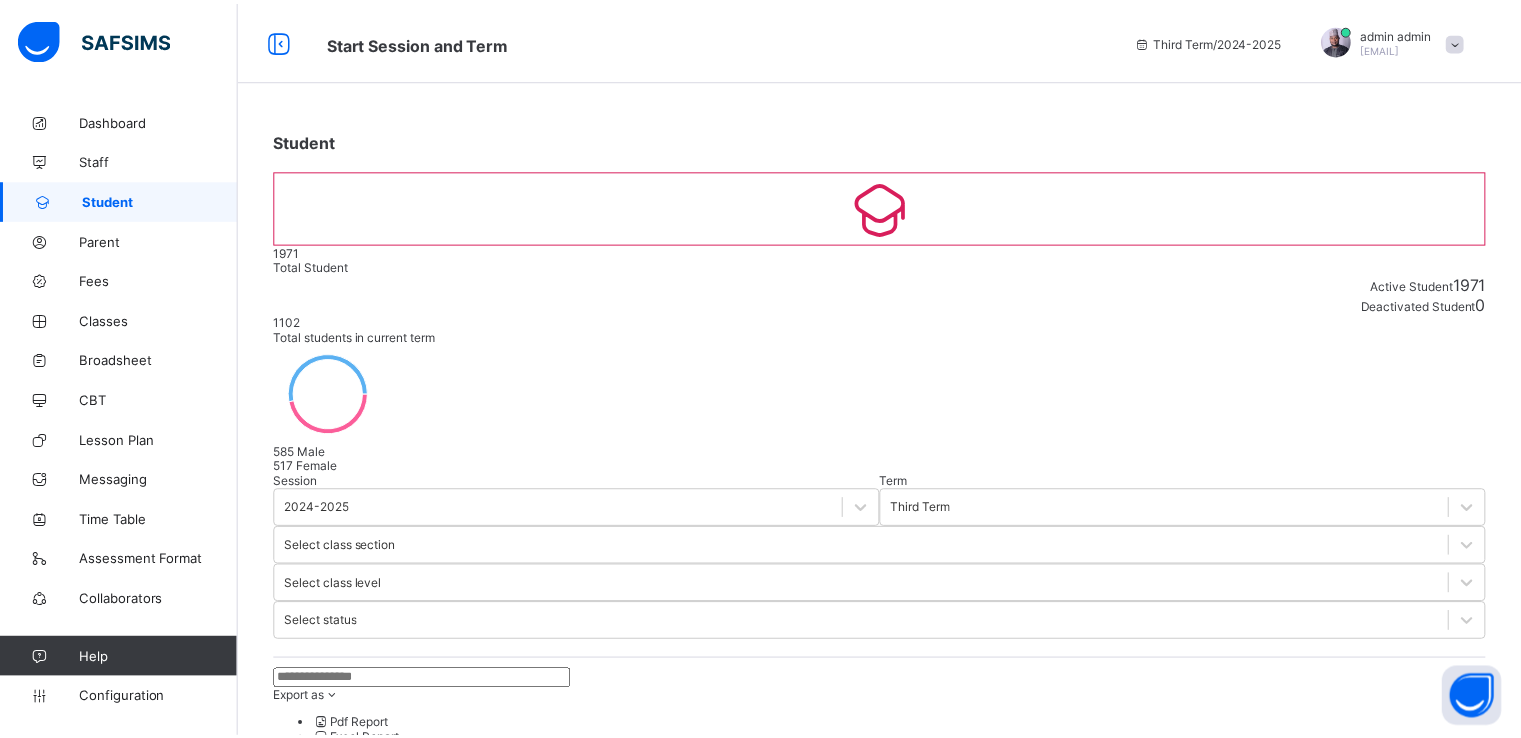 scroll, scrollTop: 264, scrollLeft: 0, axis: vertical 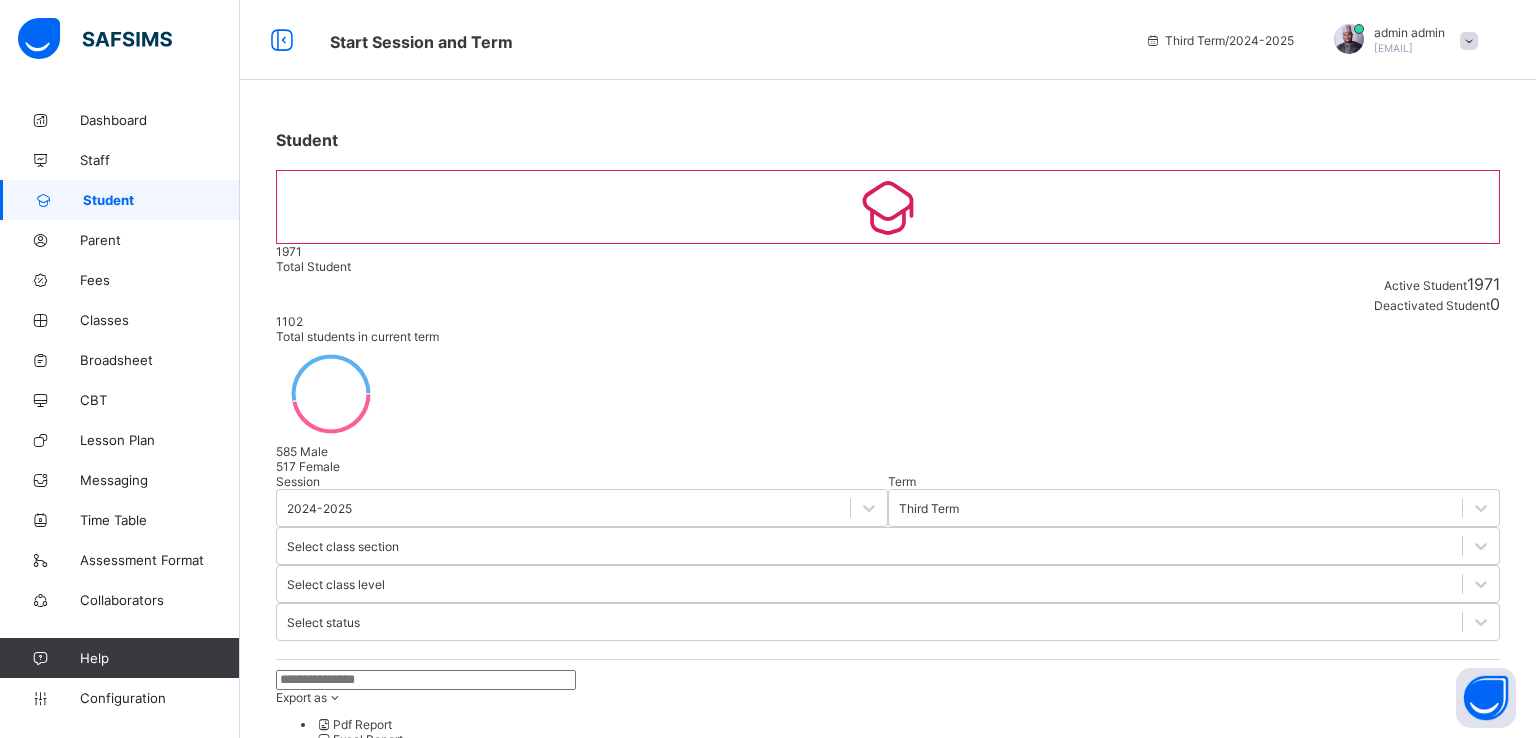 click on "Finish" at bounding box center [292, 2924] 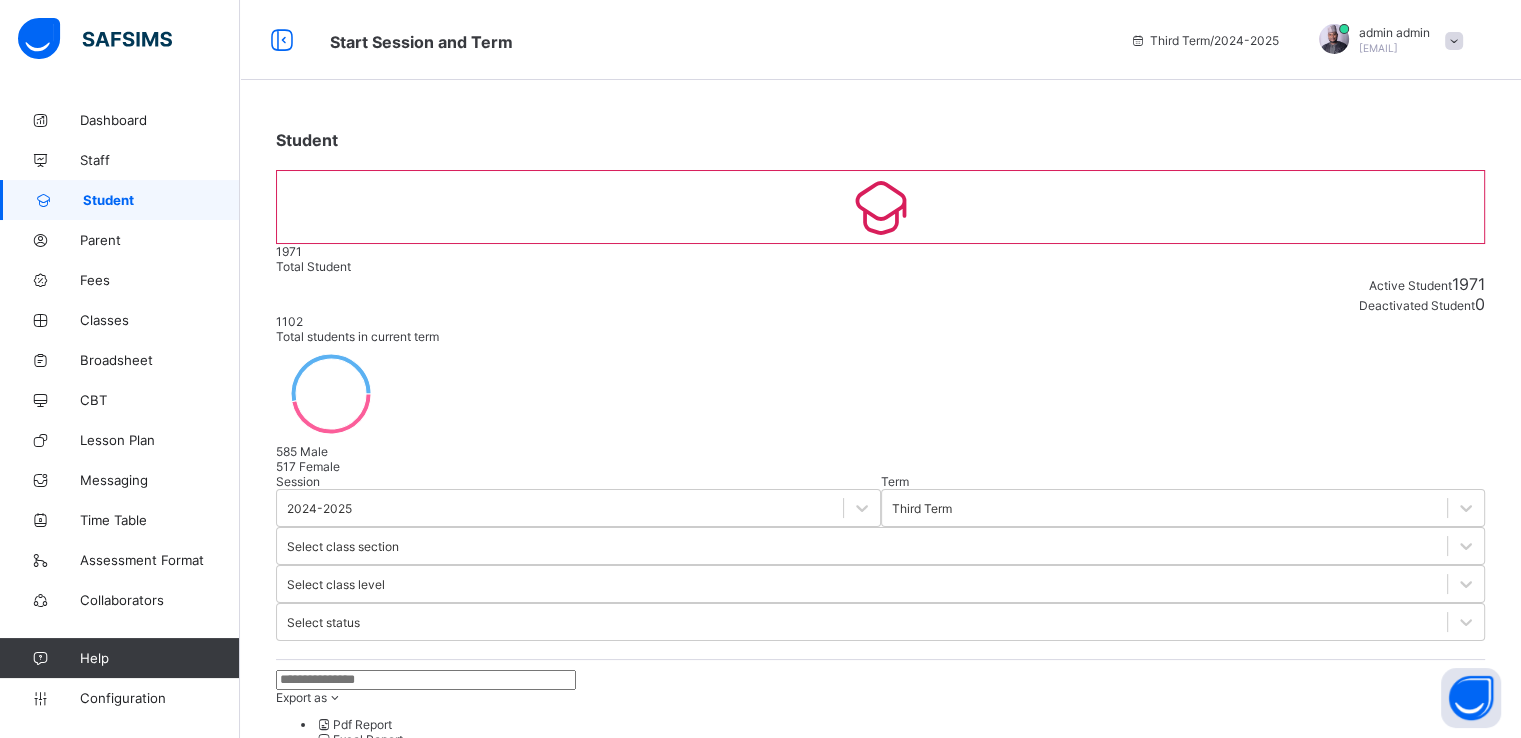 scroll, scrollTop: 0, scrollLeft: 0, axis: both 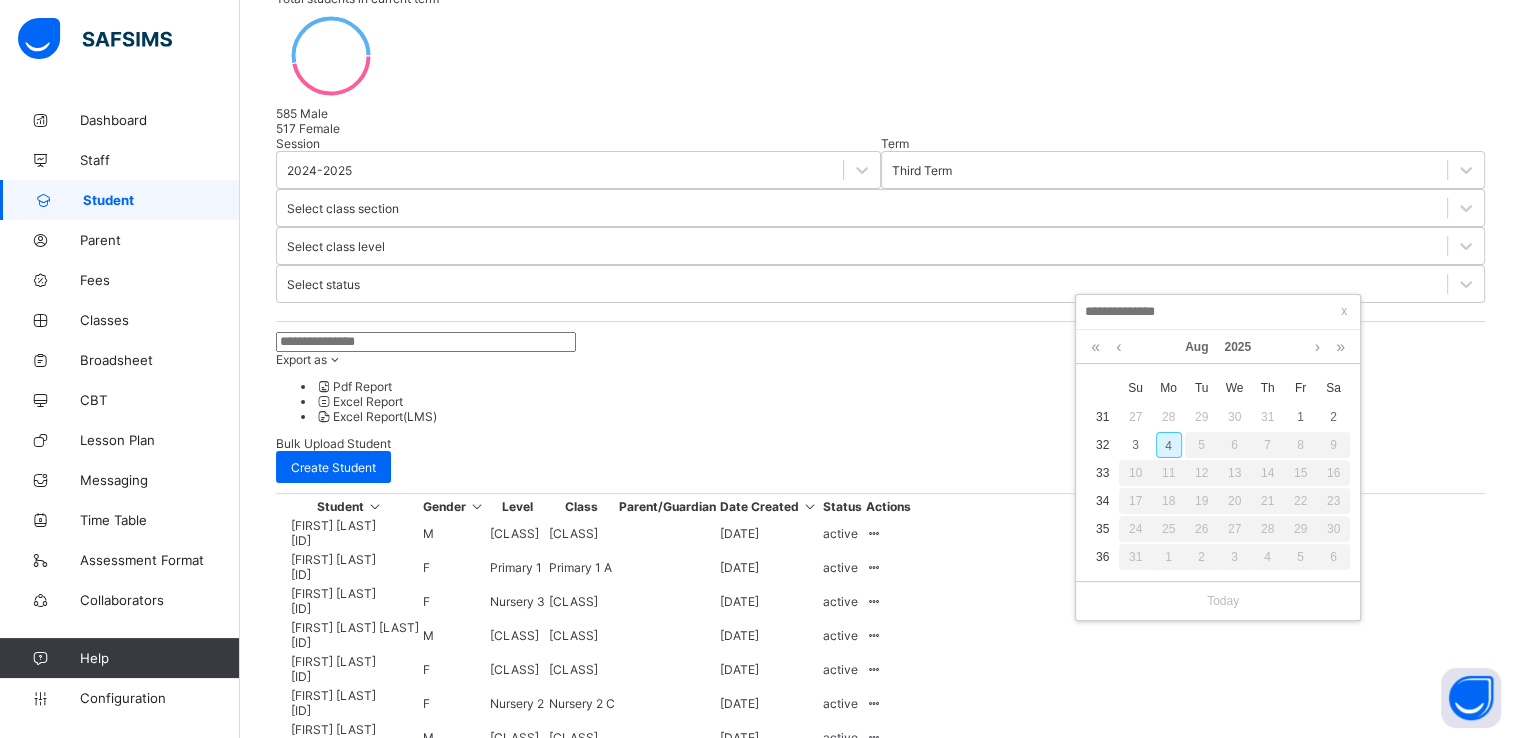 click on "4" at bounding box center (1169, 445) 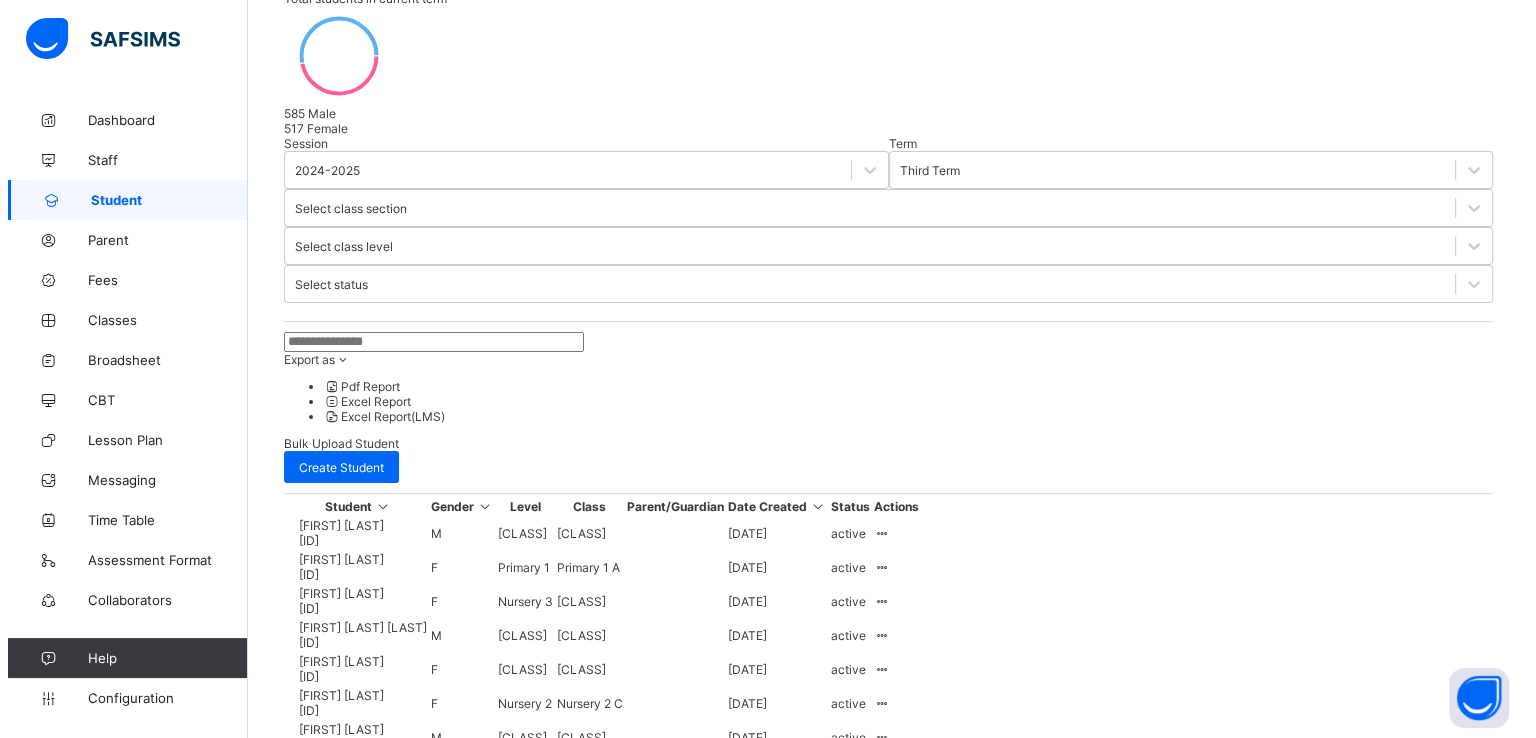 scroll, scrollTop: 767, scrollLeft: 0, axis: vertical 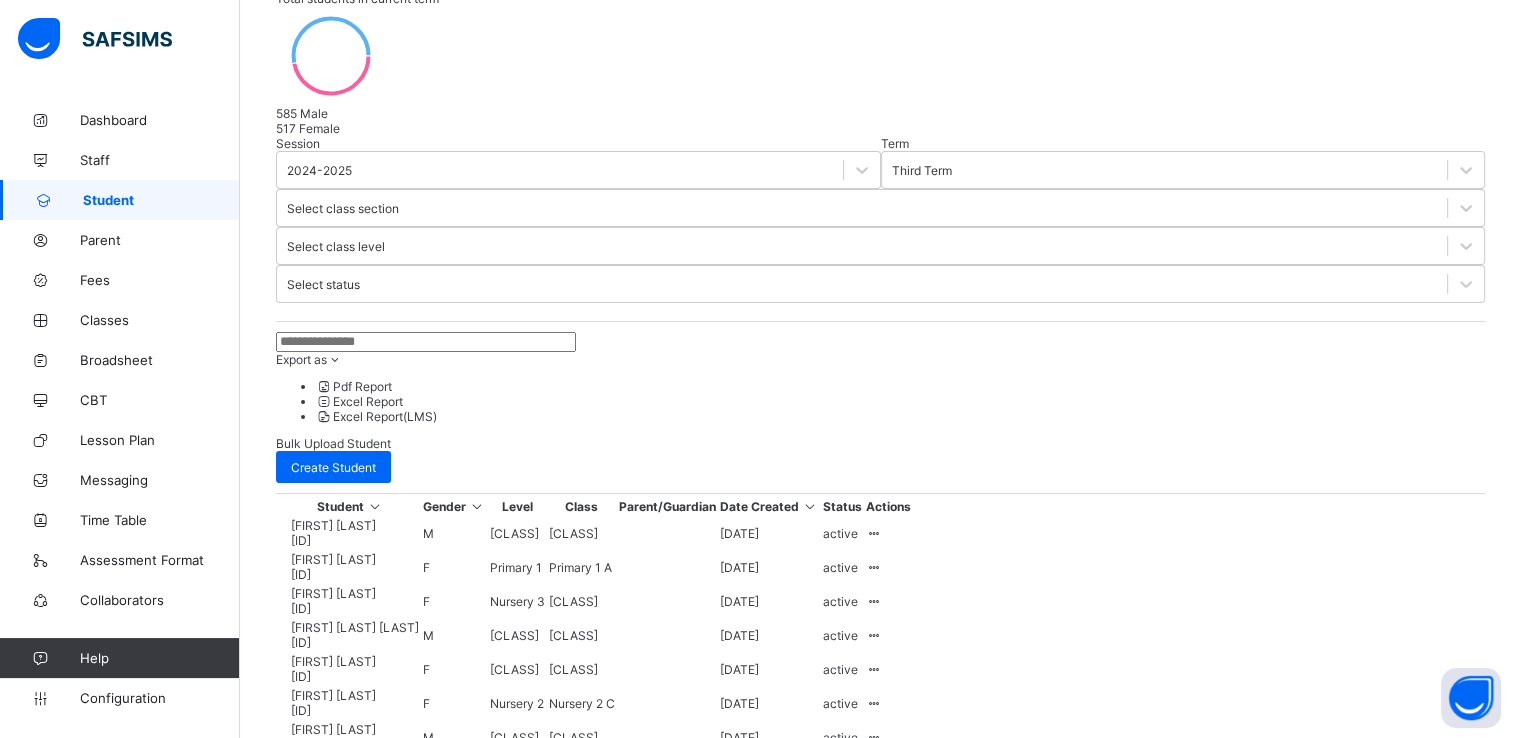 click on "Next" at bounding box center (319, 1733) 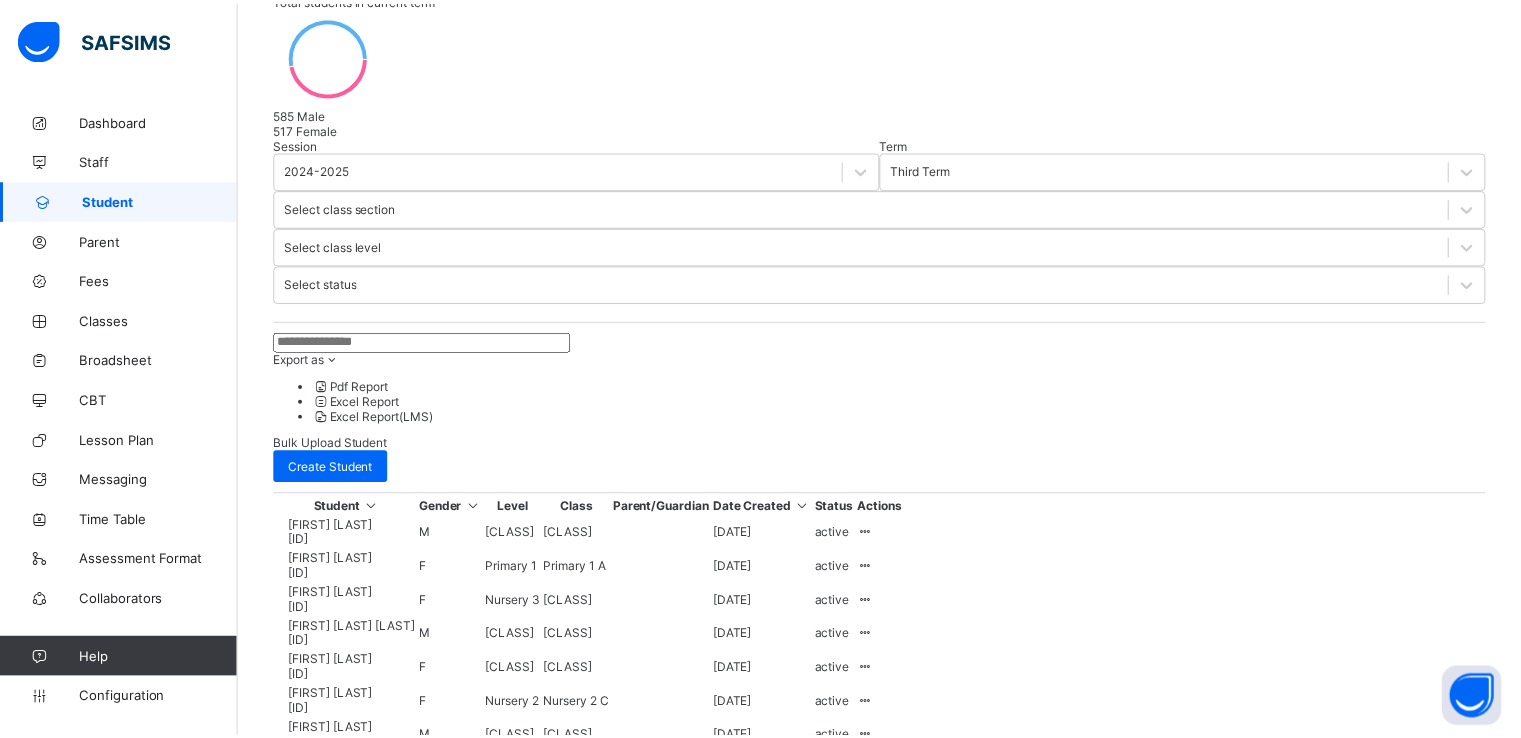 scroll, scrollTop: 264, scrollLeft: 0, axis: vertical 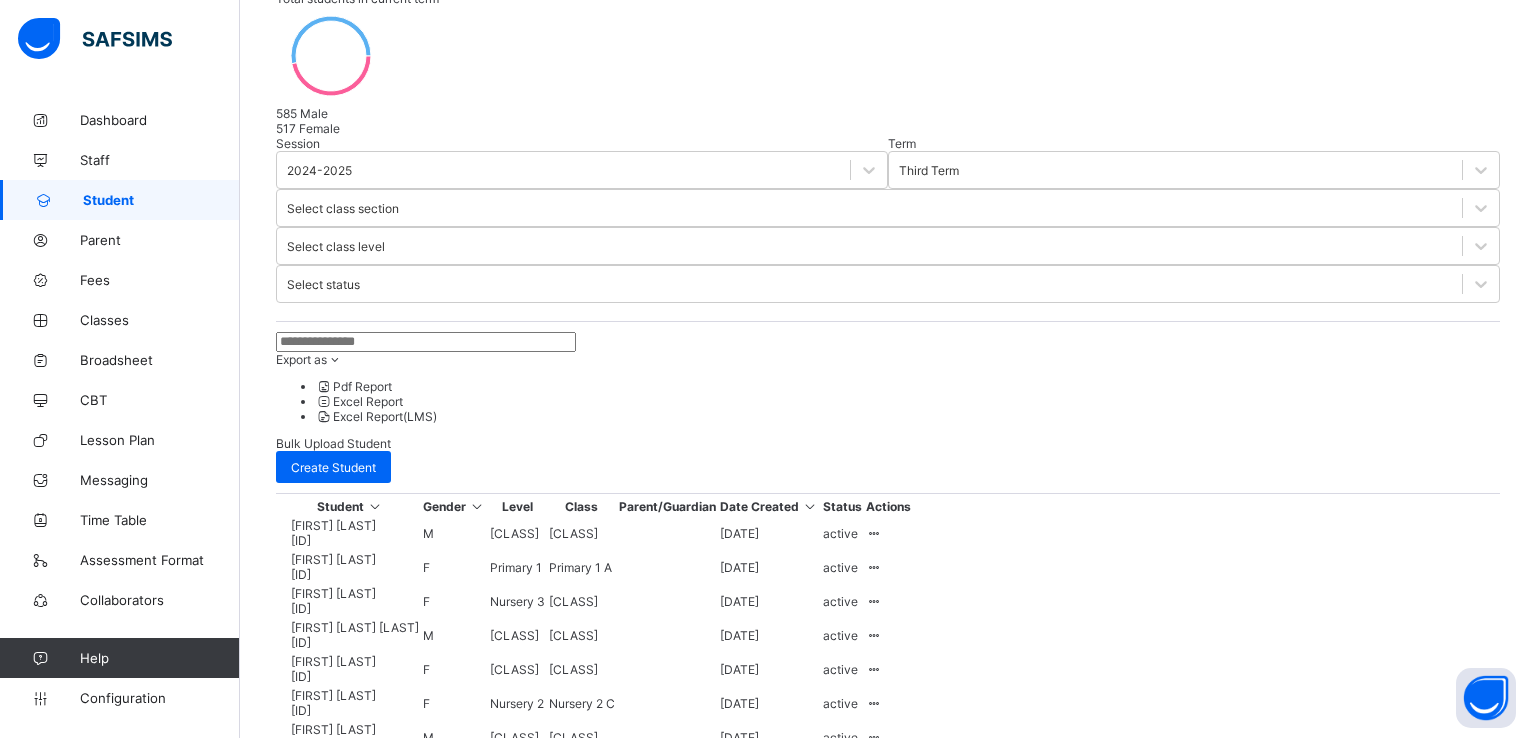click on "Finish" at bounding box center (292, 2586) 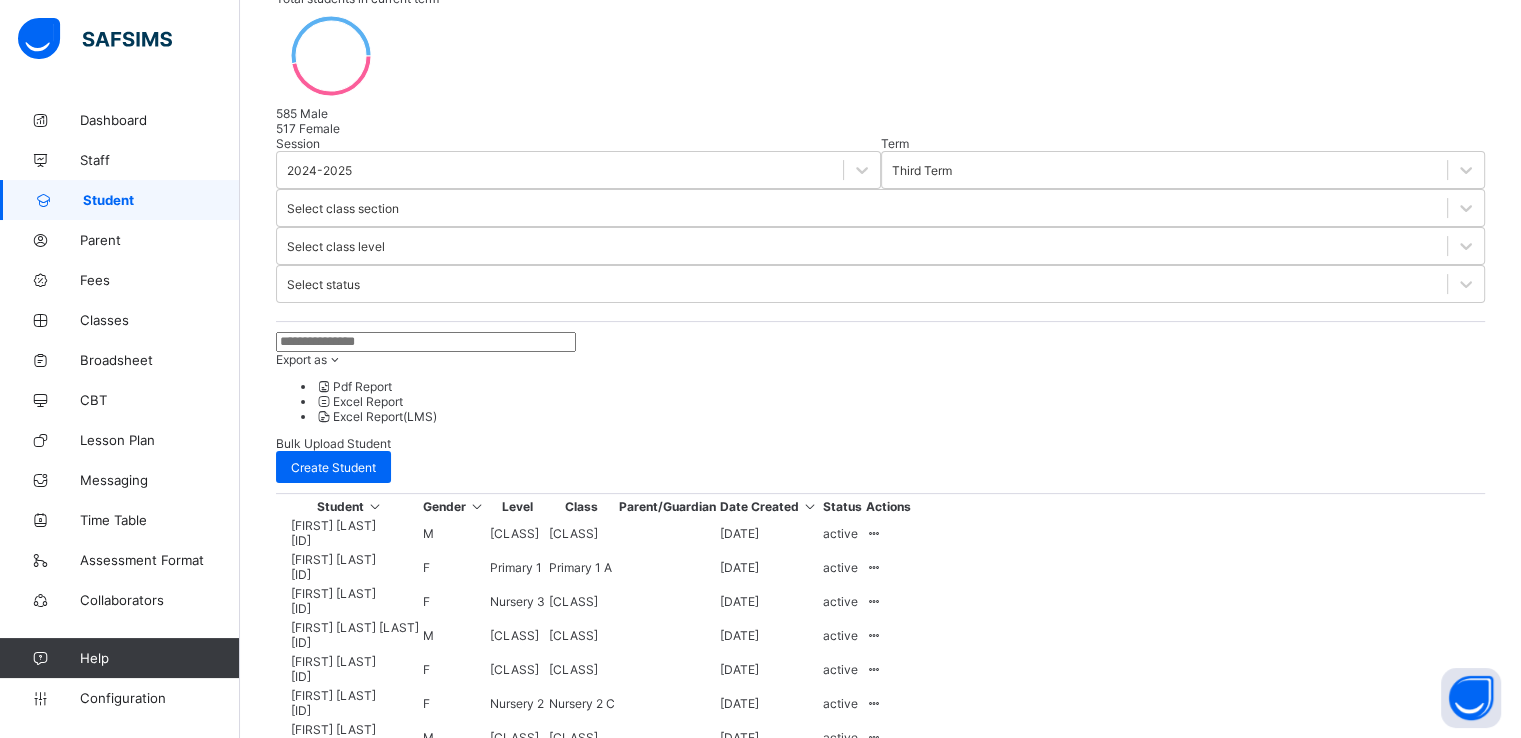 scroll, scrollTop: 0, scrollLeft: 0, axis: both 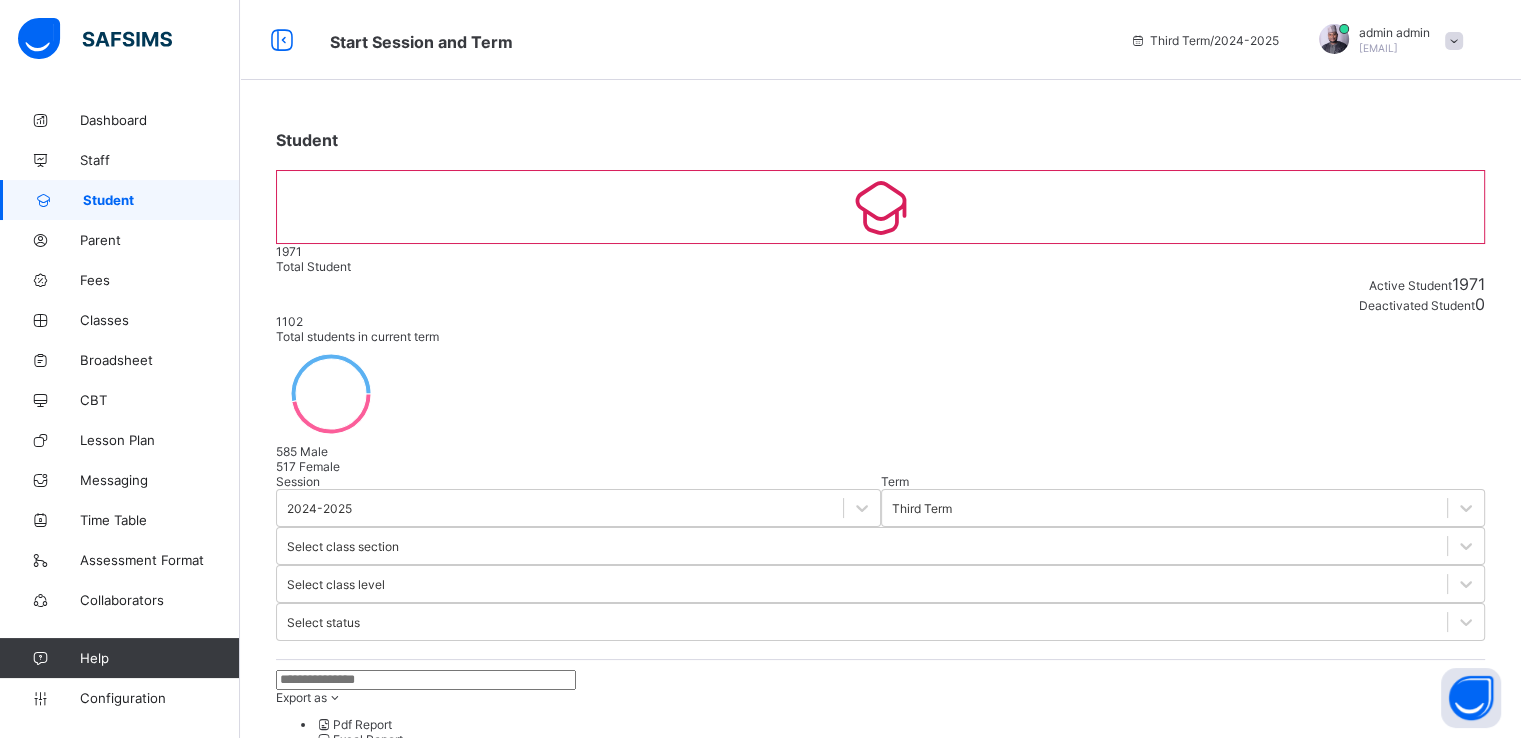 click on "Create Student" at bounding box center (333, 805) 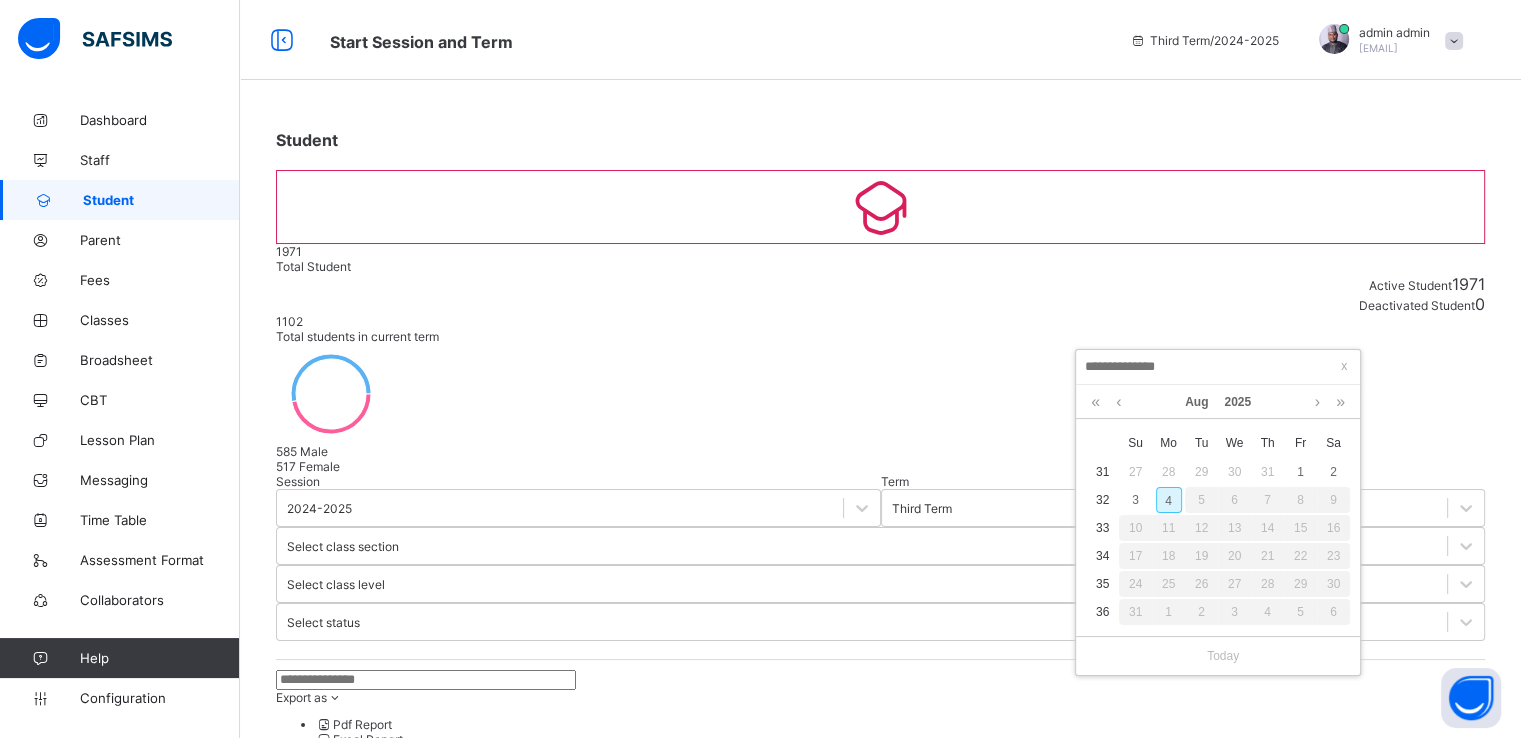 click on "4" at bounding box center [1169, 500] 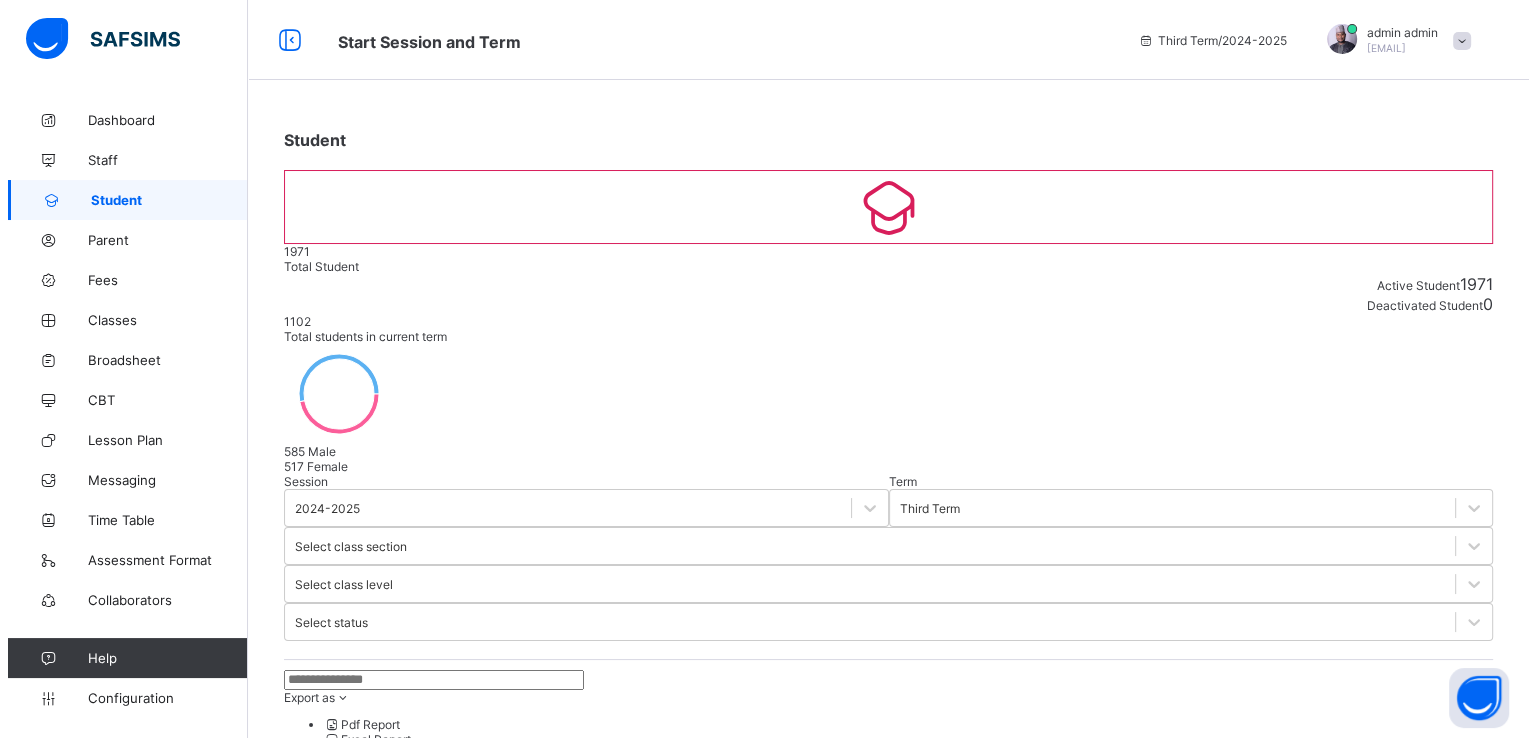 scroll, scrollTop: 766, scrollLeft: 0, axis: vertical 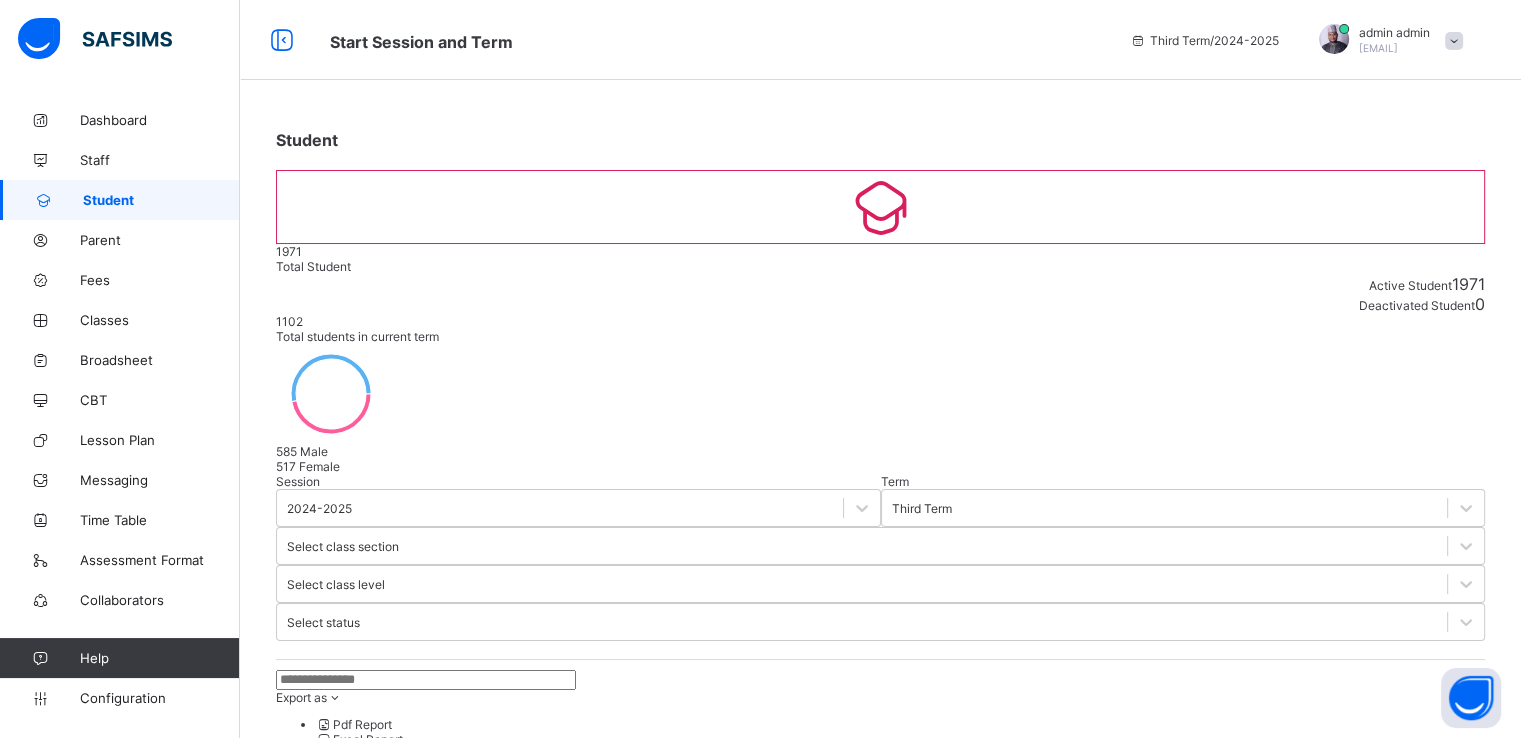 click on "Next" at bounding box center [319, 2071] 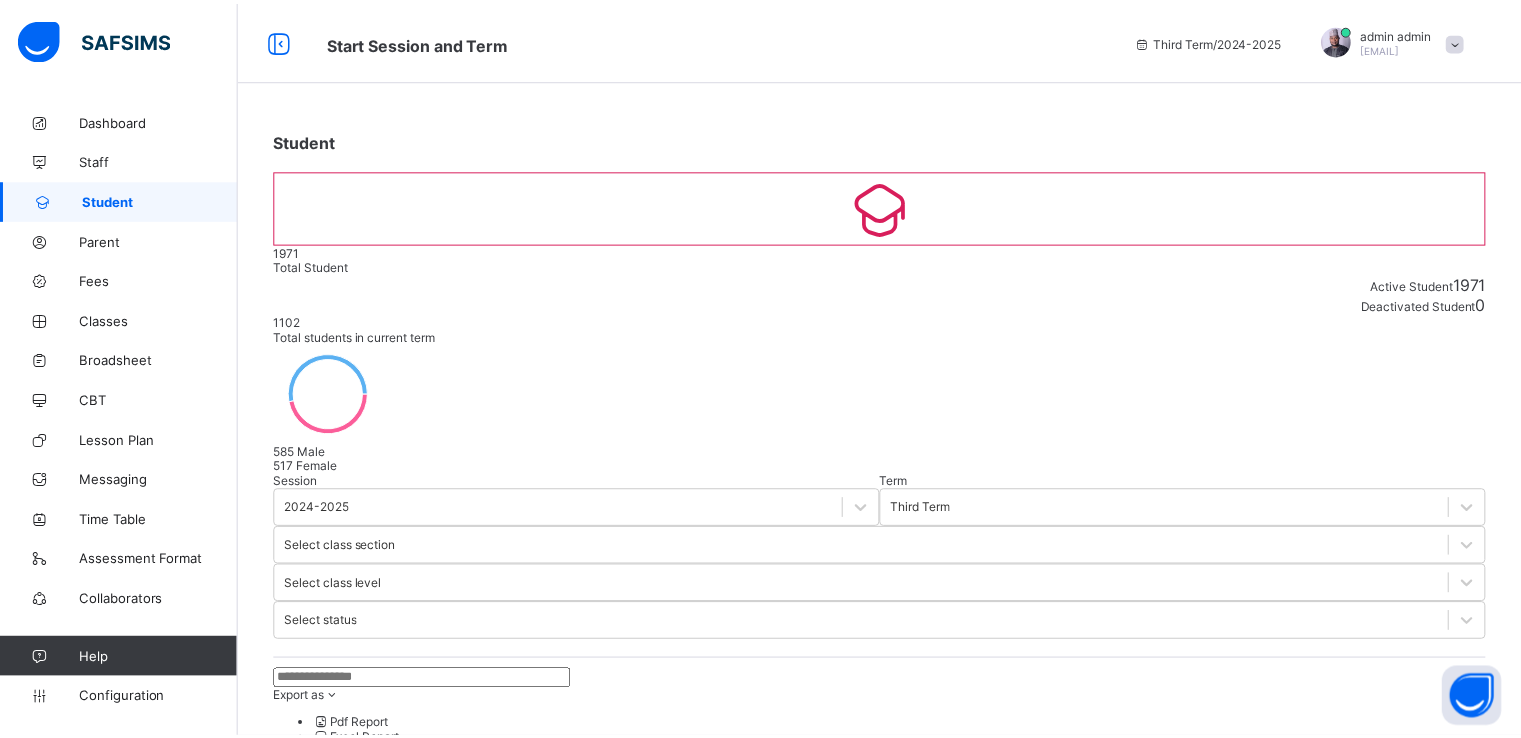 scroll, scrollTop: 264, scrollLeft: 0, axis: vertical 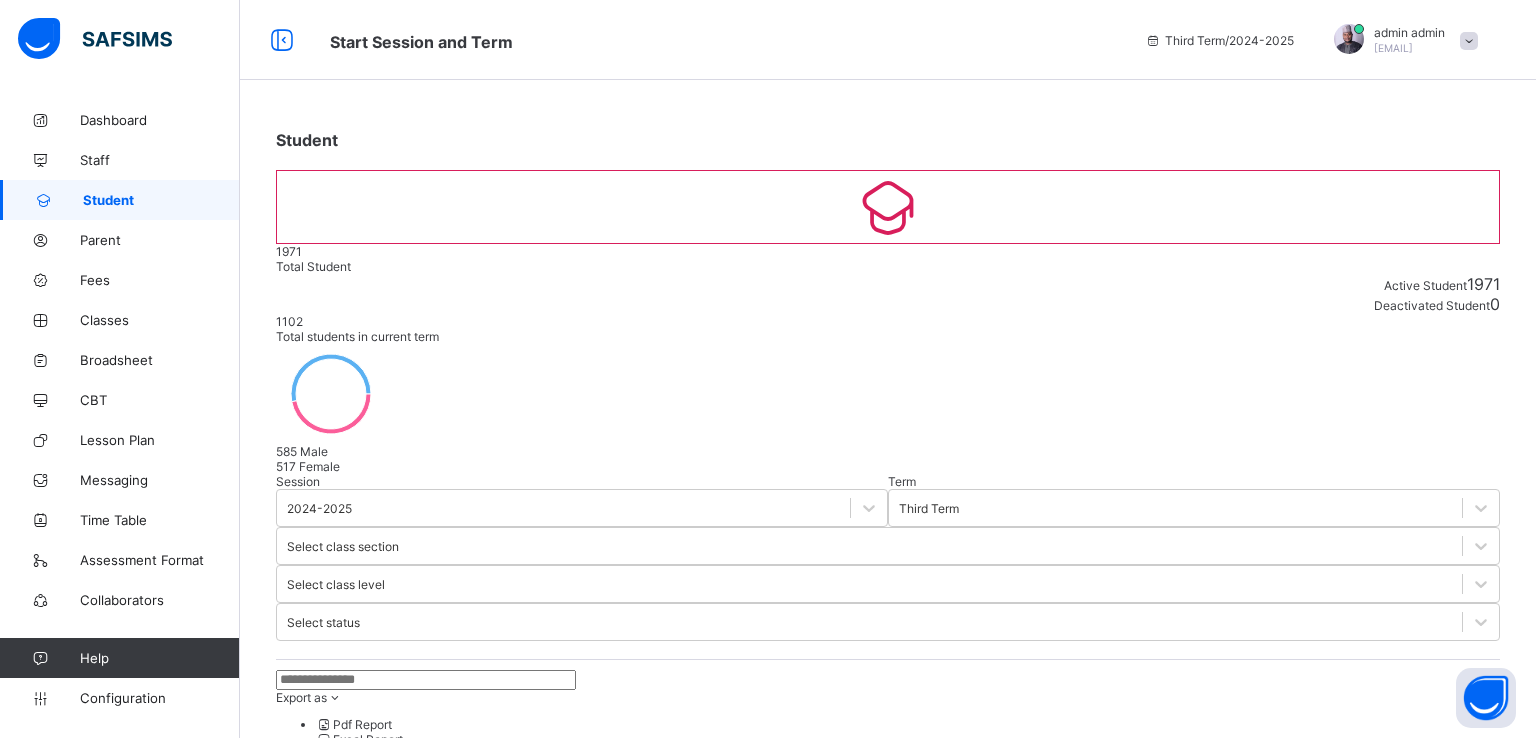 click on "Finish" at bounding box center [292, 2924] 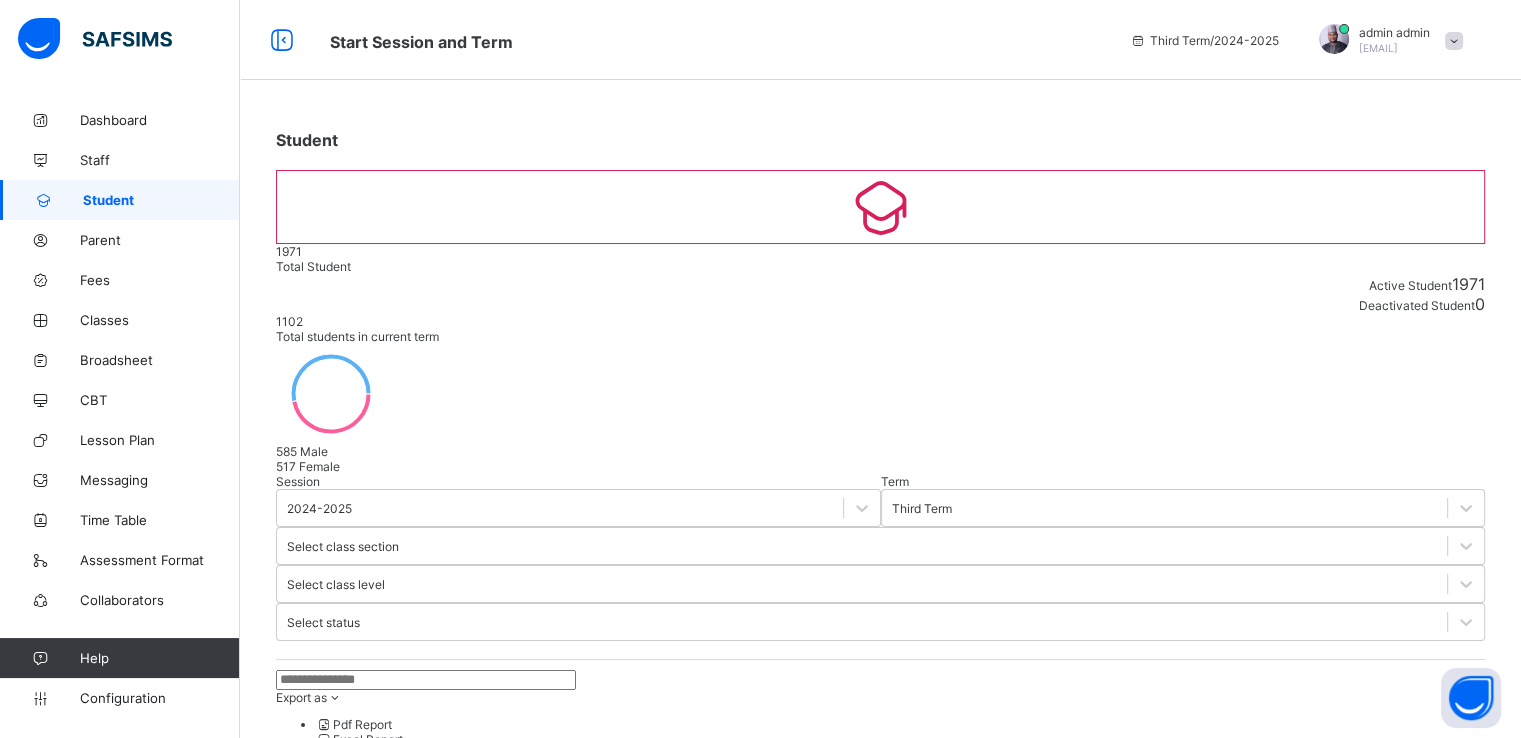click on "Create Student" at bounding box center [333, 805] 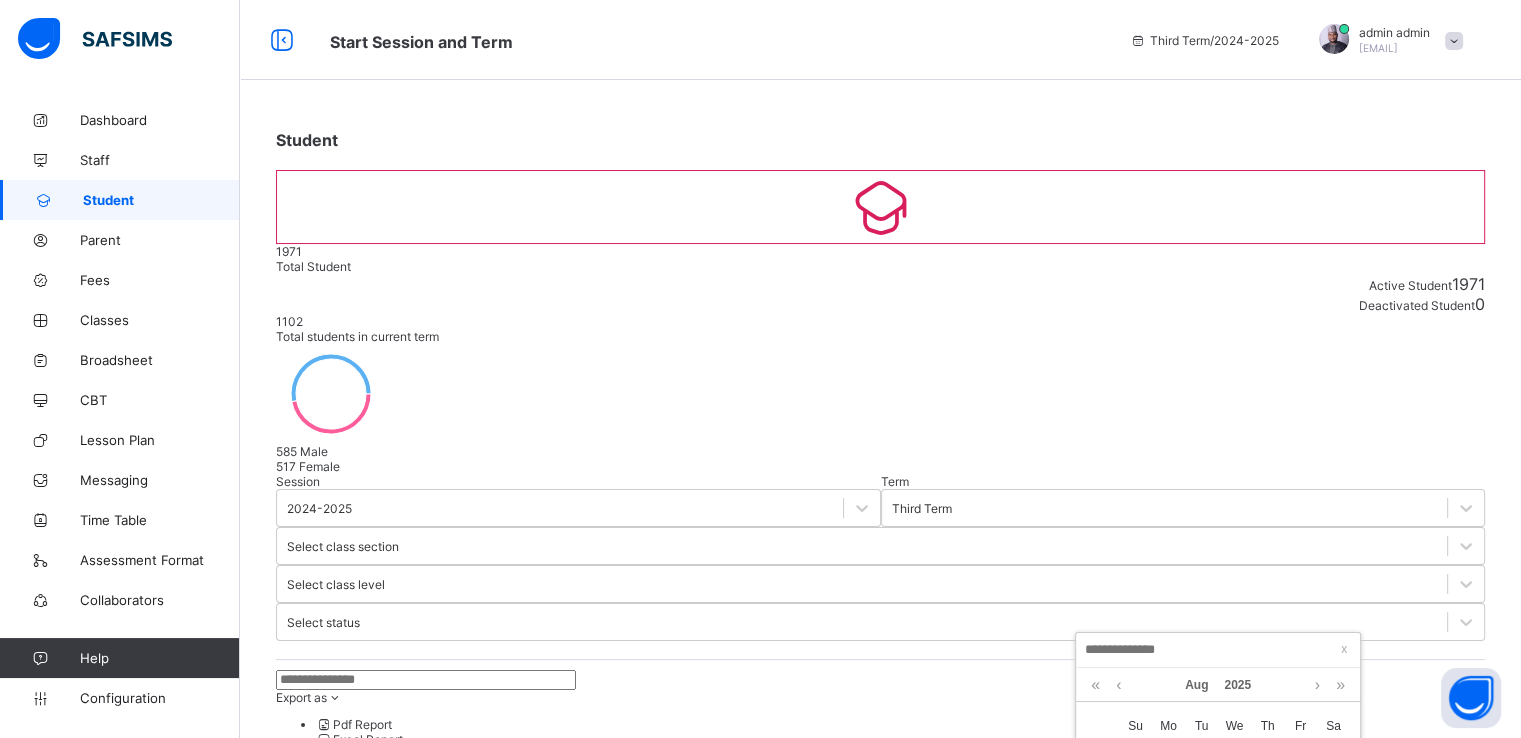 click on "*********" at bounding box center [377, 1541] 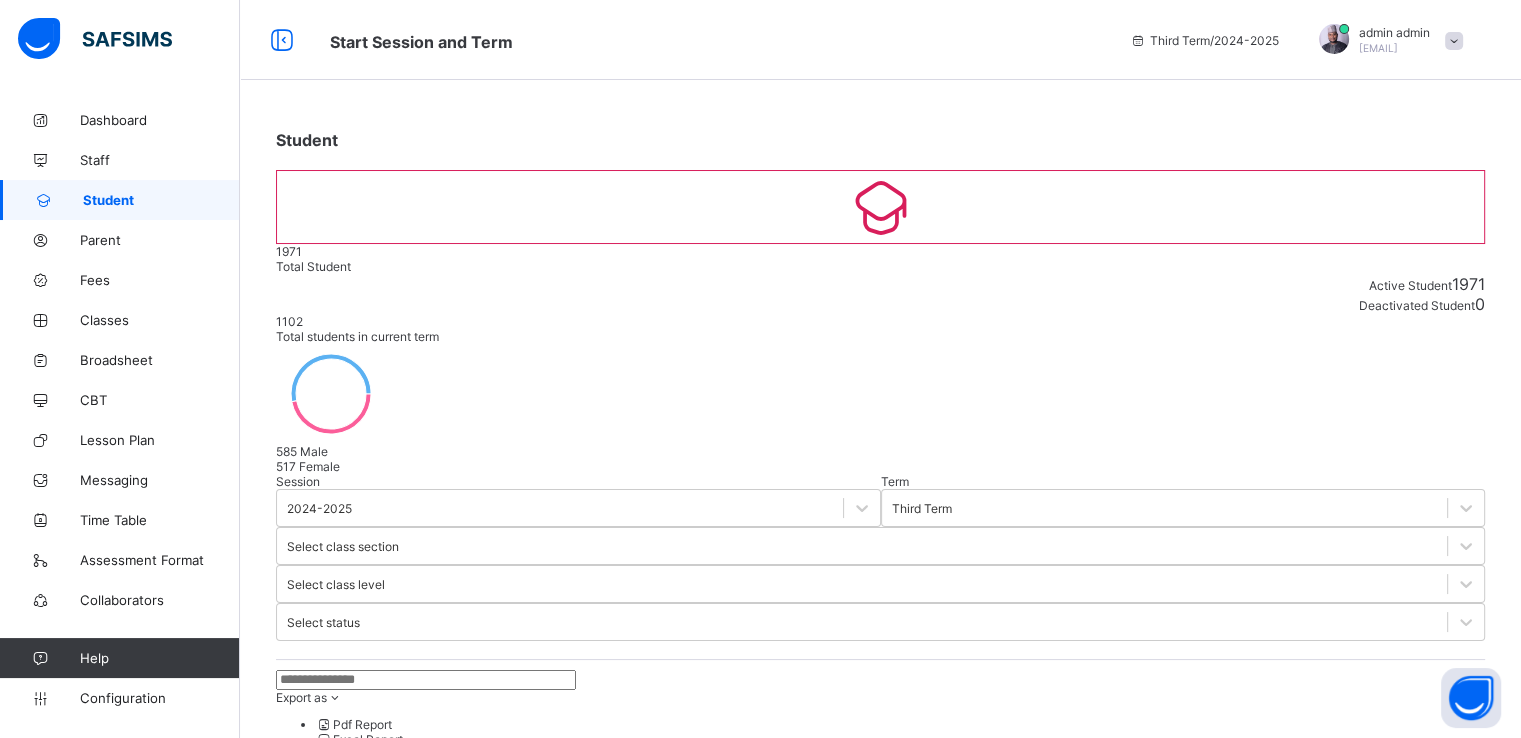 click on "*********" at bounding box center (377, 1541) 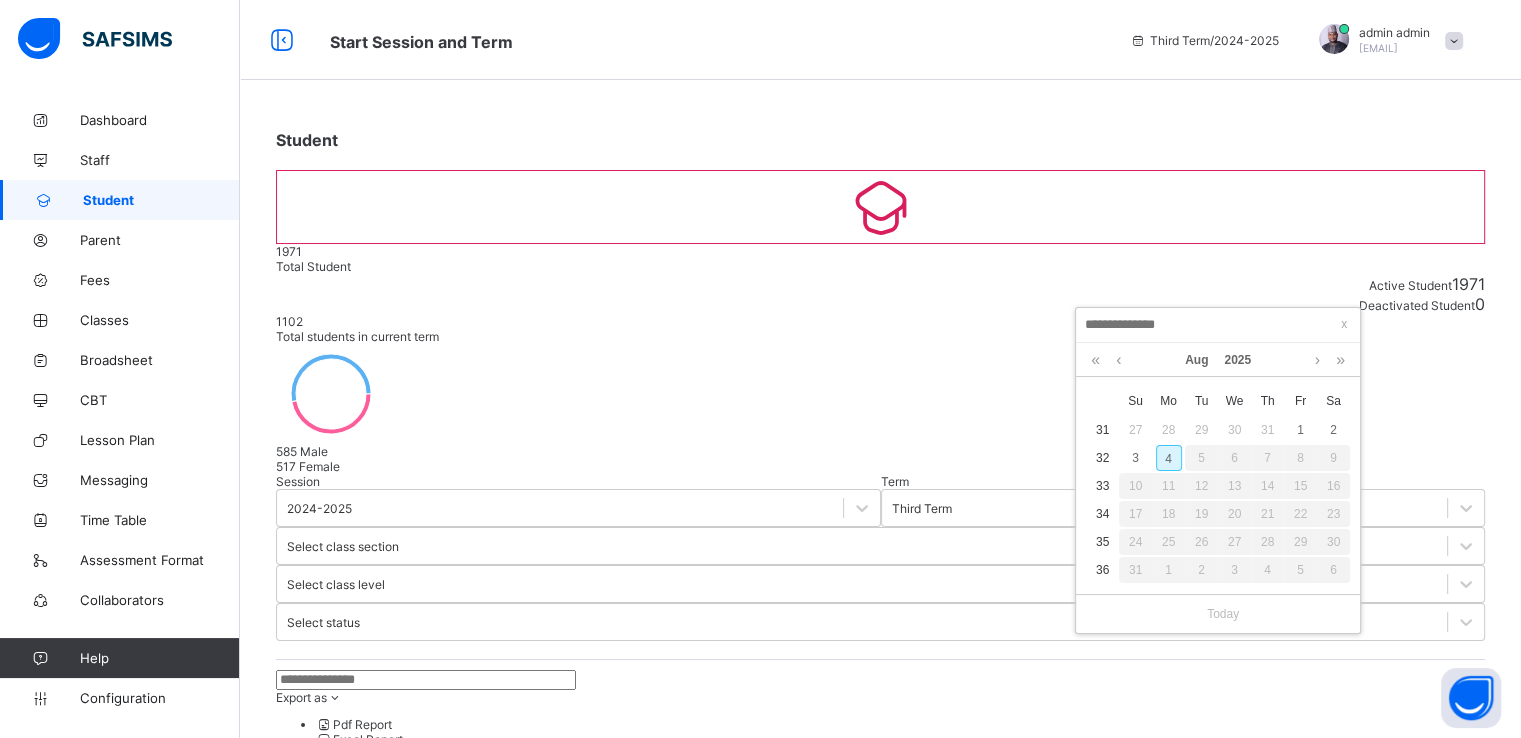 click on "4" at bounding box center [1169, 458] 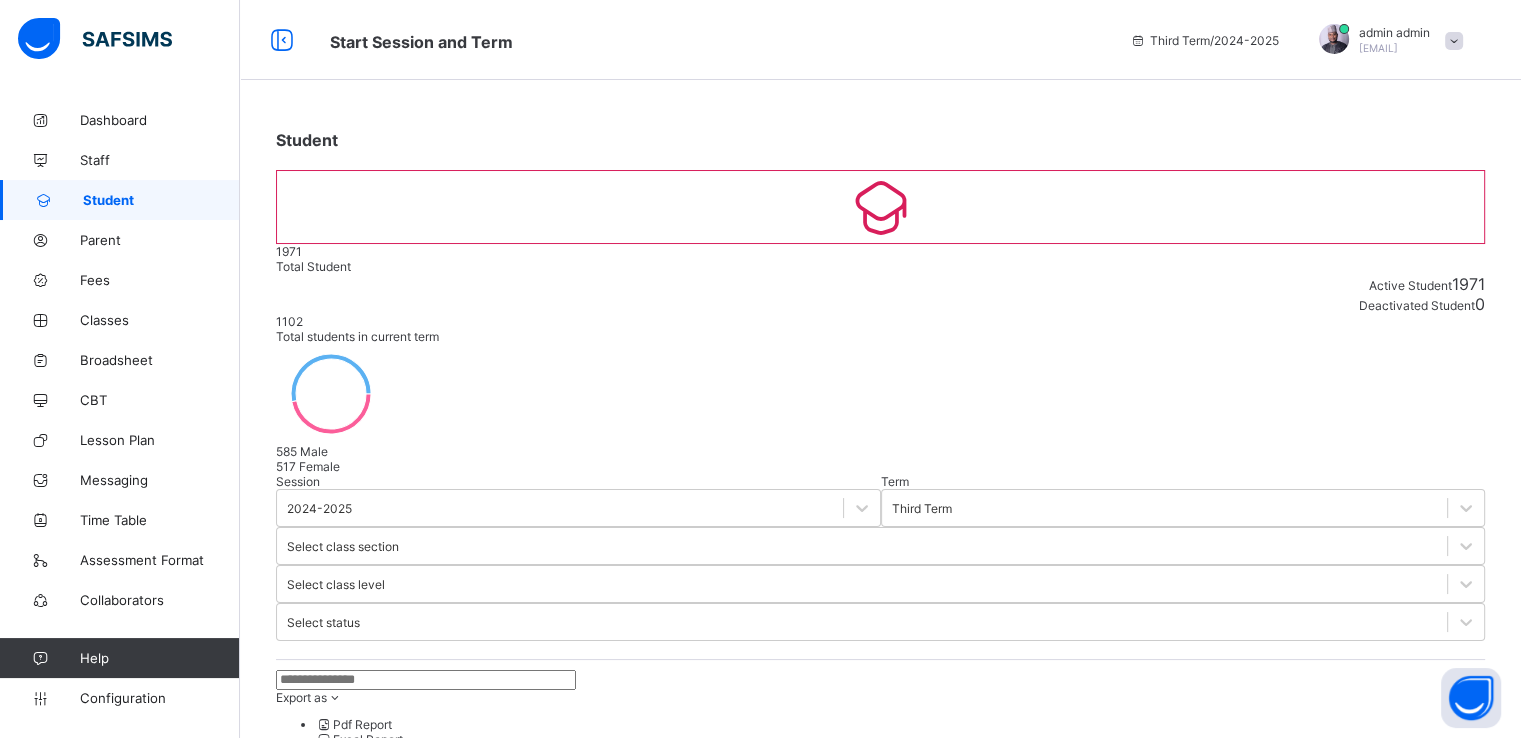 scroll, scrollTop: 616, scrollLeft: 0, axis: vertical 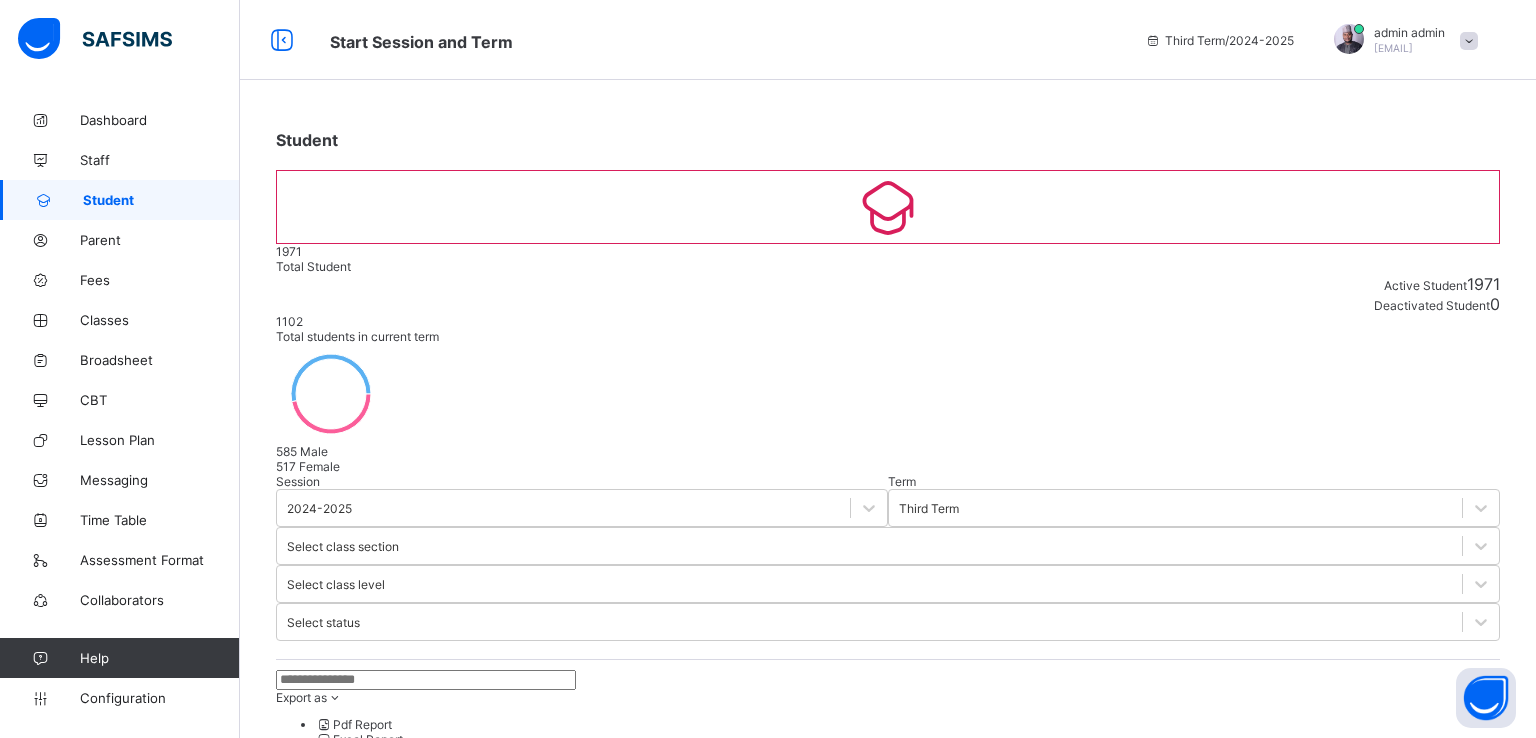 click on "Finish" at bounding box center [292, 2924] 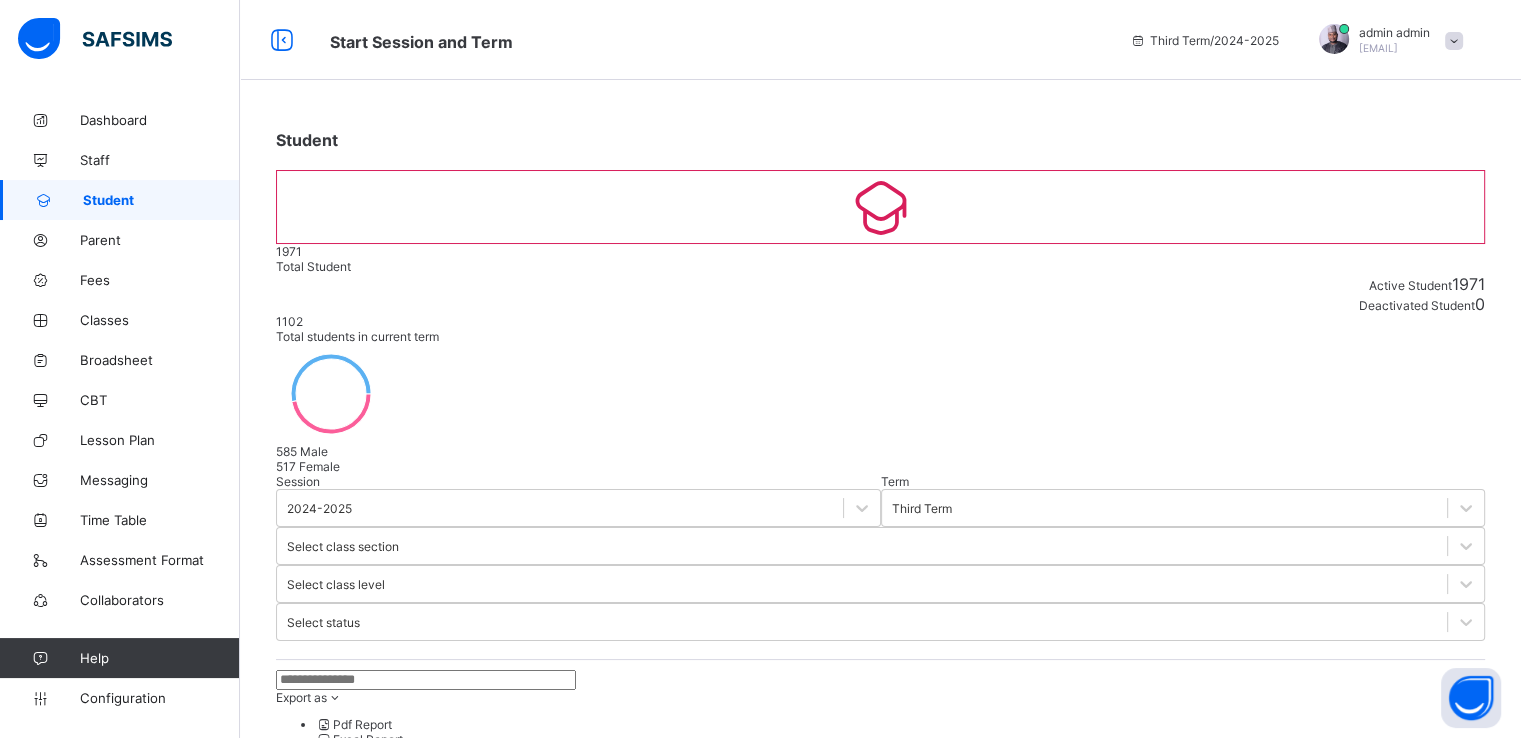 click on "Create Student" at bounding box center [333, 805] 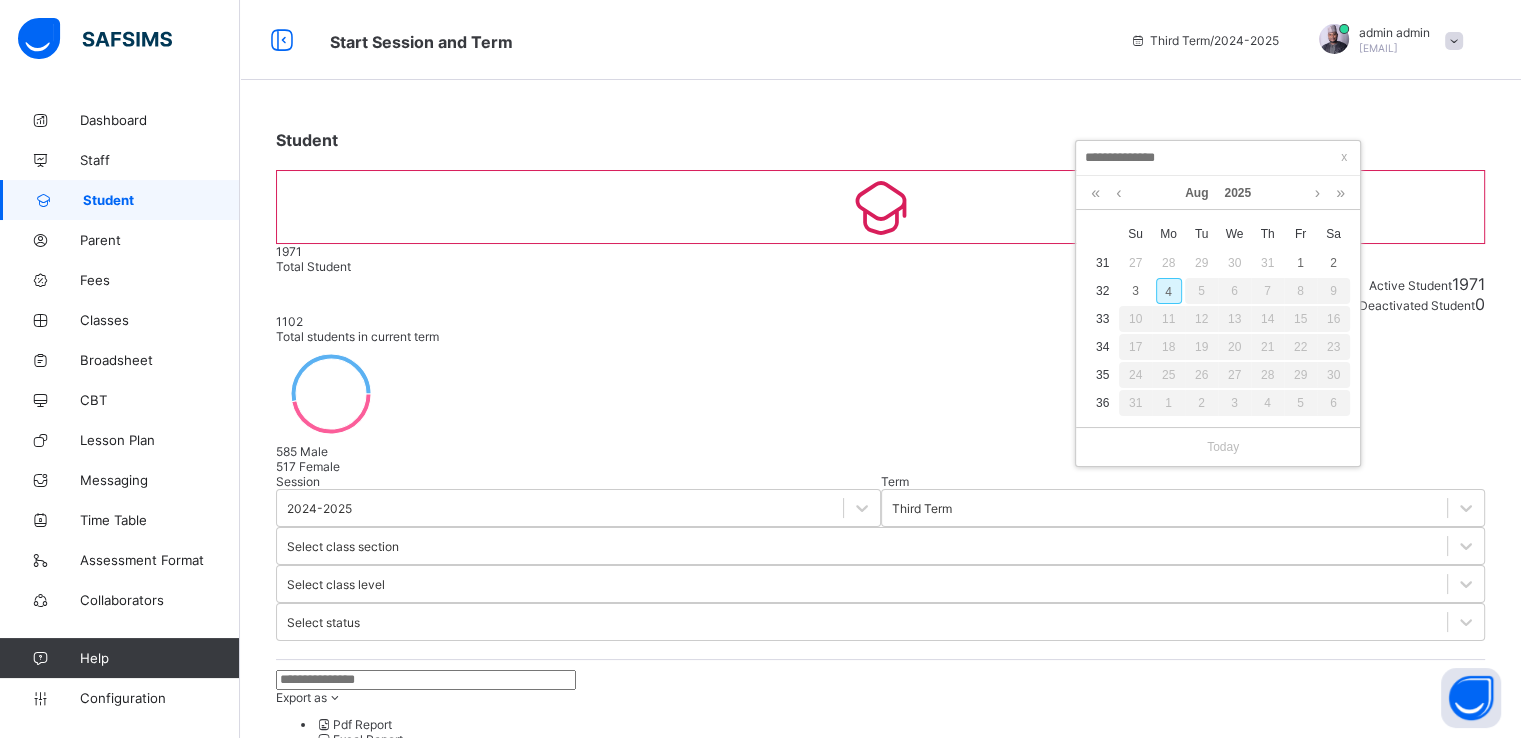 click on "4" at bounding box center (1169, 291) 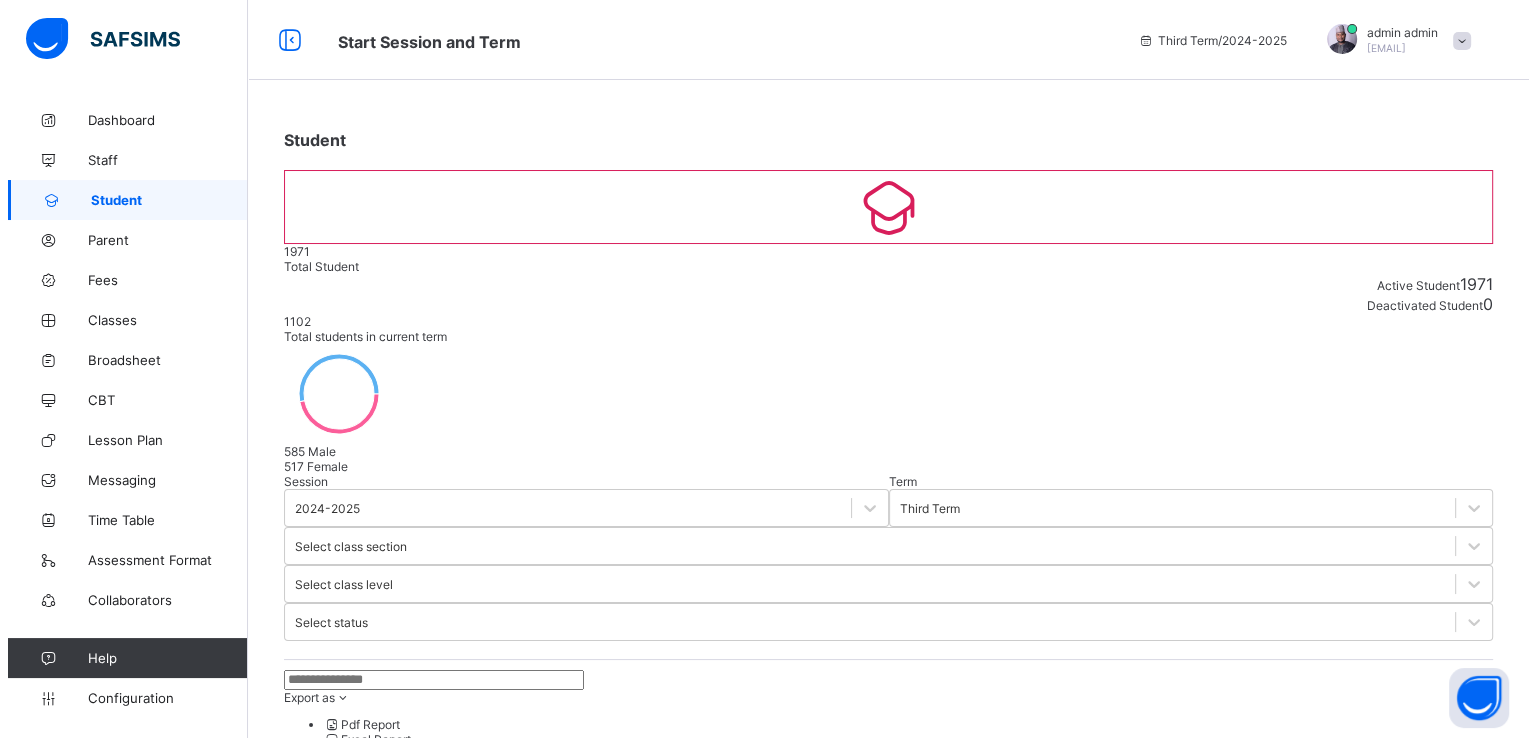scroll, scrollTop: 767, scrollLeft: 0, axis: vertical 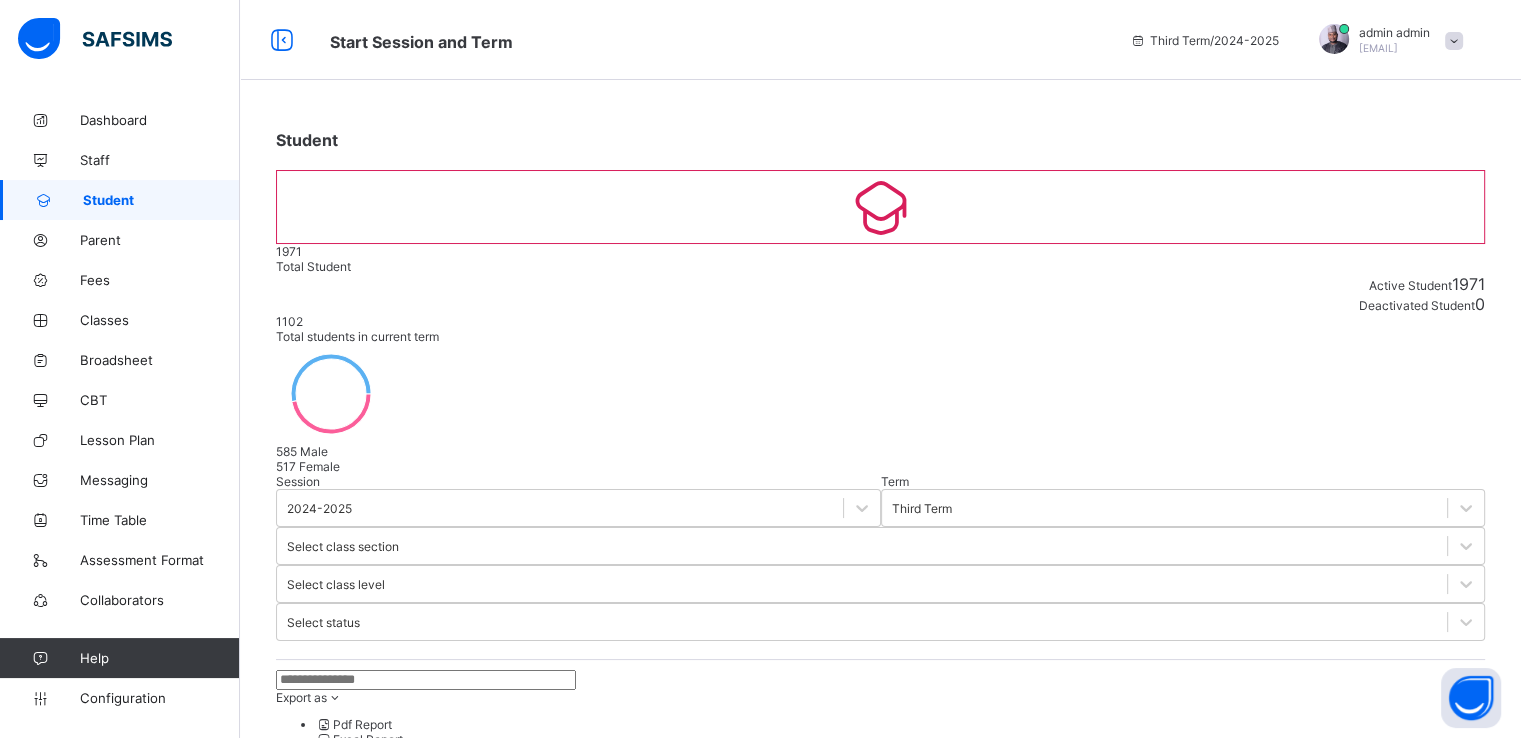 click on "Next" at bounding box center (319, 2071) 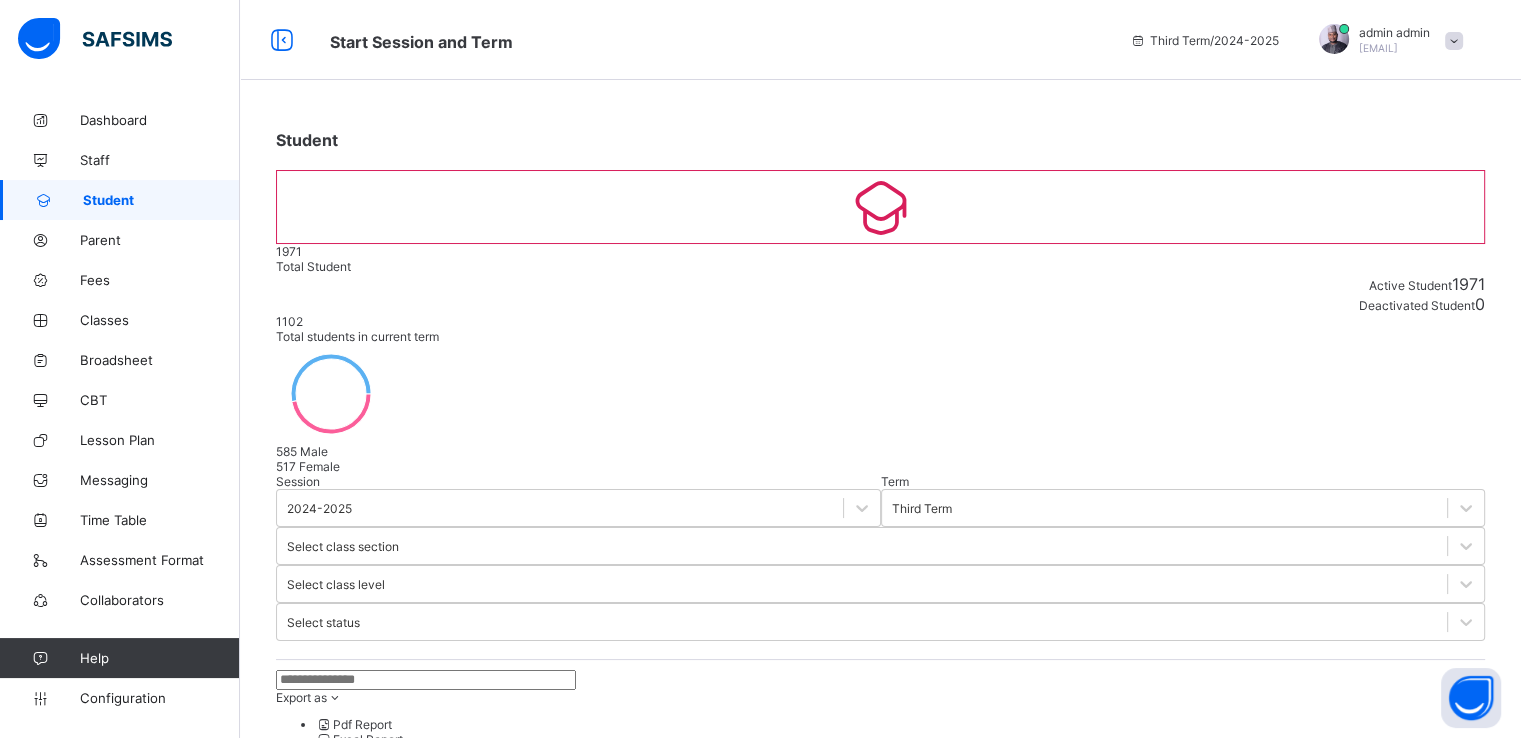 scroll, scrollTop: 264, scrollLeft: 0, axis: vertical 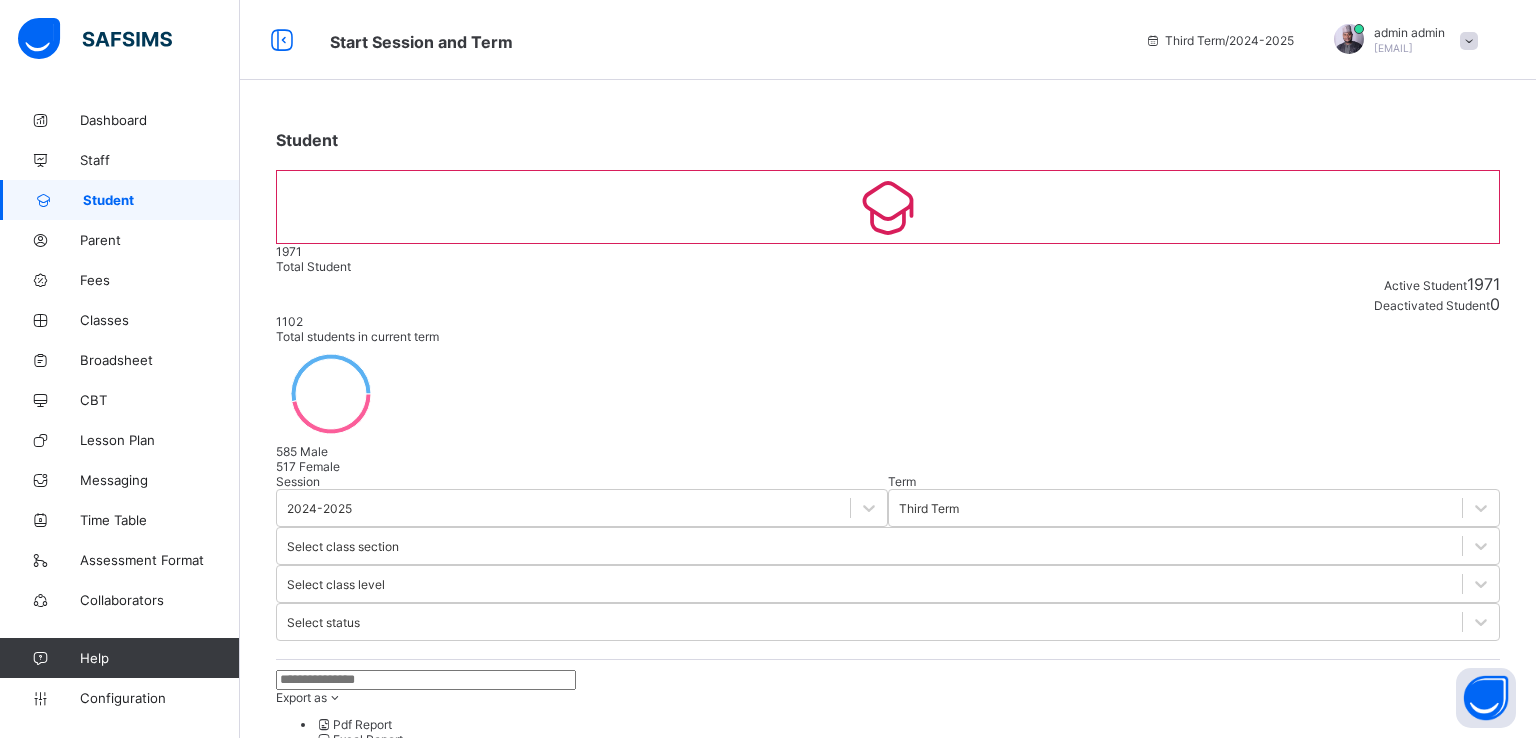 click on "Finish" at bounding box center [888, 2924] 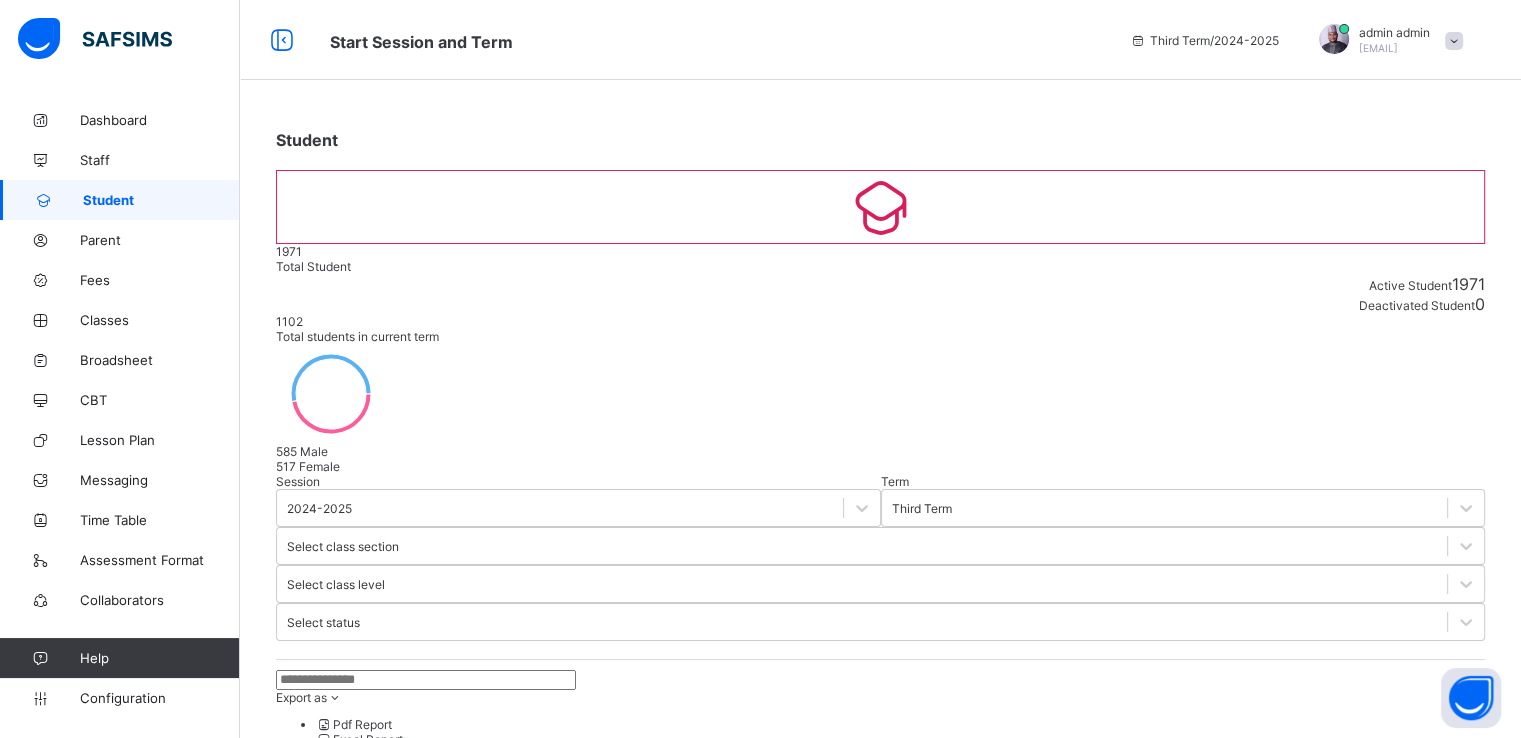 click on "Create Student" at bounding box center [333, 805] 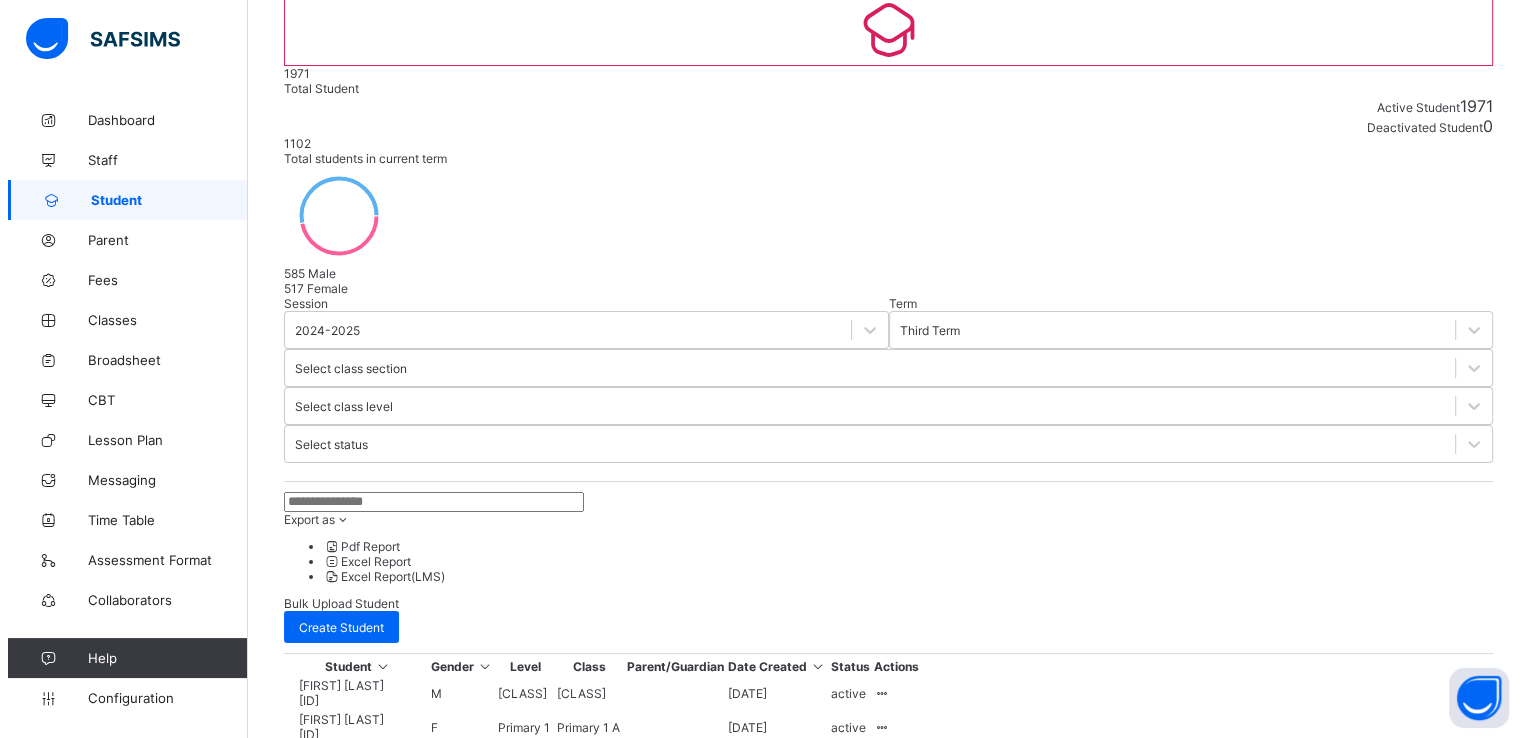 scroll, scrollTop: 200, scrollLeft: 0, axis: vertical 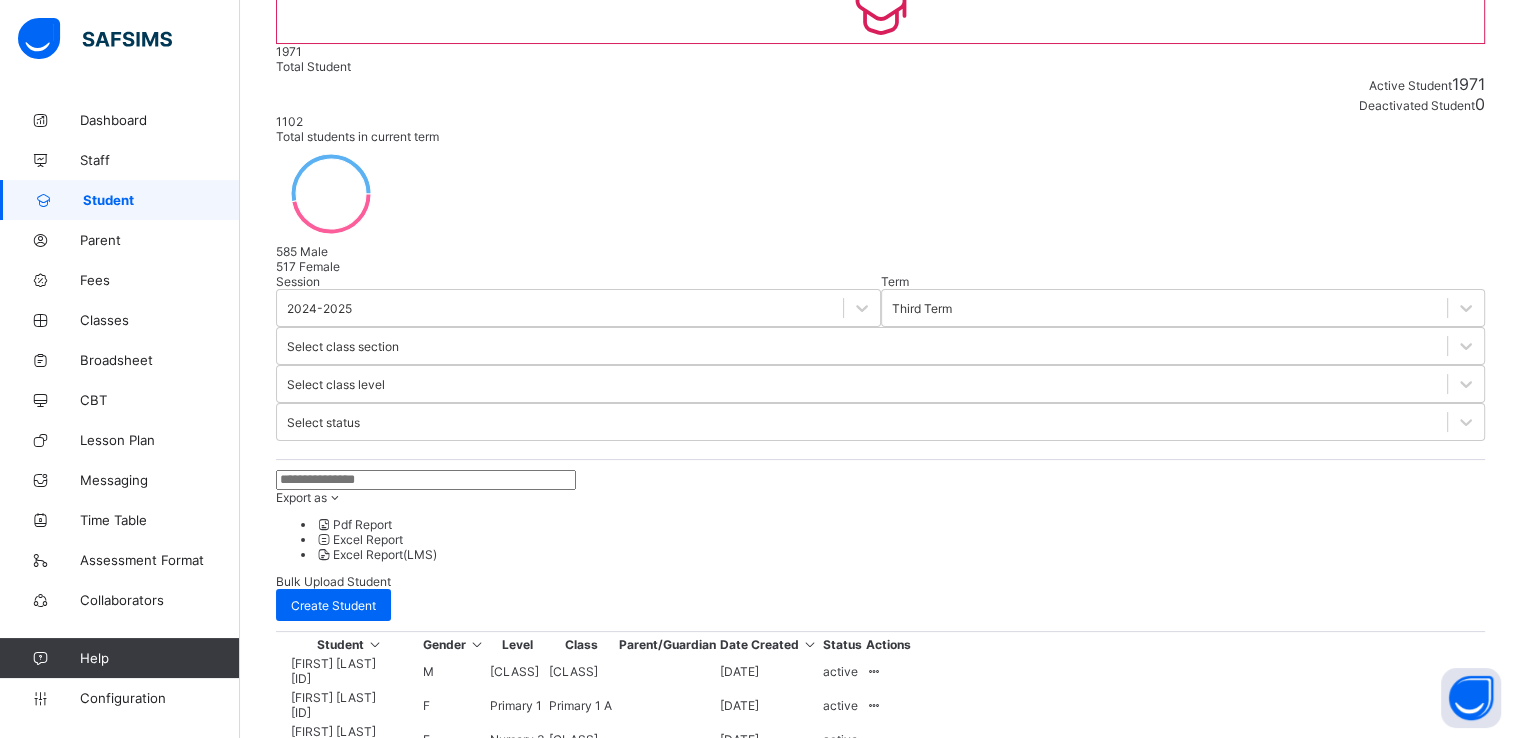 click on "Bulk Upload Student" at bounding box center (333, 581) 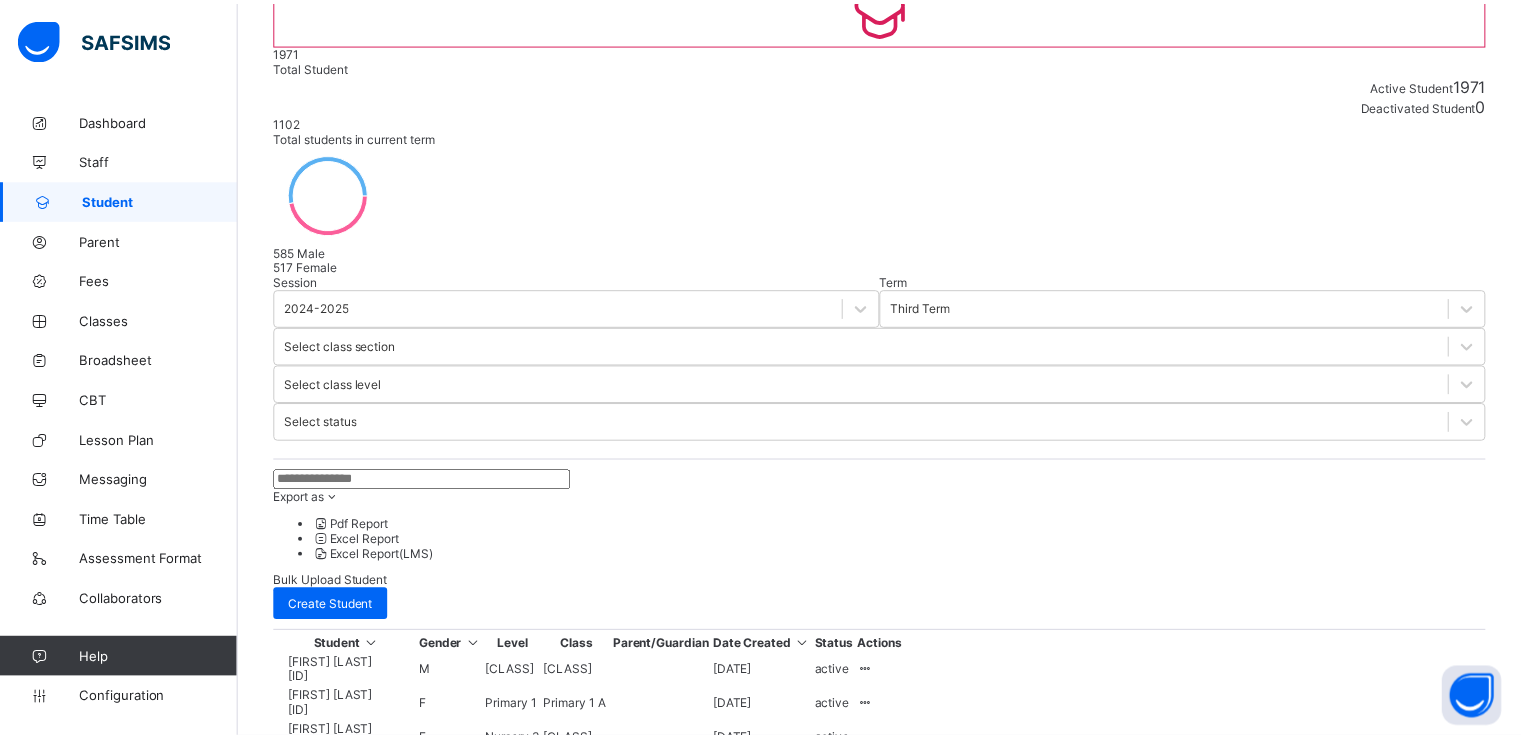 scroll, scrollTop: 456, scrollLeft: 0, axis: vertical 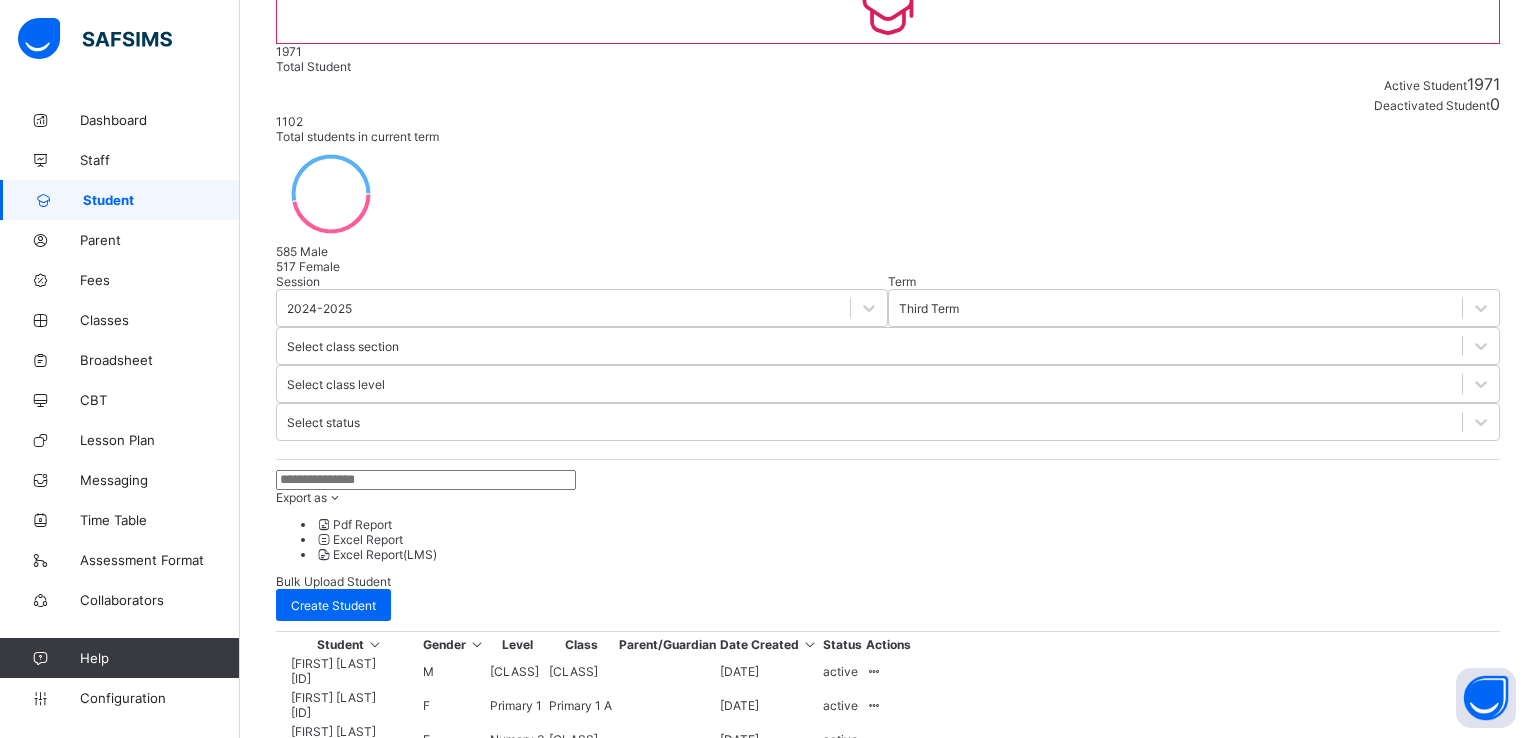 click on "Download XLSX File" at bounding box center [683, 1817] 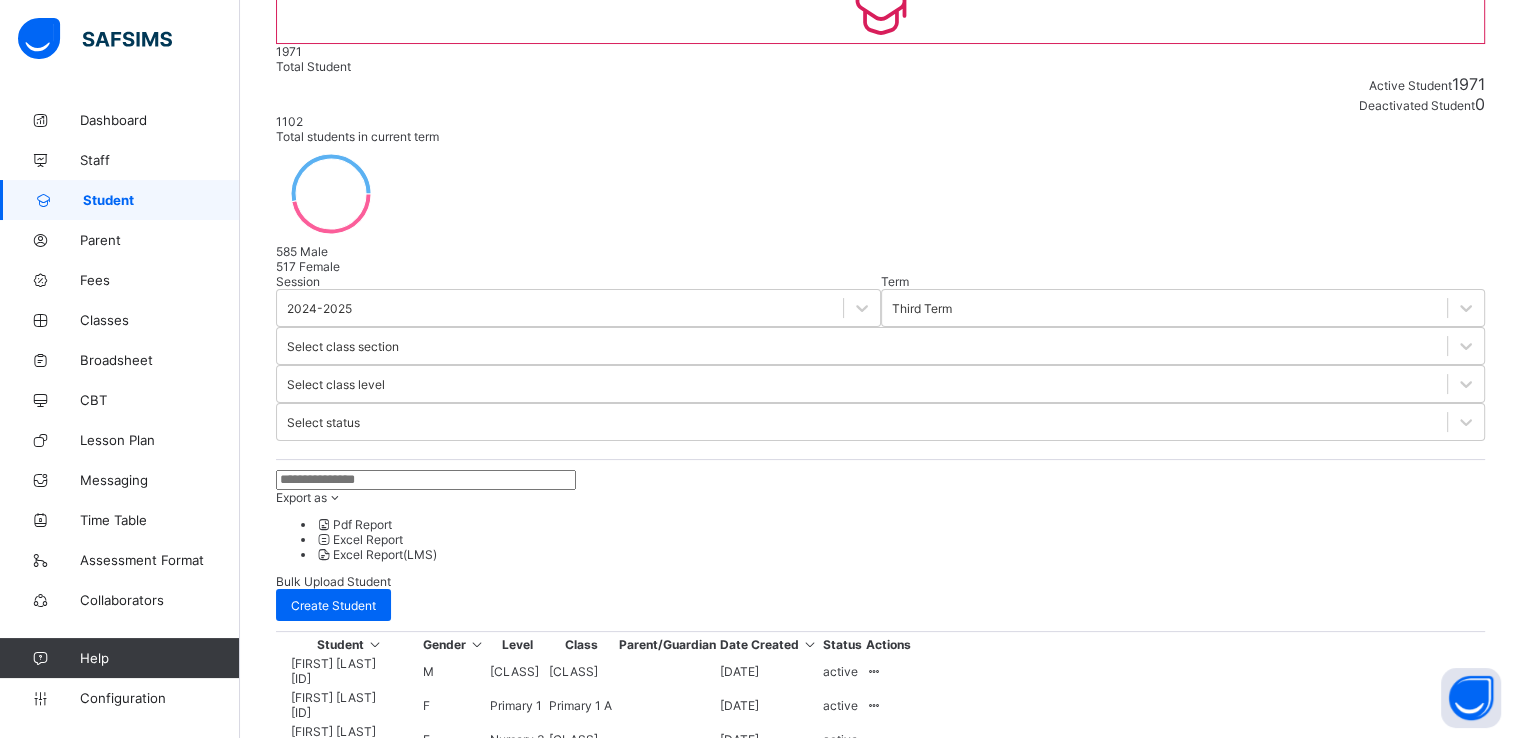 scroll, scrollTop: 638, scrollLeft: 0, axis: vertical 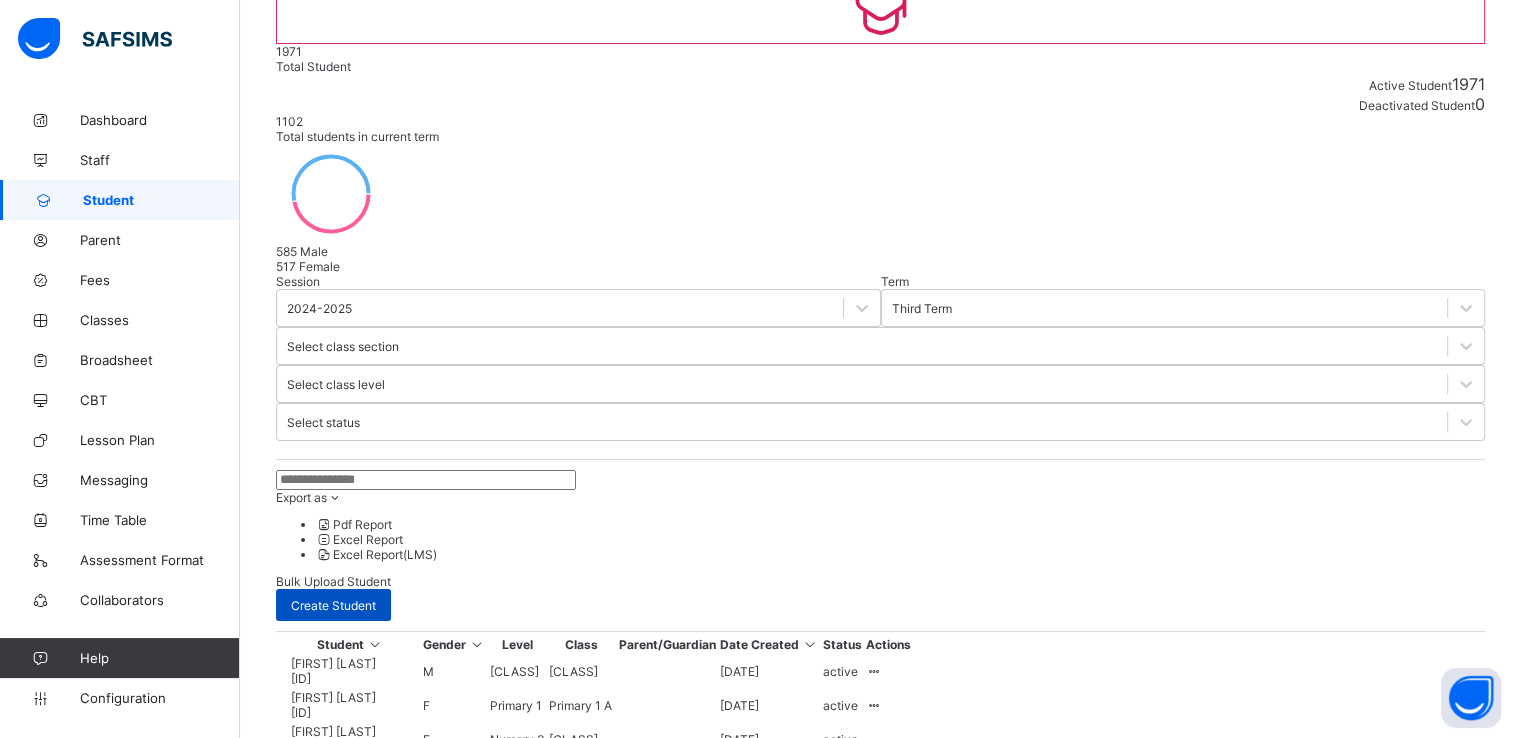 click on "Create Student" at bounding box center [333, 605] 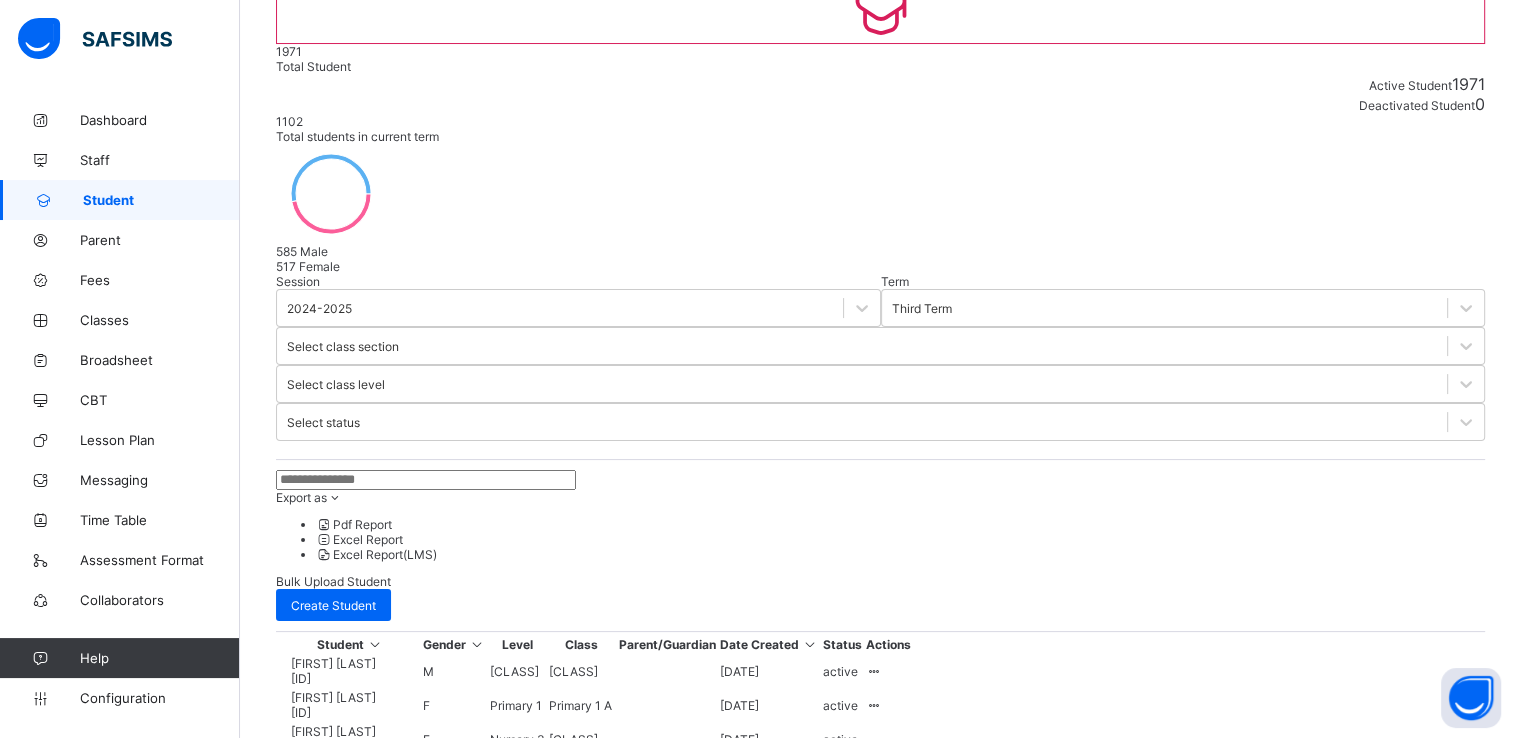click at bounding box center (377, 1341) 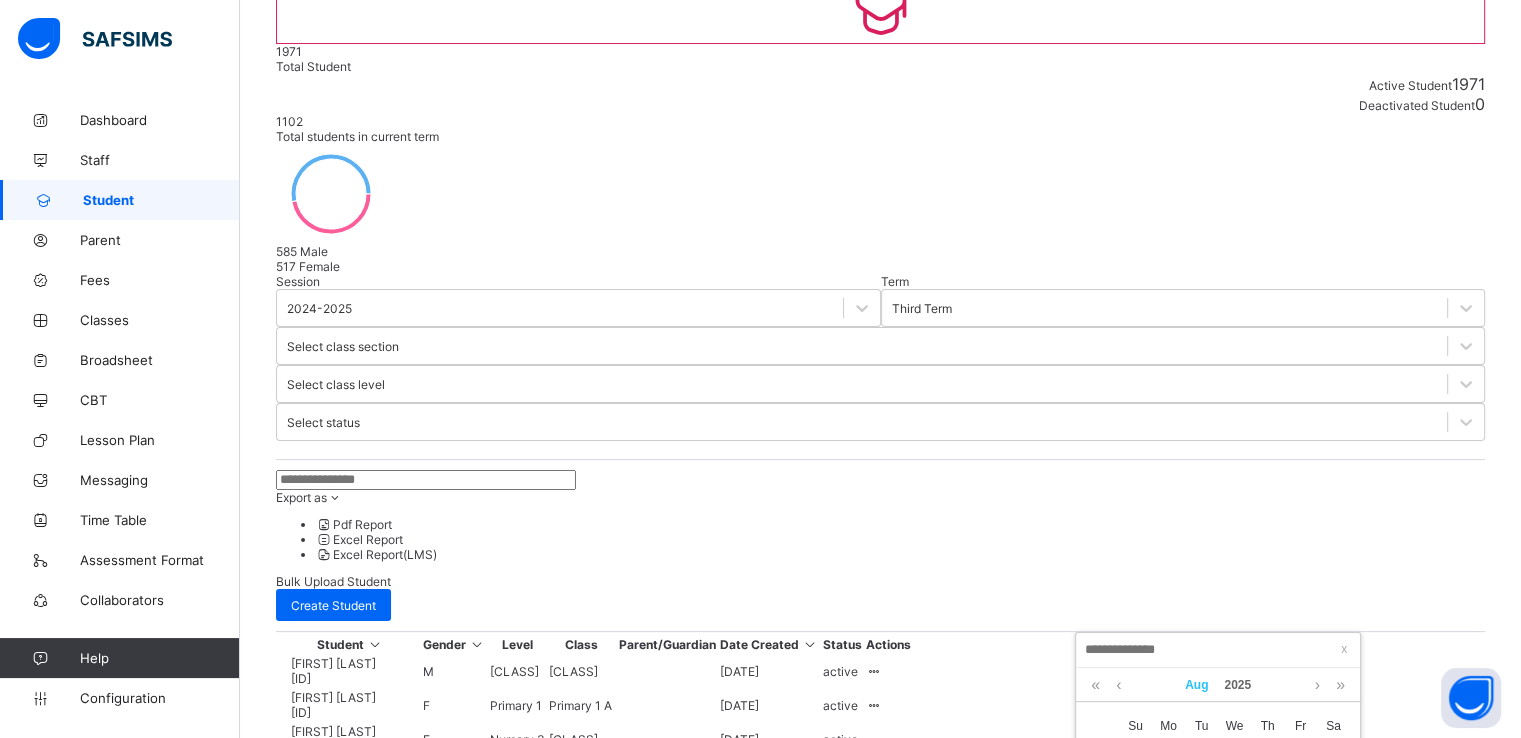 scroll, scrollTop: 449, scrollLeft: 0, axis: vertical 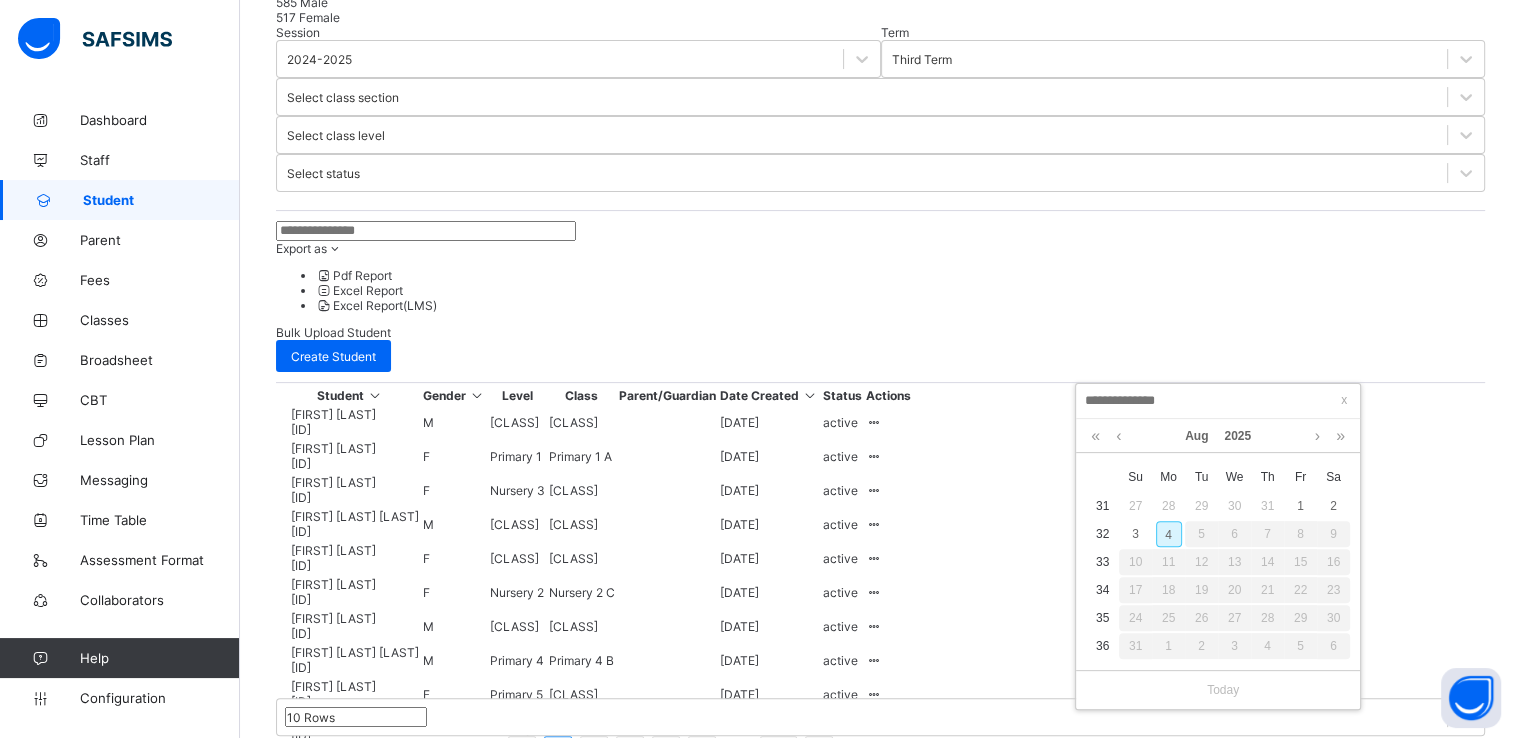 click on "4" at bounding box center (1169, 534) 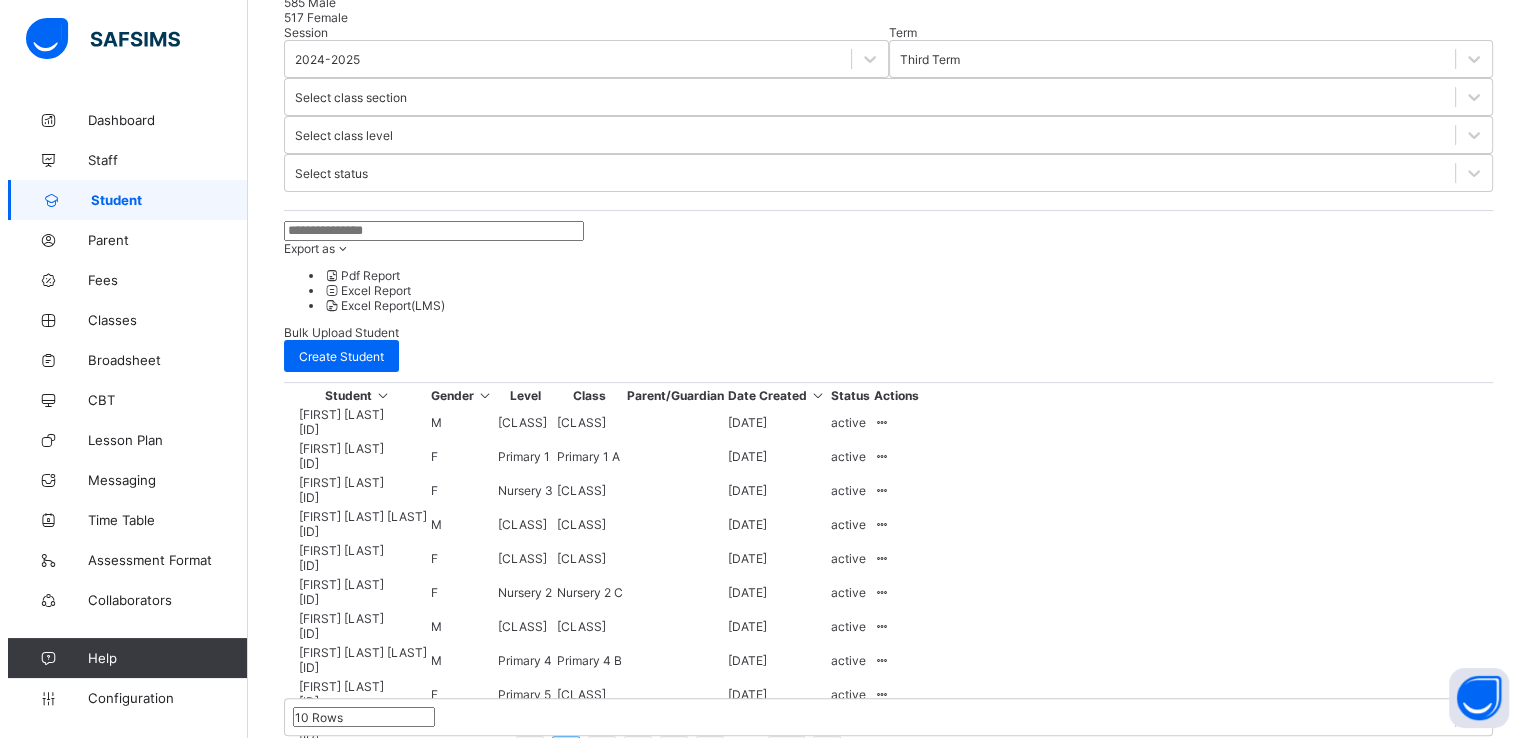 scroll, scrollTop: 767, scrollLeft: 0, axis: vertical 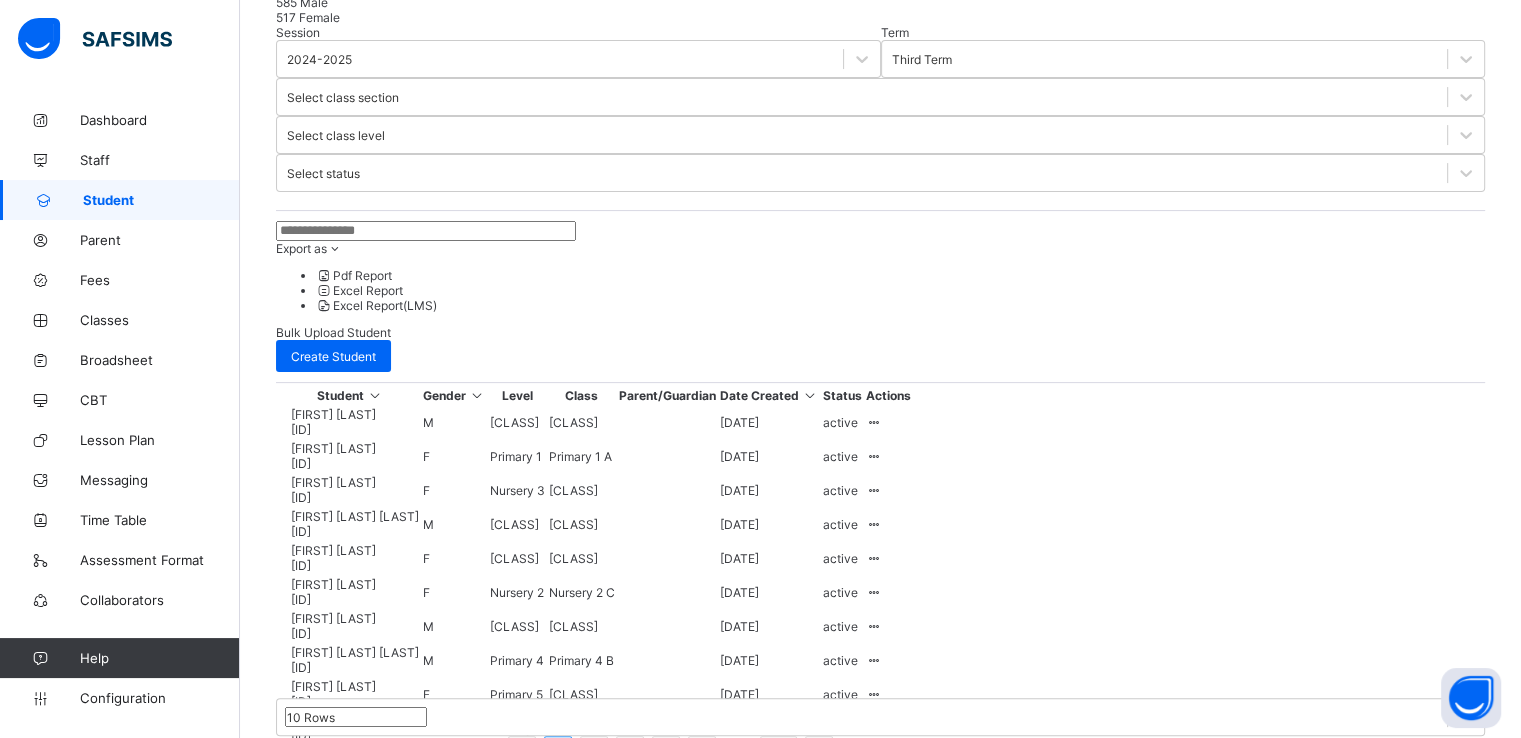 click on "Next" at bounding box center [319, 1622] 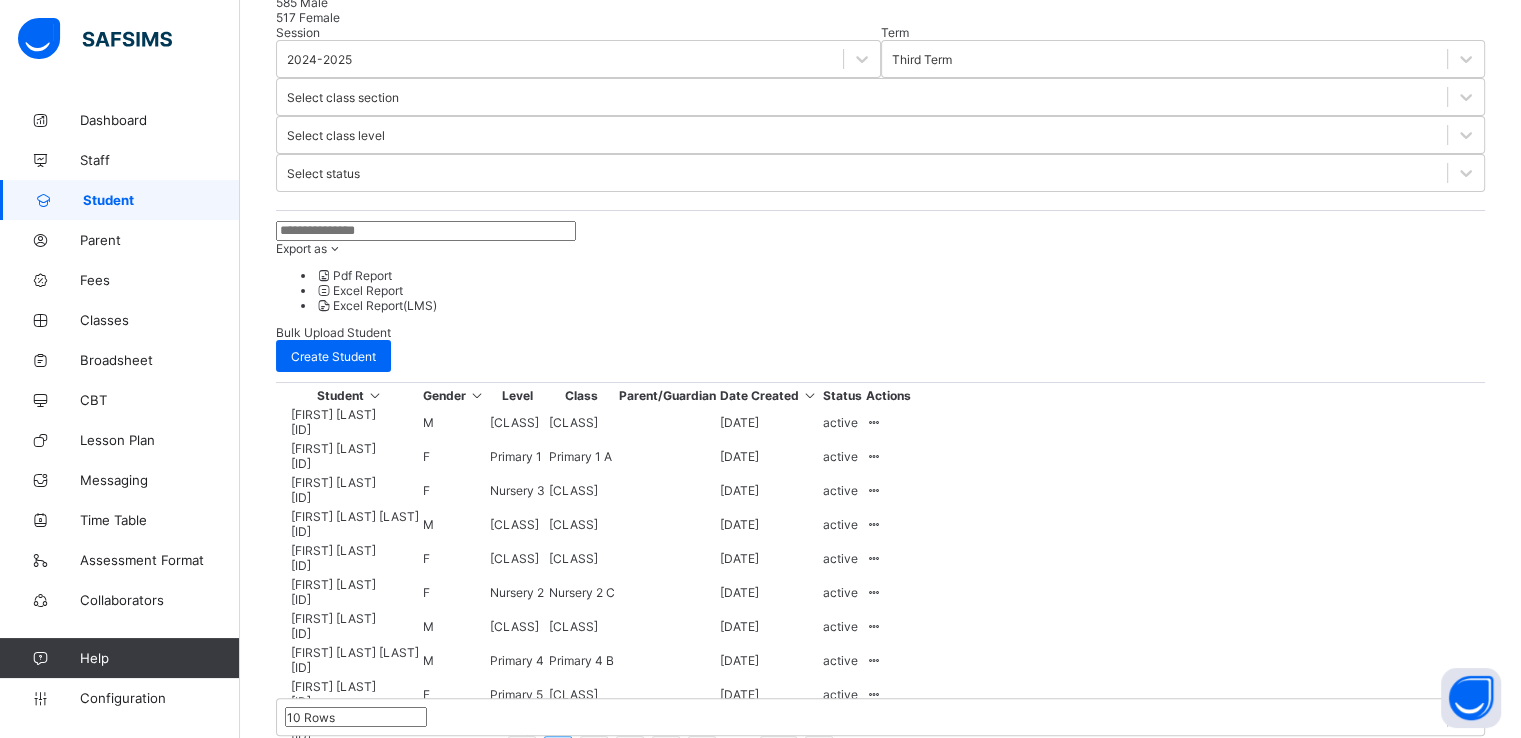 scroll, scrollTop: 264, scrollLeft: 0, axis: vertical 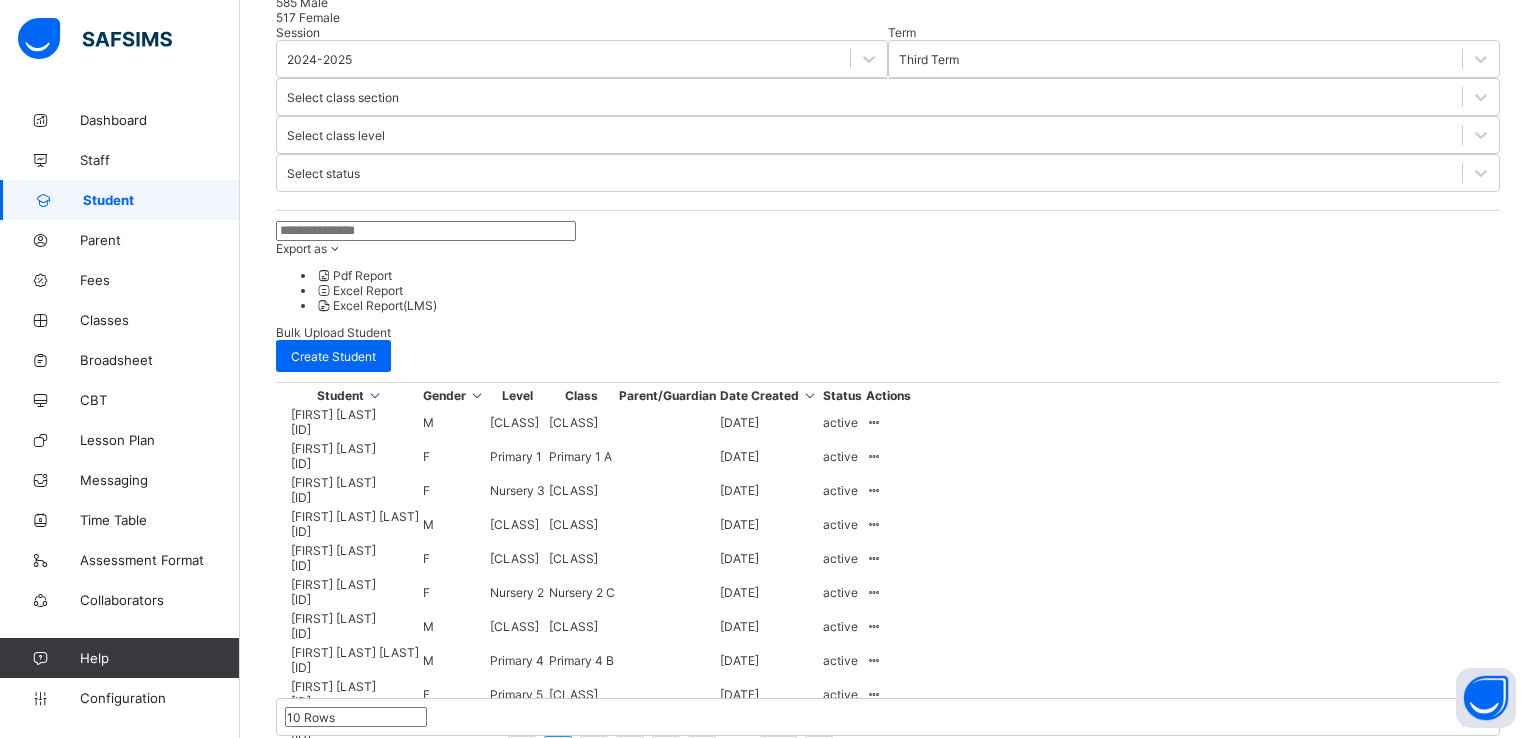 click on "Finish" at bounding box center (888, 2475) 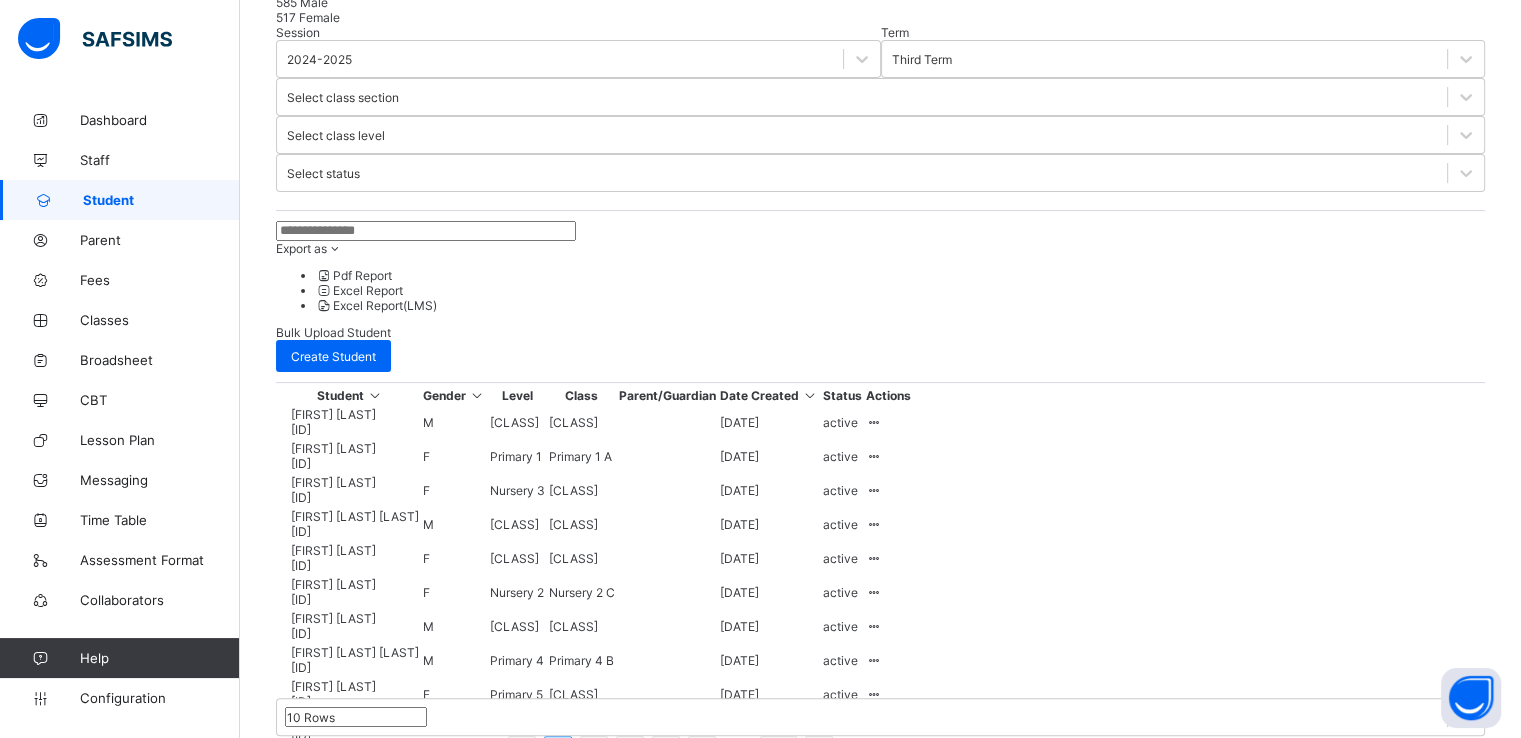 scroll, scrollTop: 0, scrollLeft: 0, axis: both 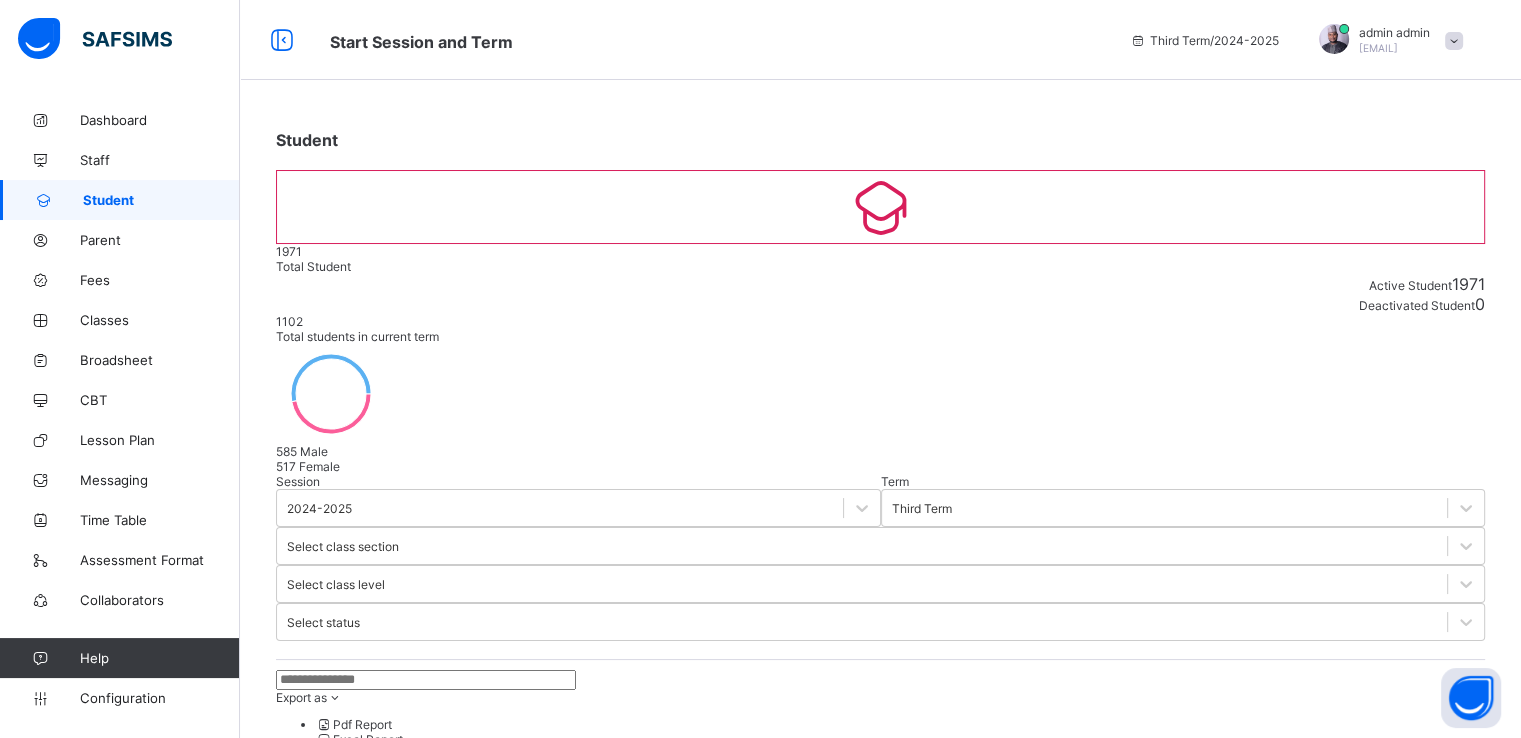 click on "Create Student" at bounding box center (333, 805) 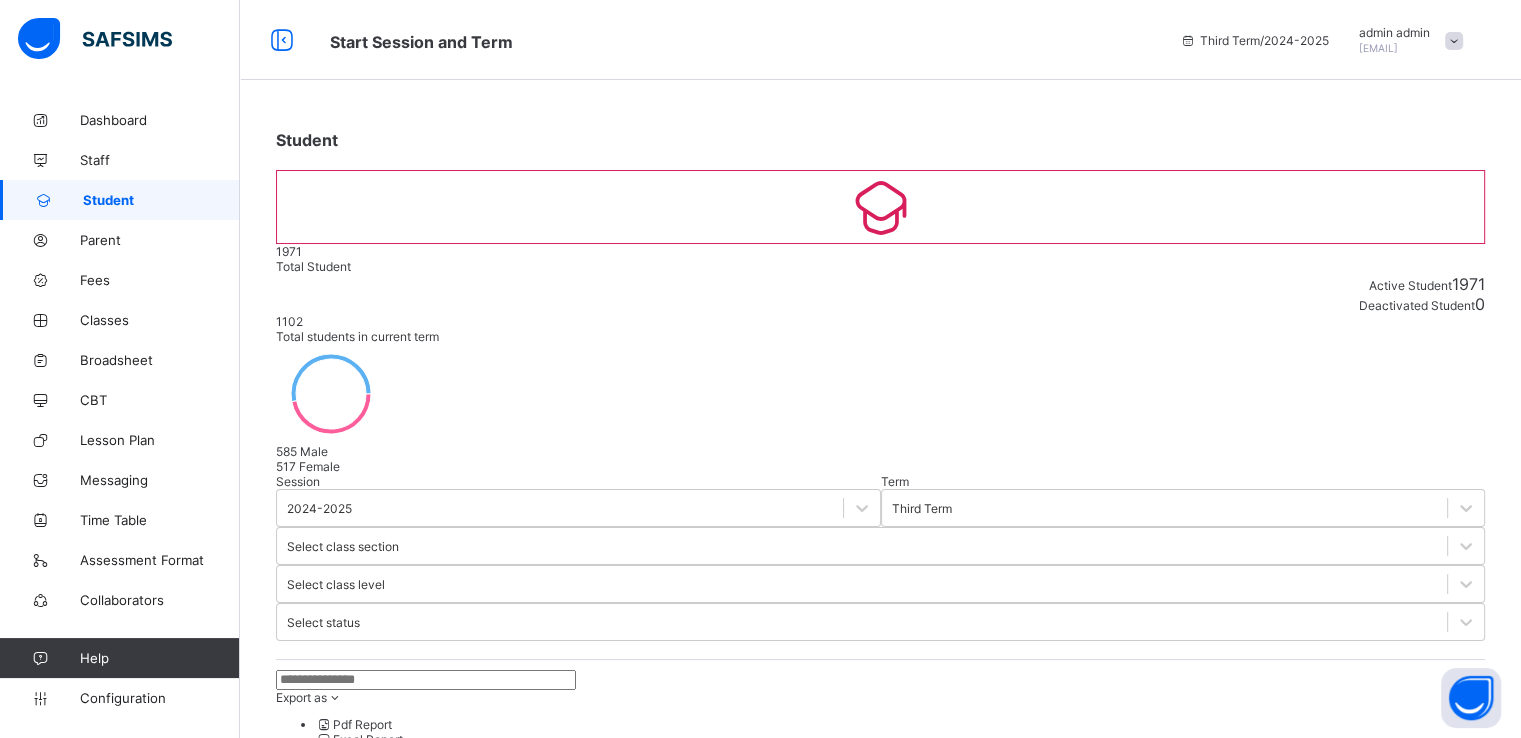 type on "*" 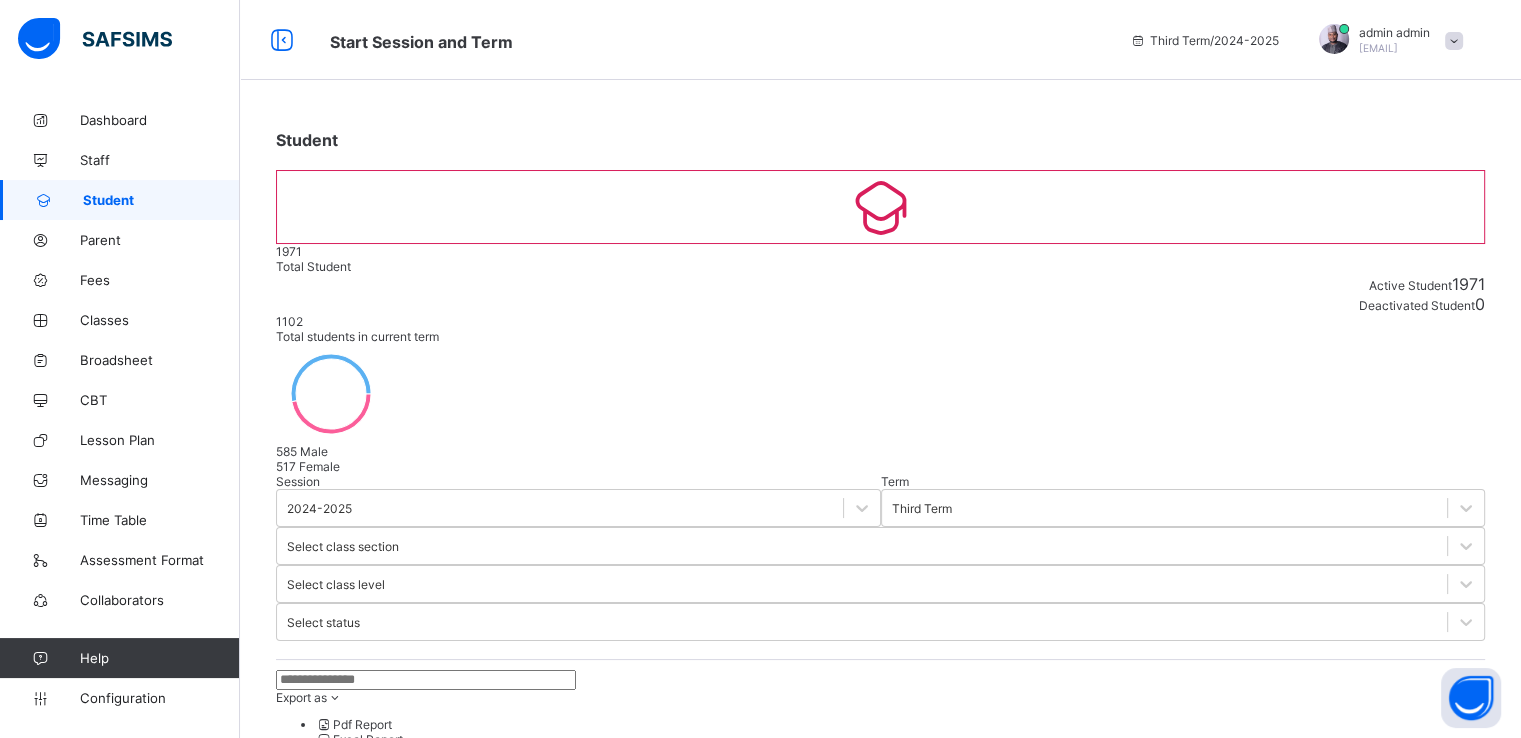 click on "*********" at bounding box center [377, 1541] 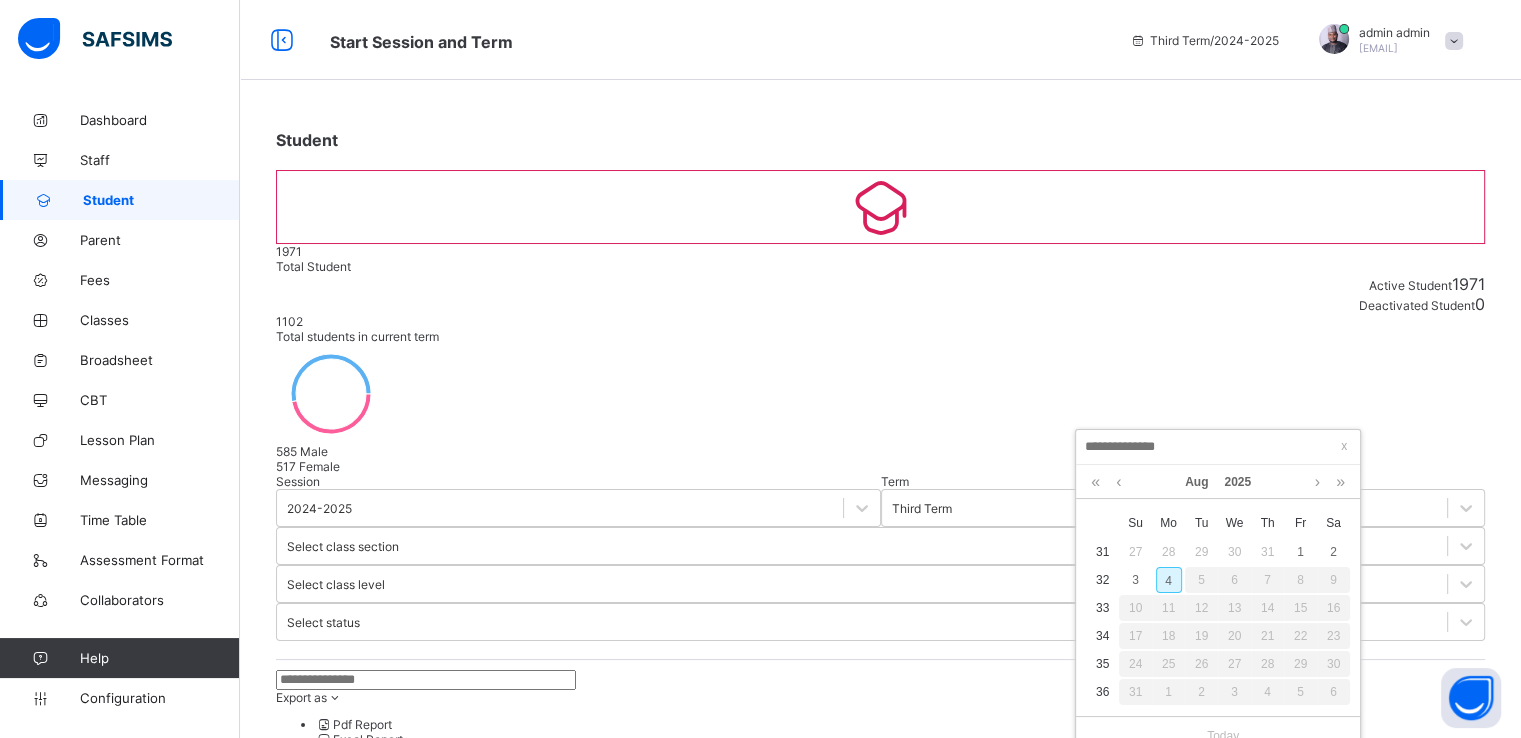 click on "4" at bounding box center [1169, 580] 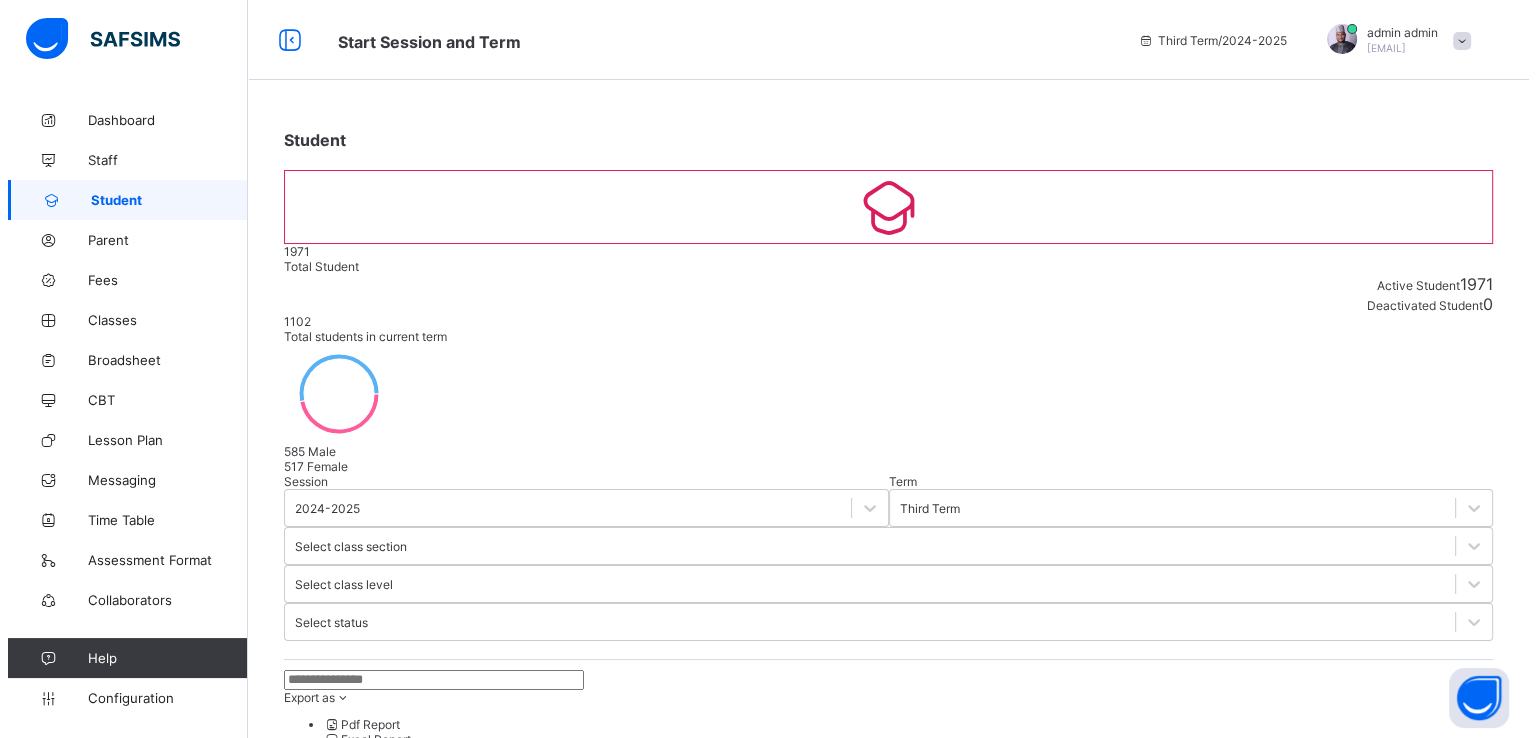 scroll, scrollTop: 767, scrollLeft: 0, axis: vertical 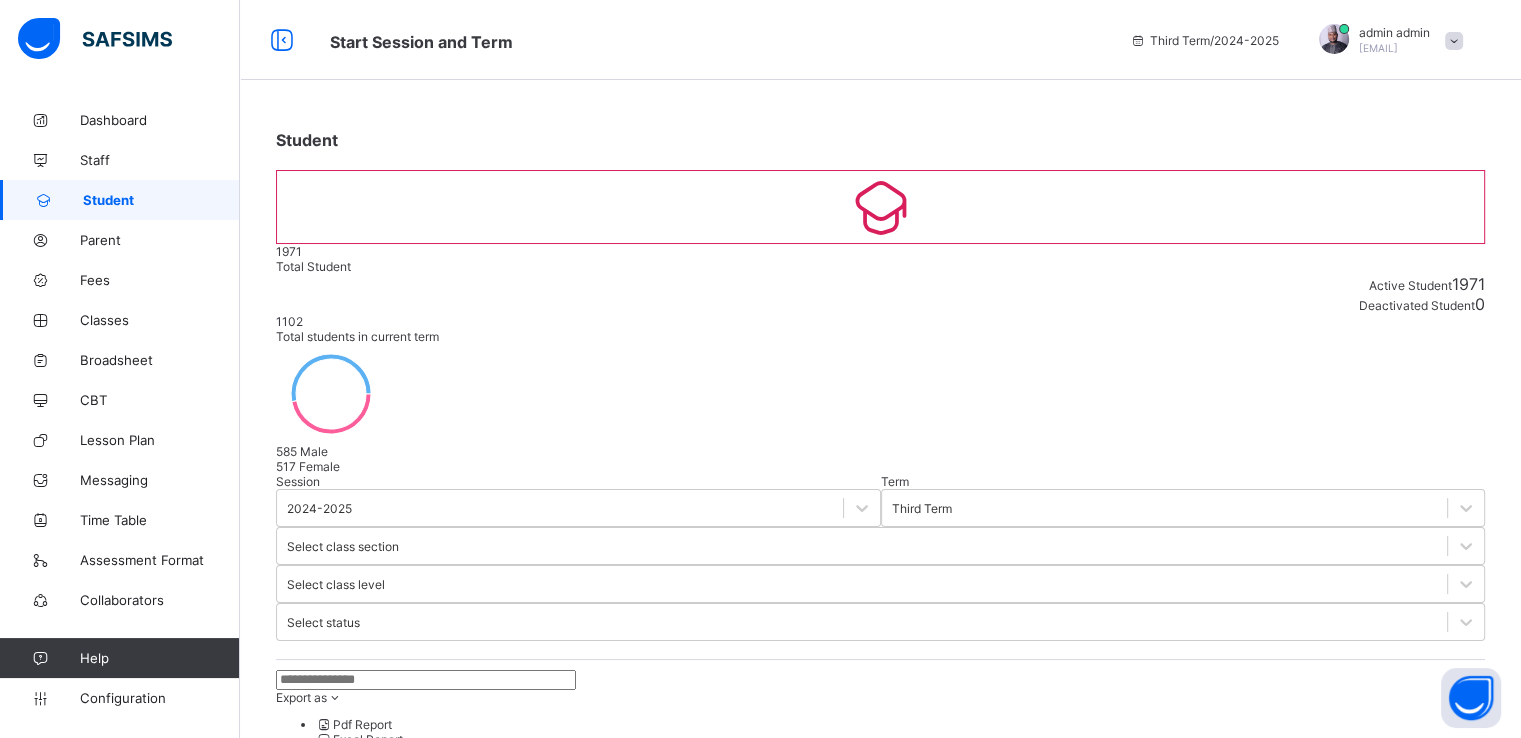 click on "Next" at bounding box center [319, 2071] 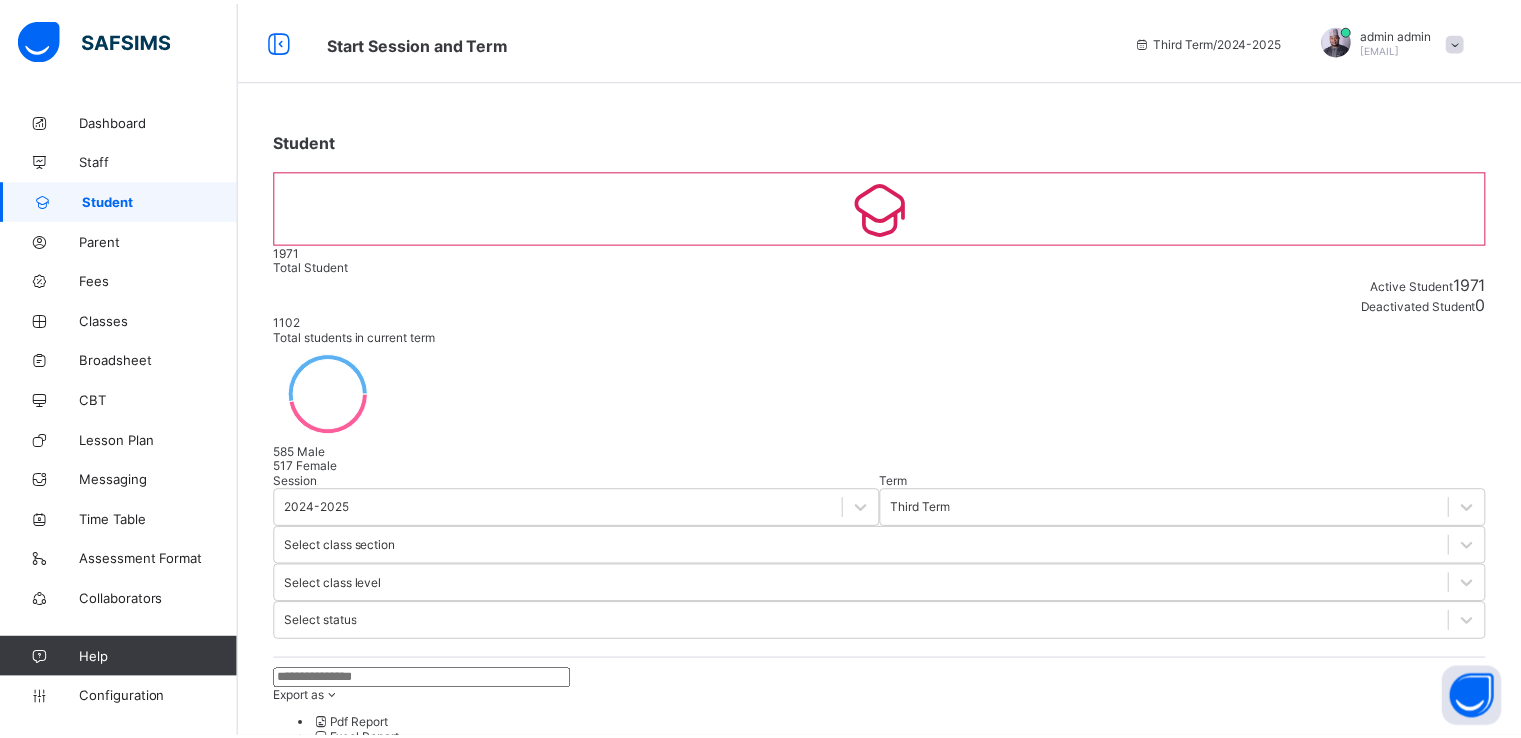 scroll, scrollTop: 264, scrollLeft: 0, axis: vertical 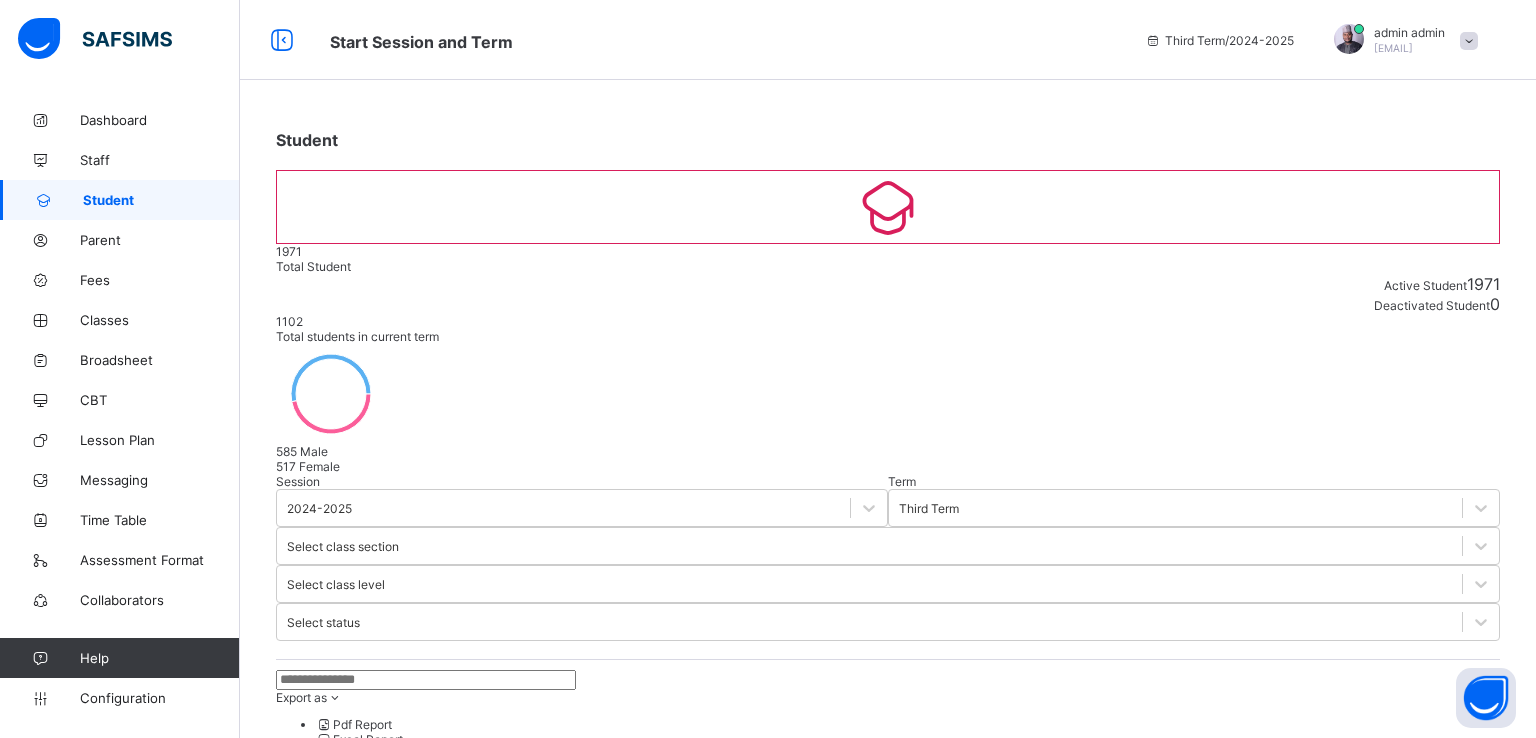 click on "Finish" at bounding box center [292, 2924] 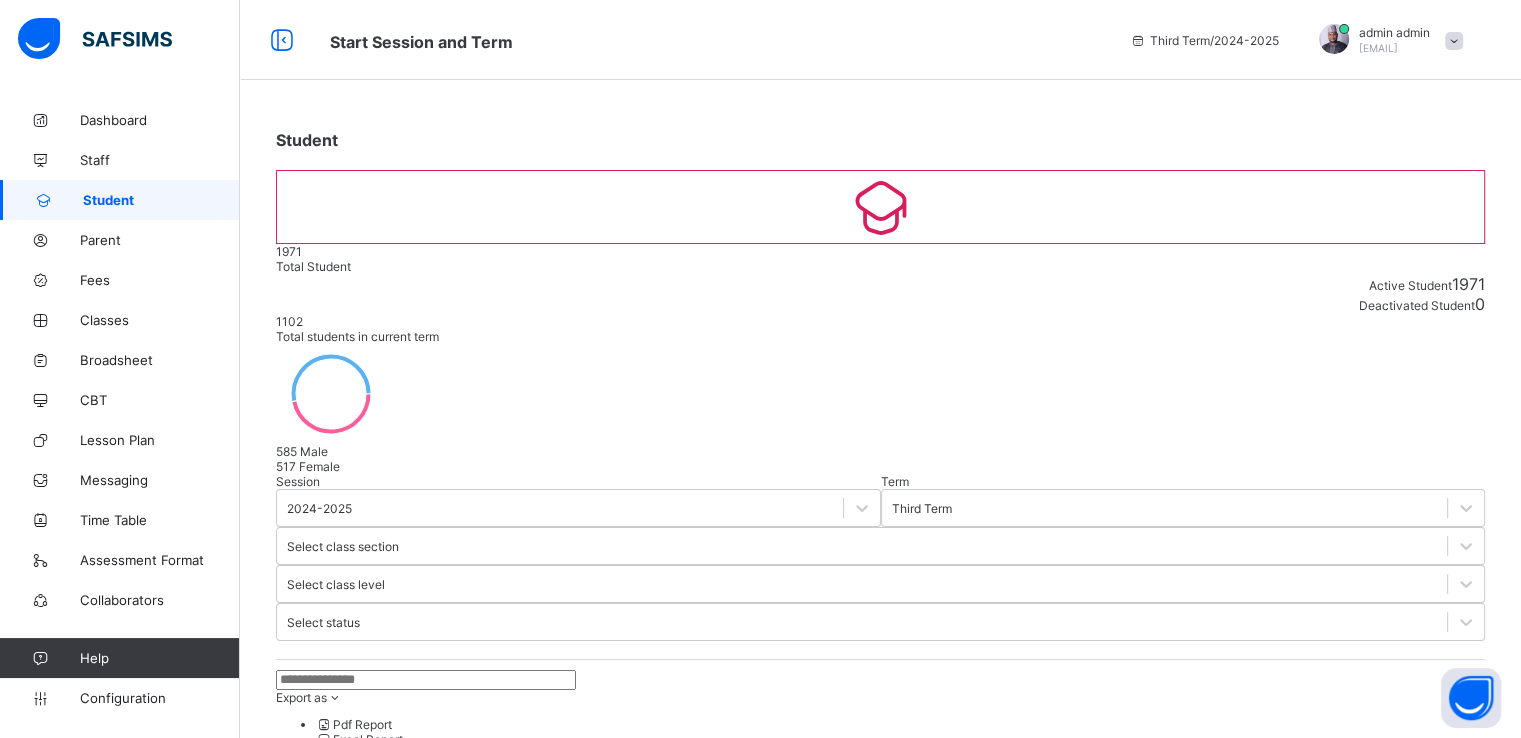 click on "Create Student" at bounding box center [333, 805] 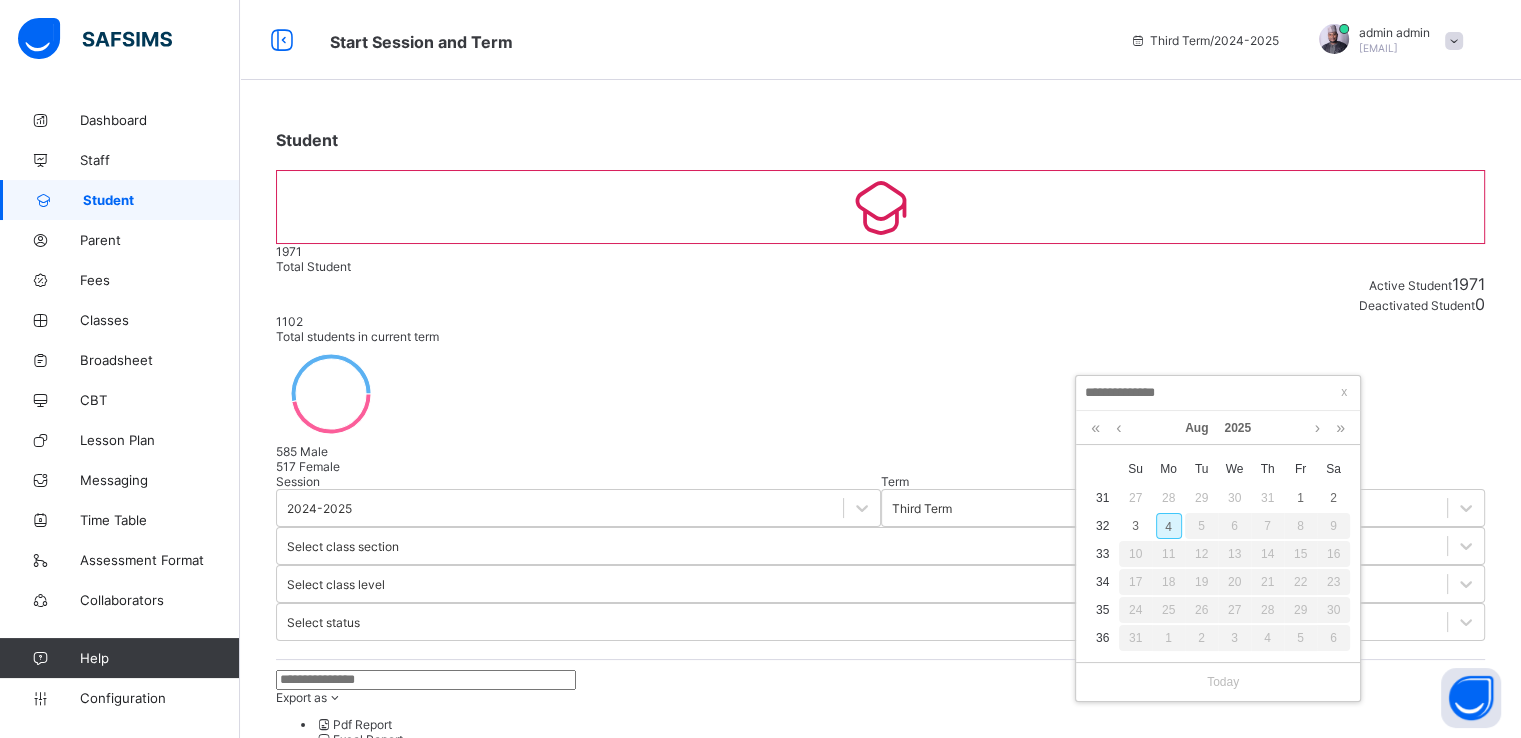 click on "4" at bounding box center (1169, 526) 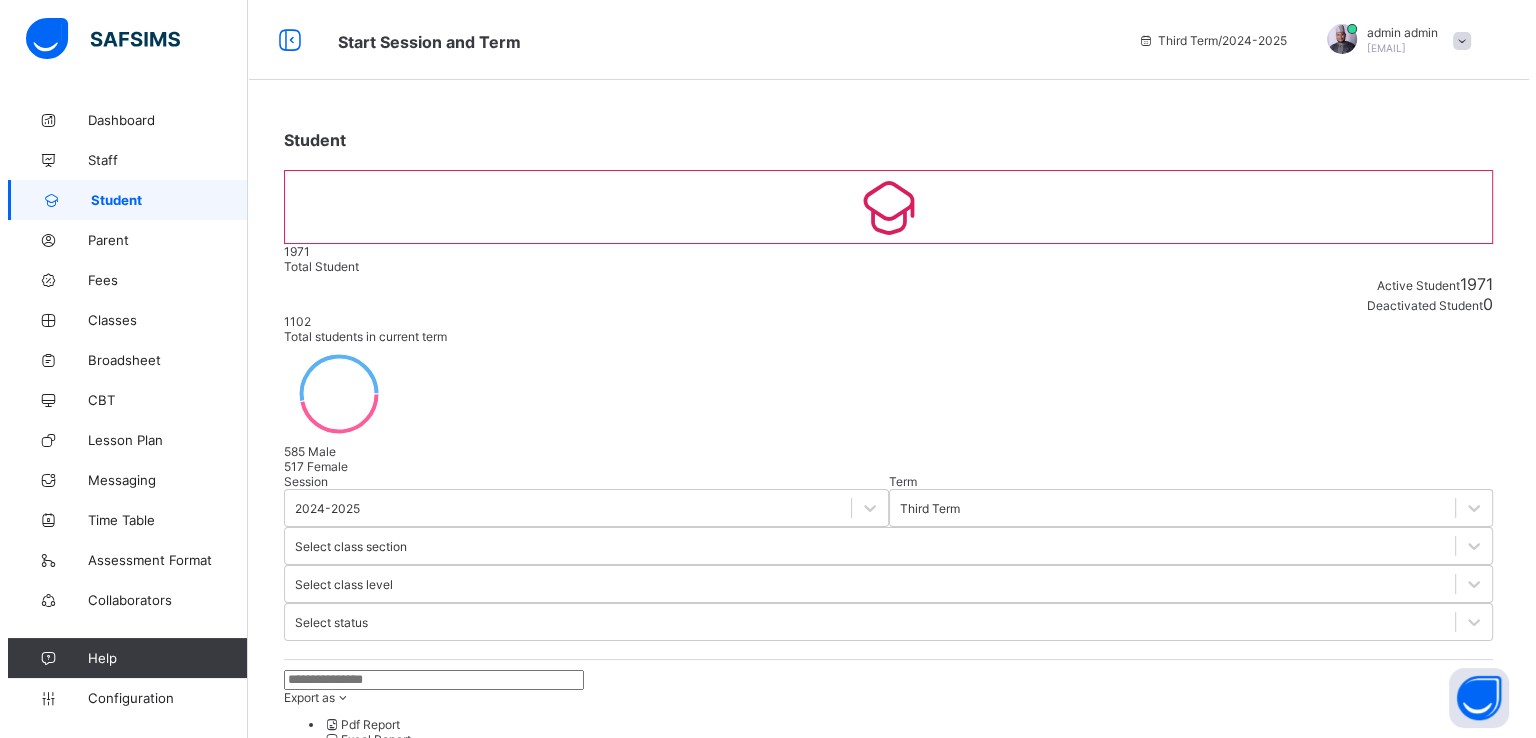 scroll, scrollTop: 667, scrollLeft: 0, axis: vertical 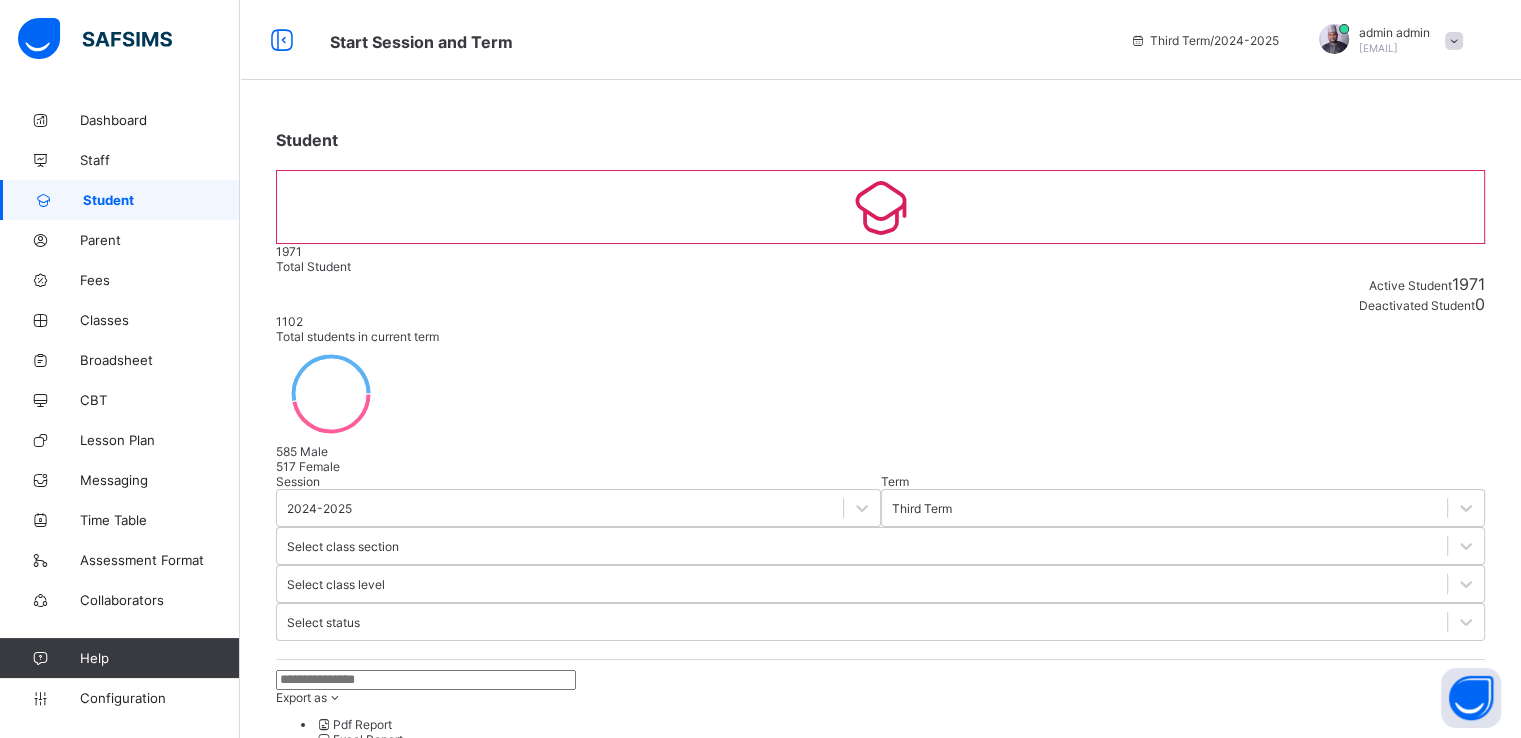 click on "Next" at bounding box center (319, 2071) 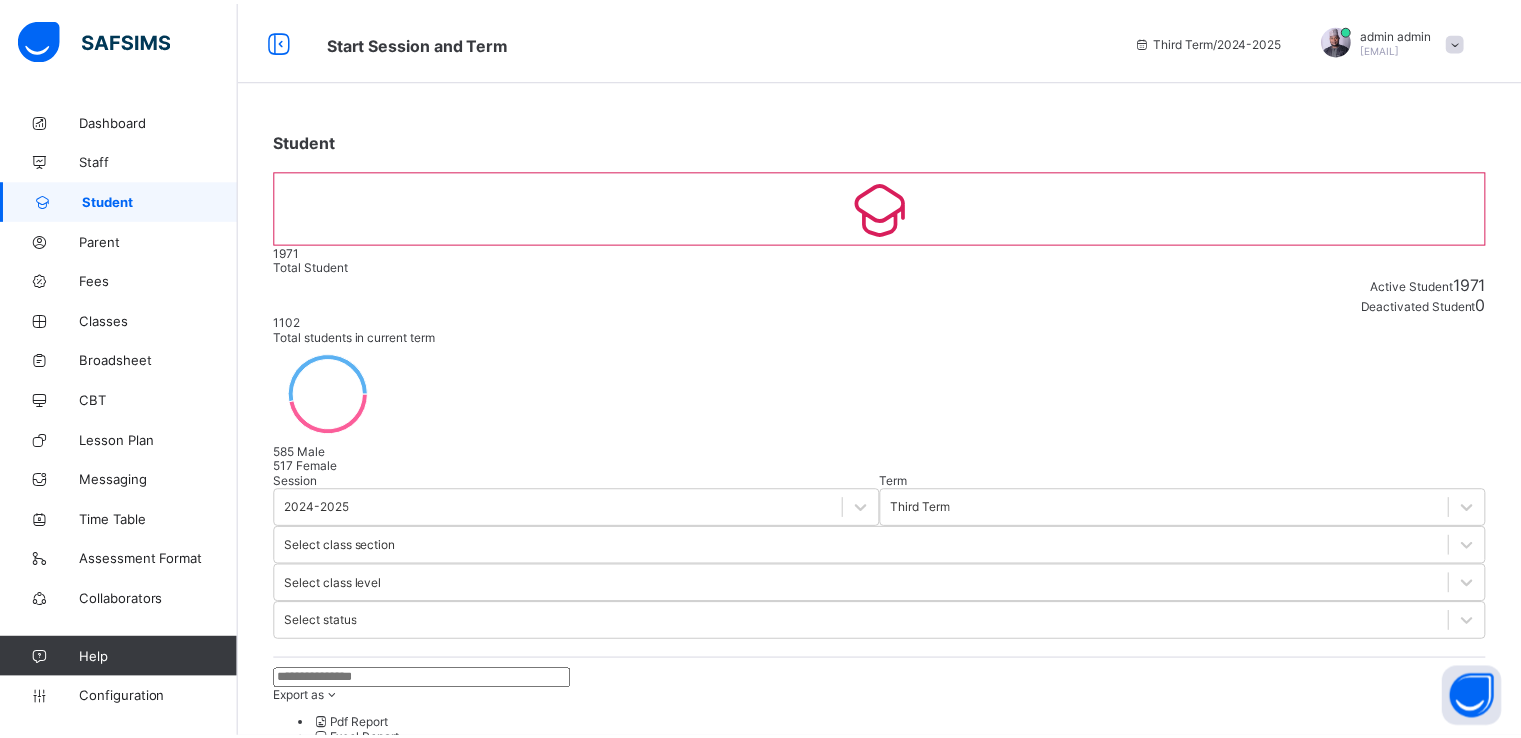 scroll, scrollTop: 264, scrollLeft: 0, axis: vertical 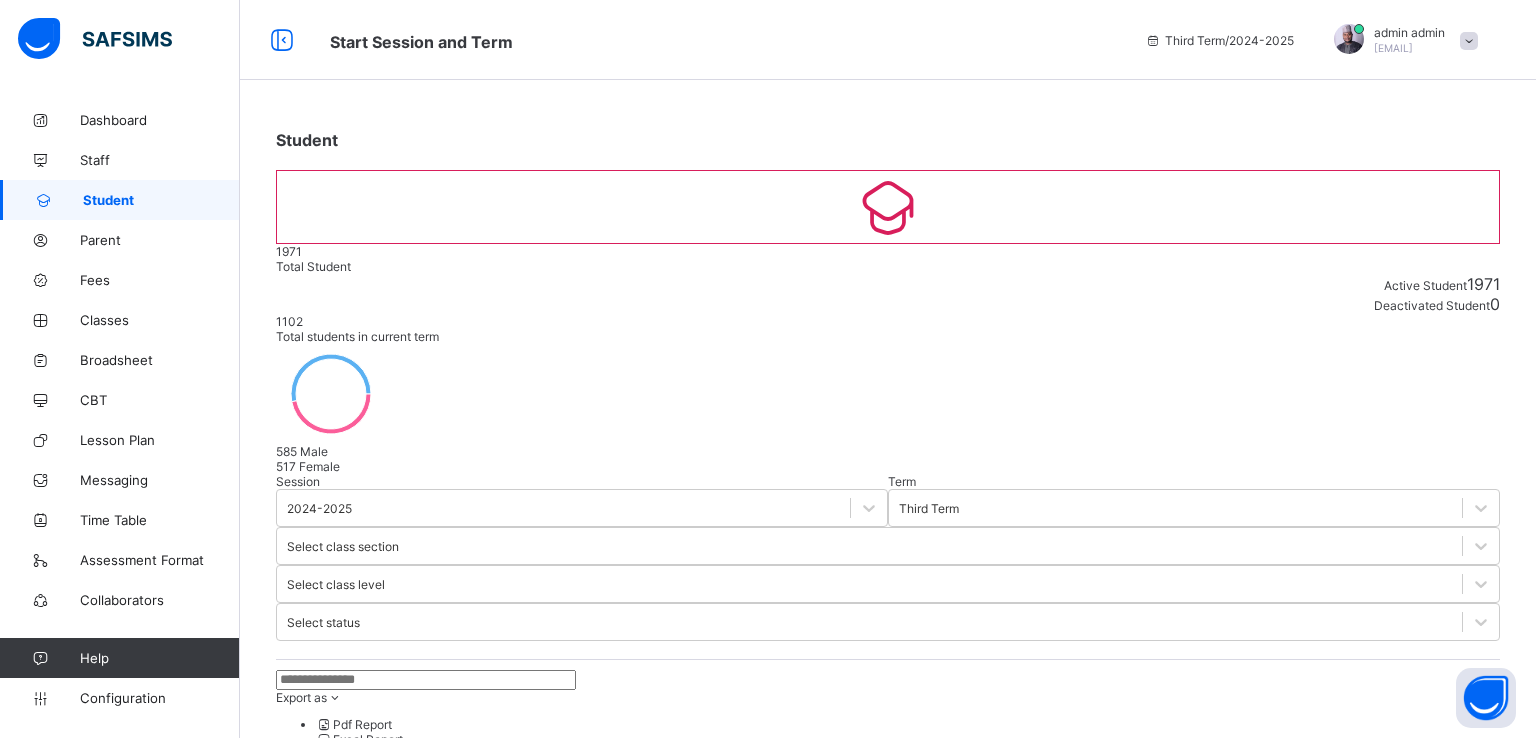 click on "Finish" at bounding box center [292, 2924] 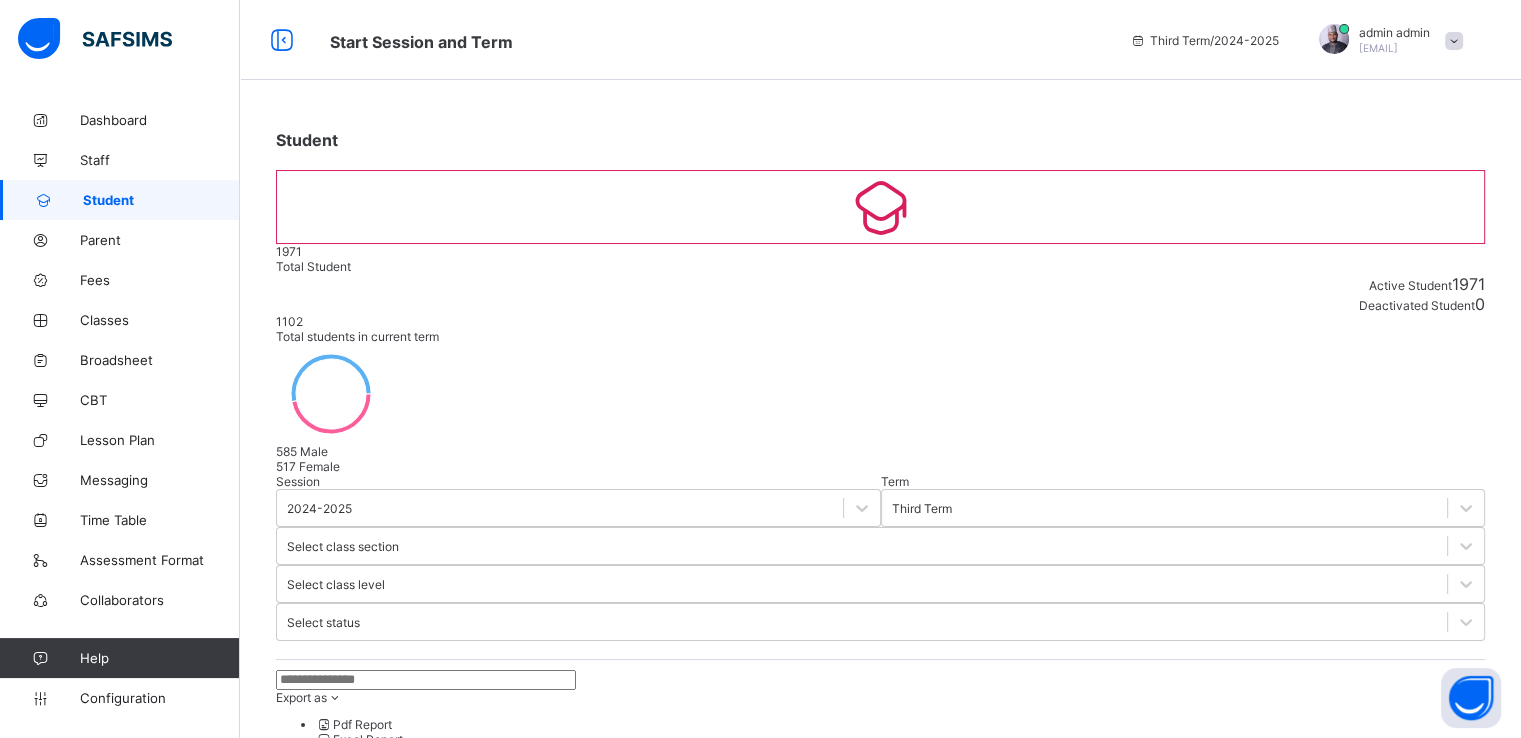 click on "Create Student" at bounding box center [333, 805] 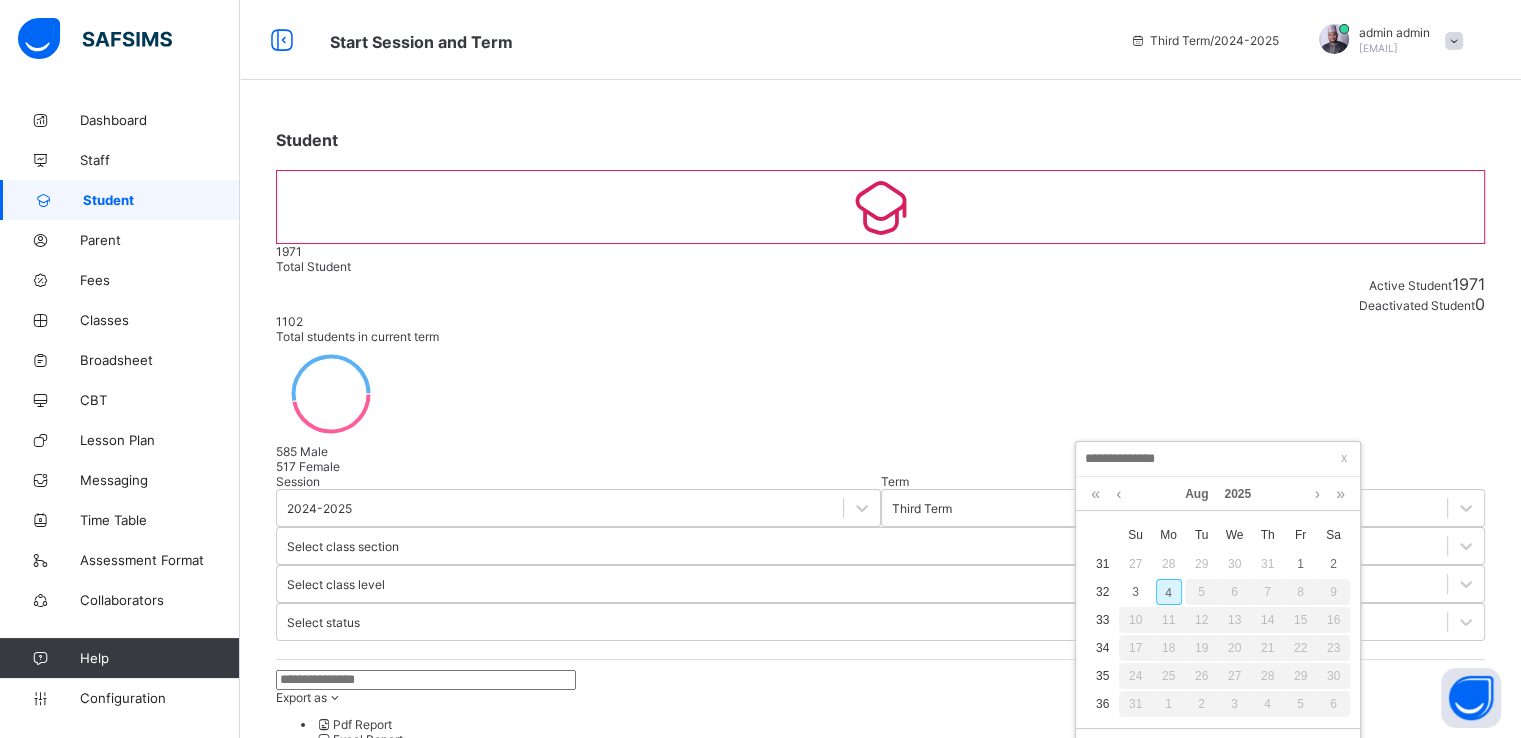 click on "4" at bounding box center [1169, 592] 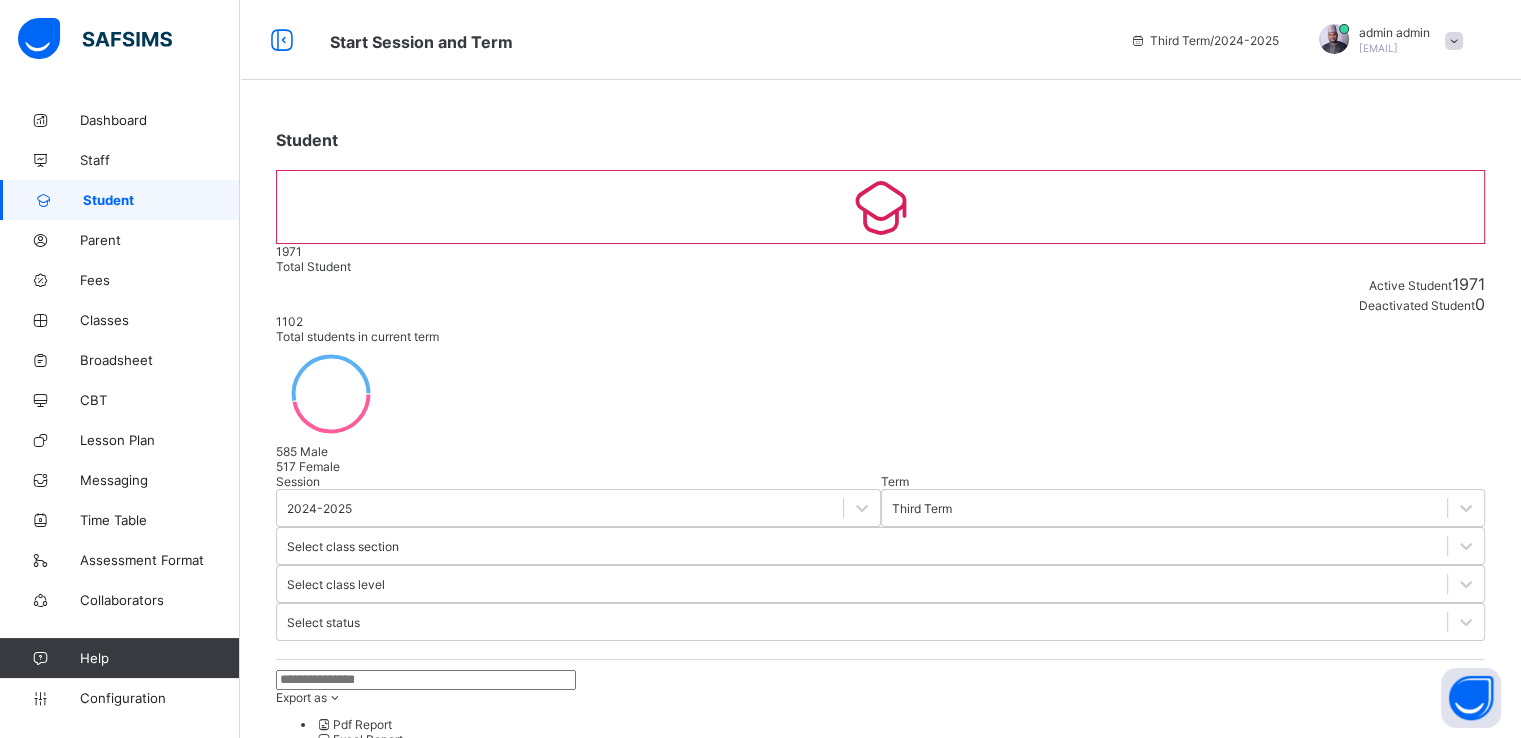 click on "*********" at bounding box center (377, 1541) 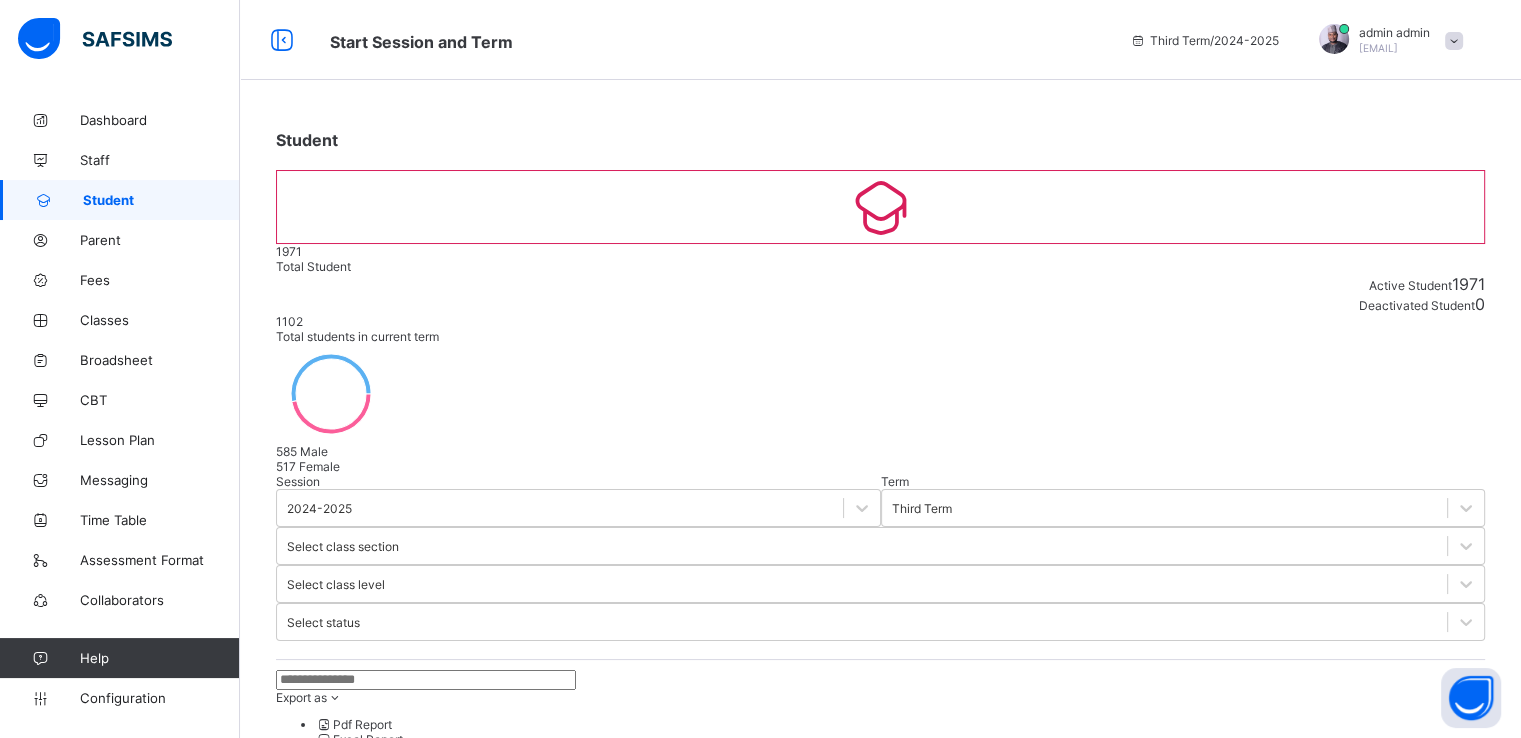 scroll, scrollTop: 264, scrollLeft: 0, axis: vertical 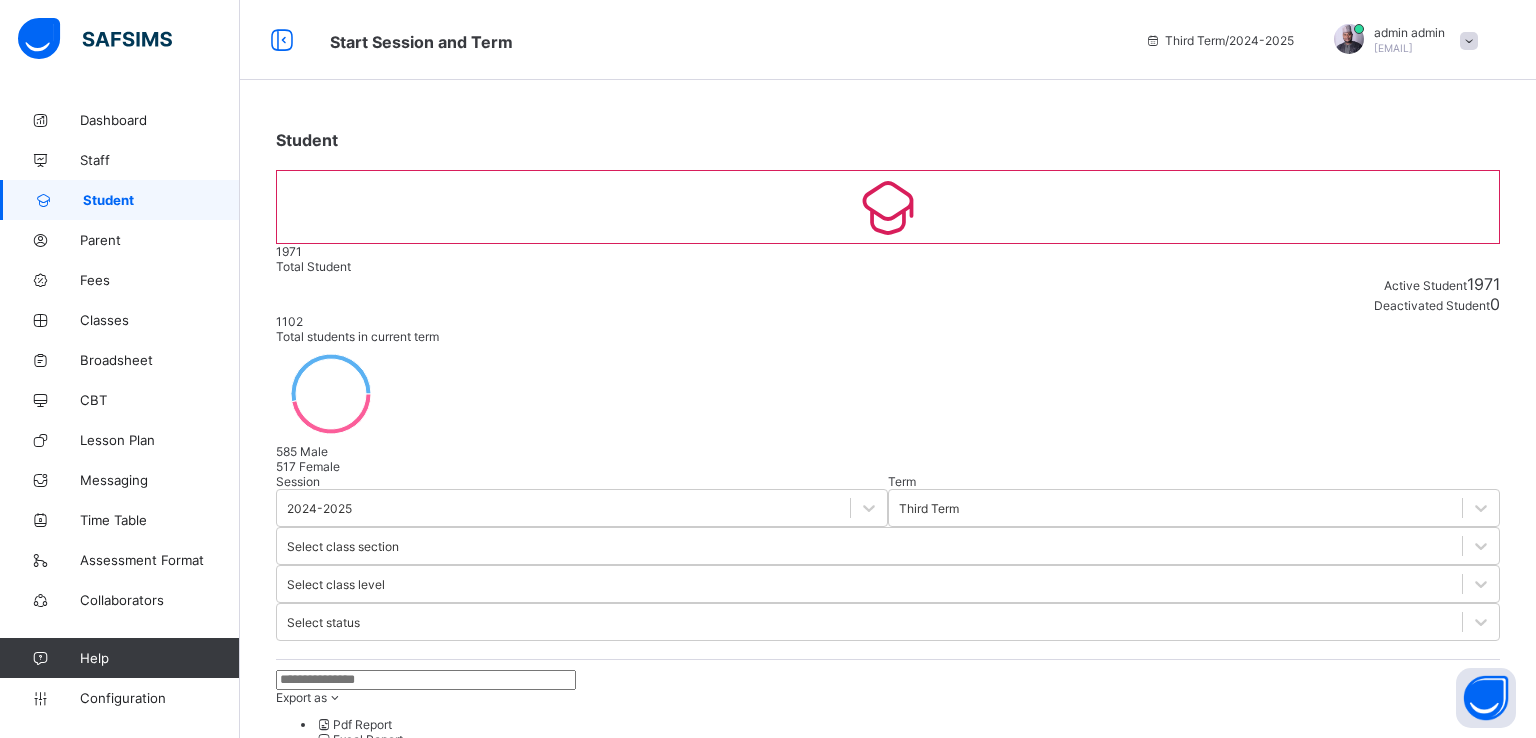 click on "Finish" at bounding box center (292, 2924) 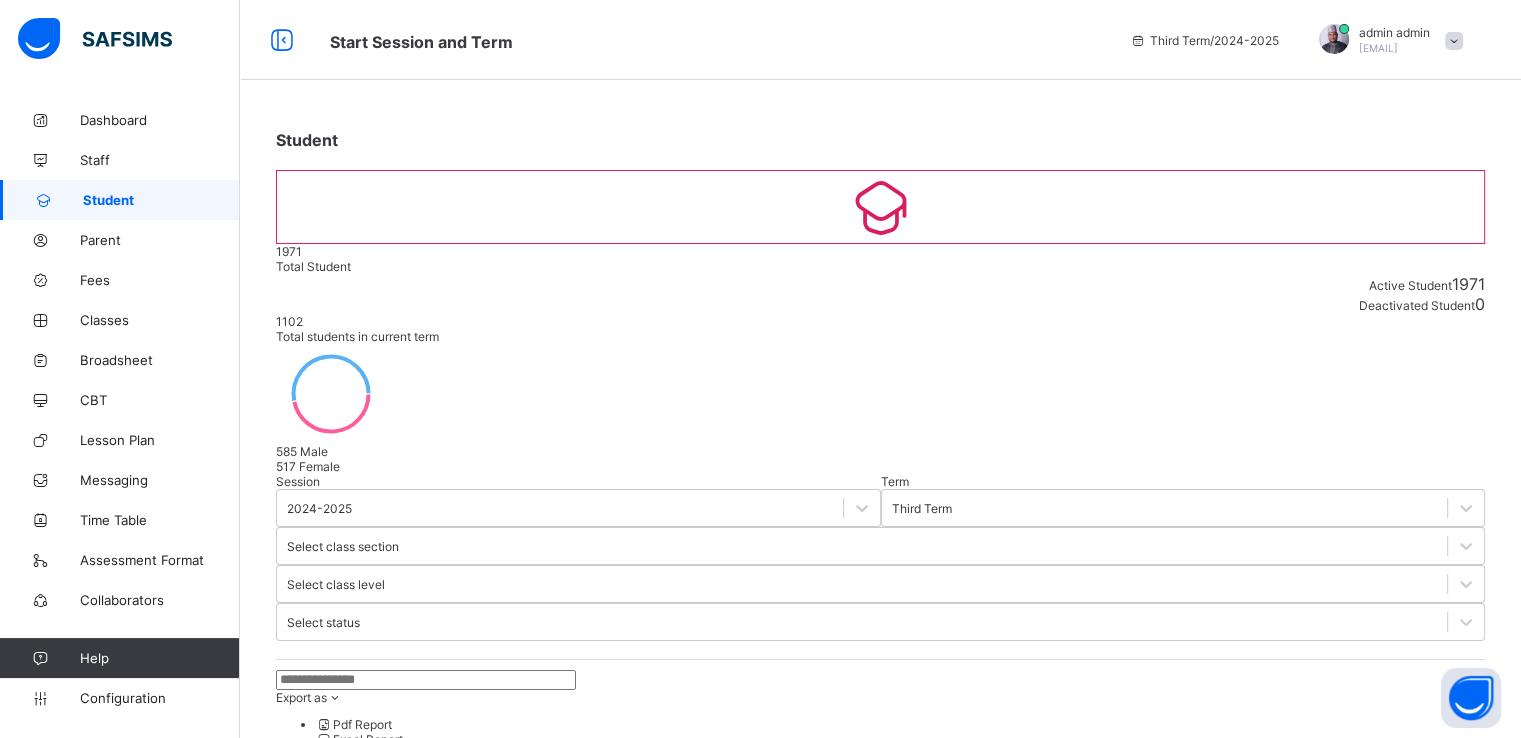 click on "Create Student" at bounding box center (333, 805) 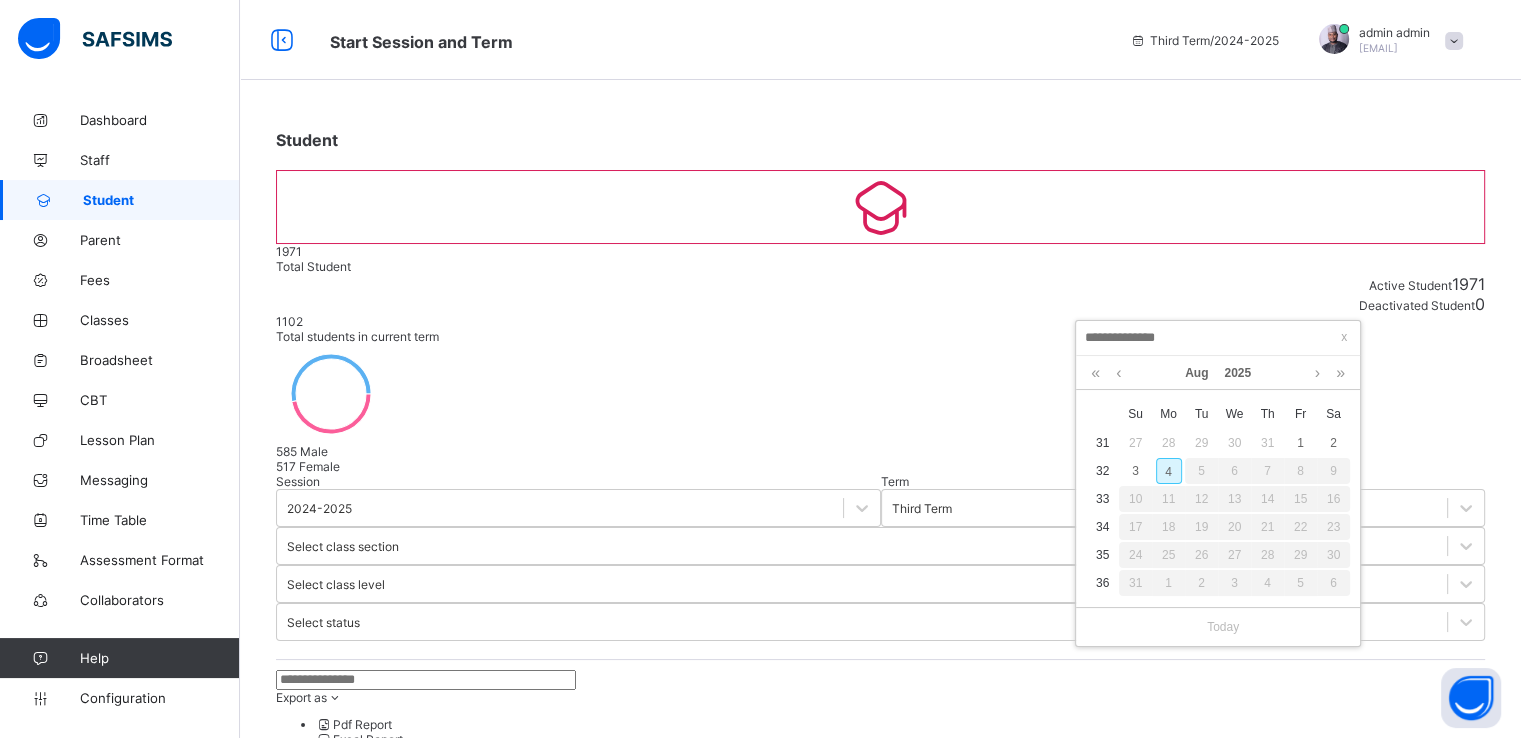 click on "4" at bounding box center [1169, 471] 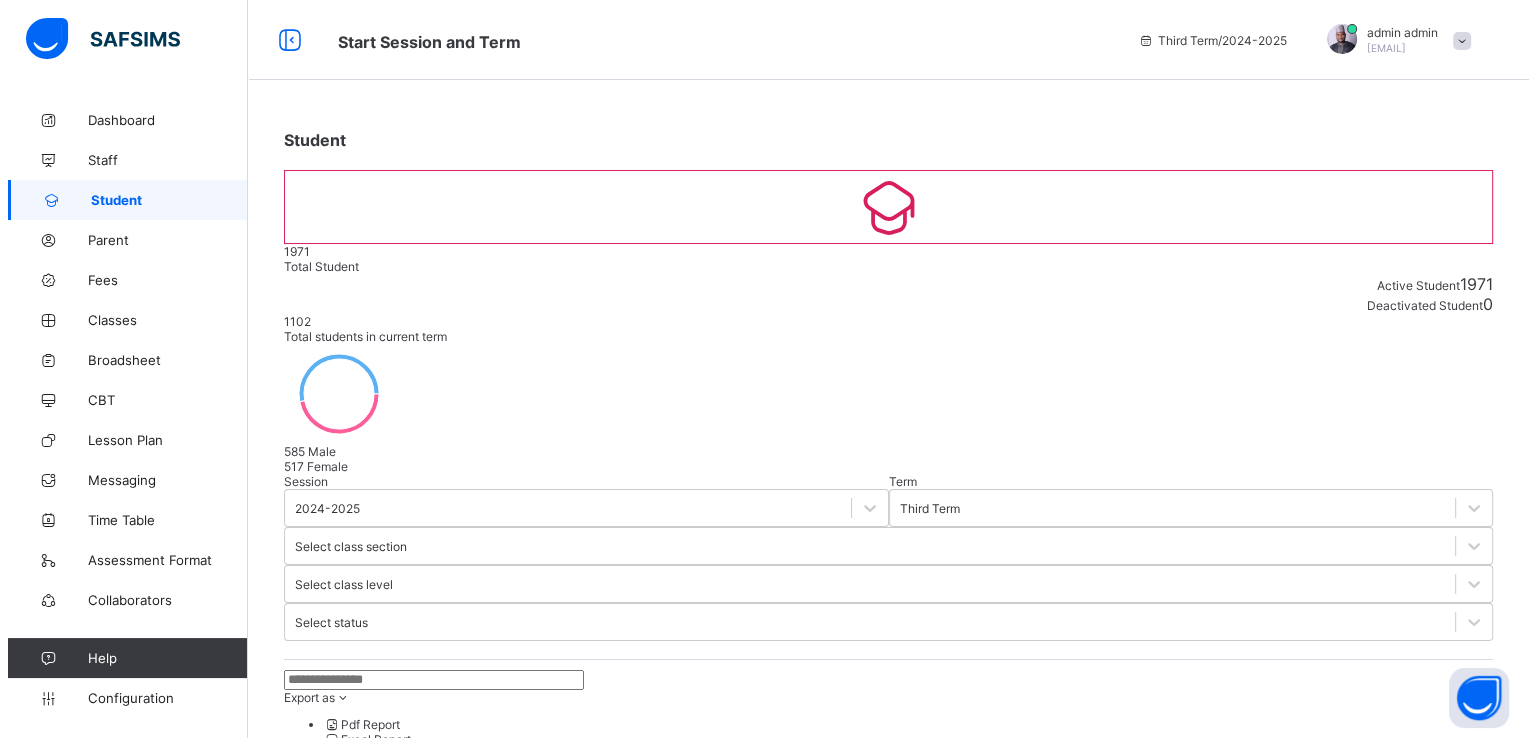 scroll, scrollTop: 730, scrollLeft: 0, axis: vertical 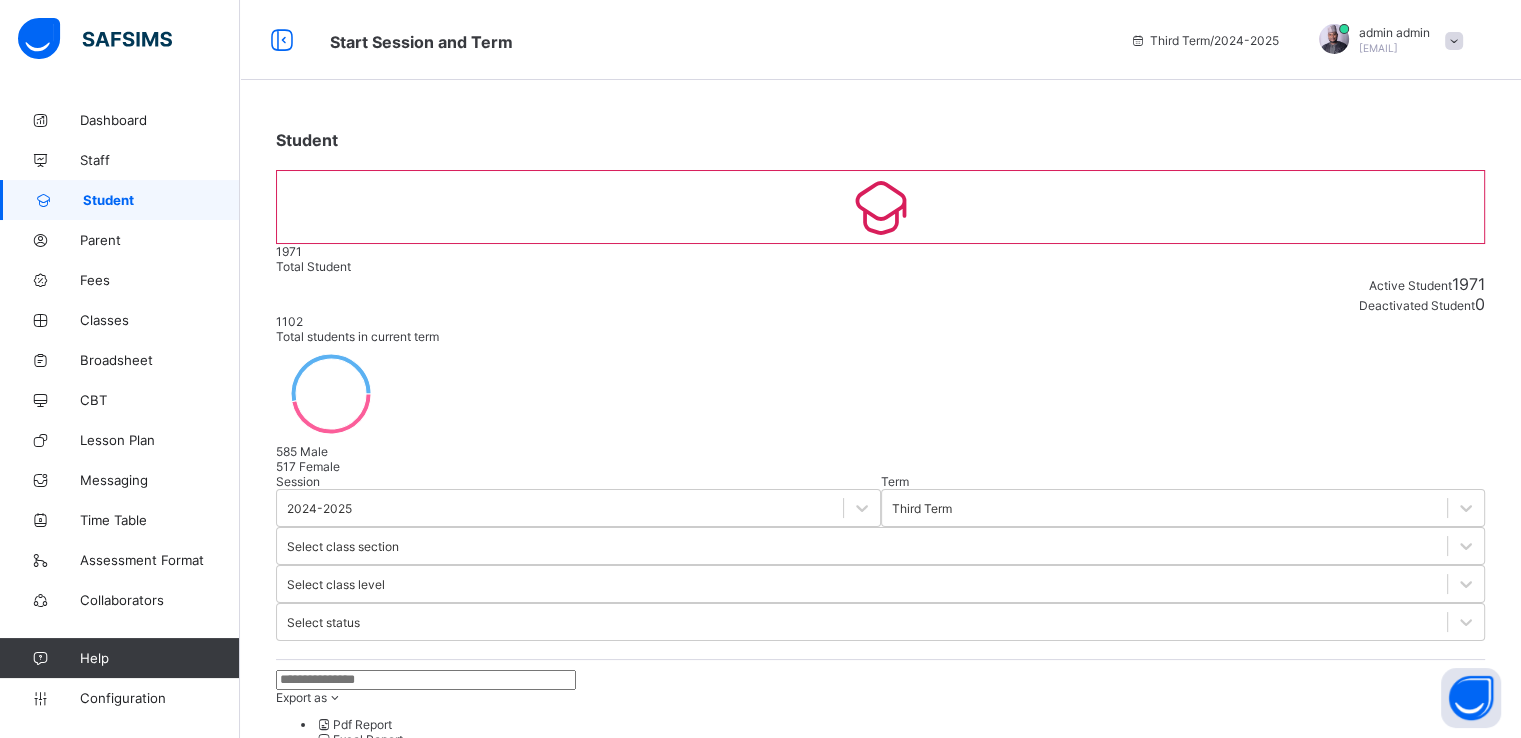 click on "Next" at bounding box center (880, 2071) 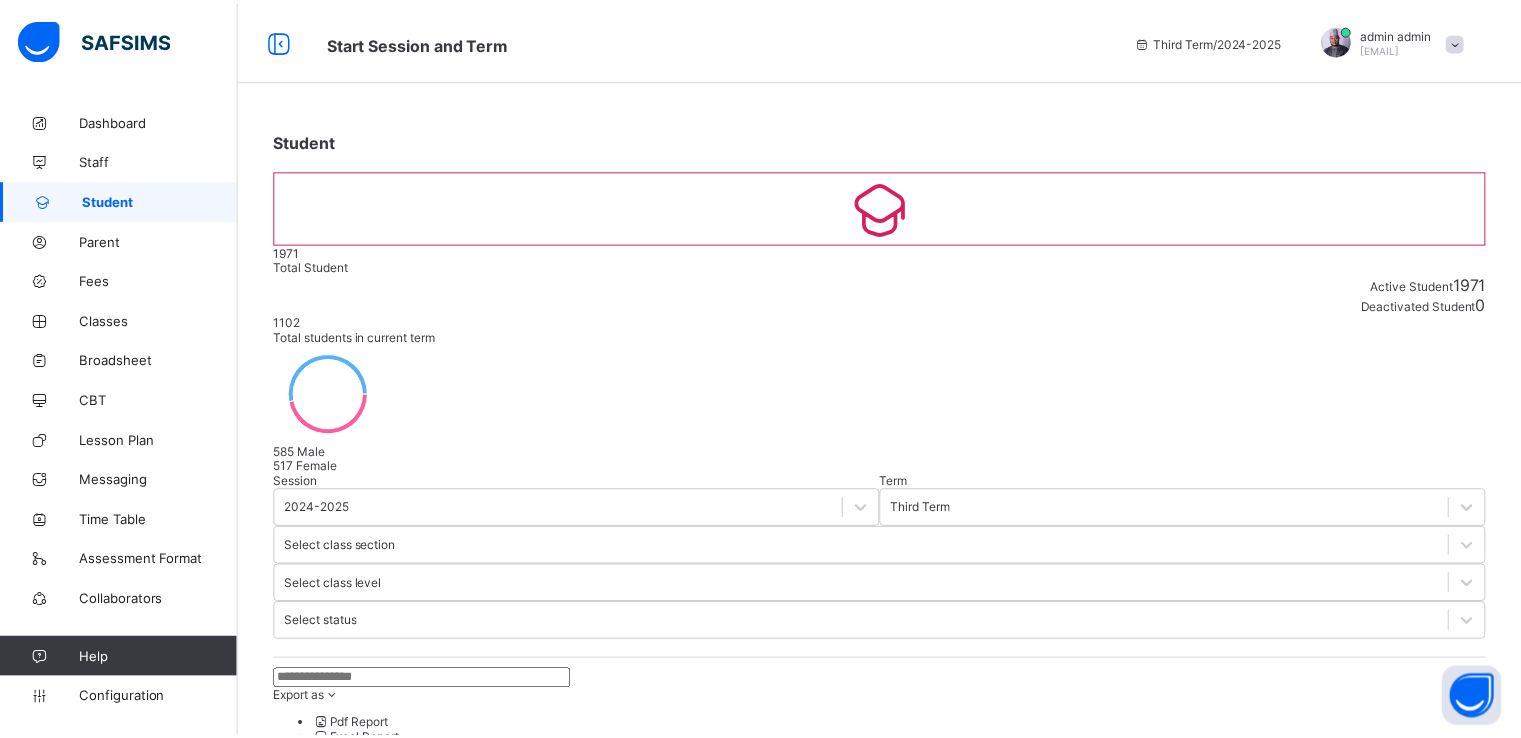 scroll, scrollTop: 264, scrollLeft: 0, axis: vertical 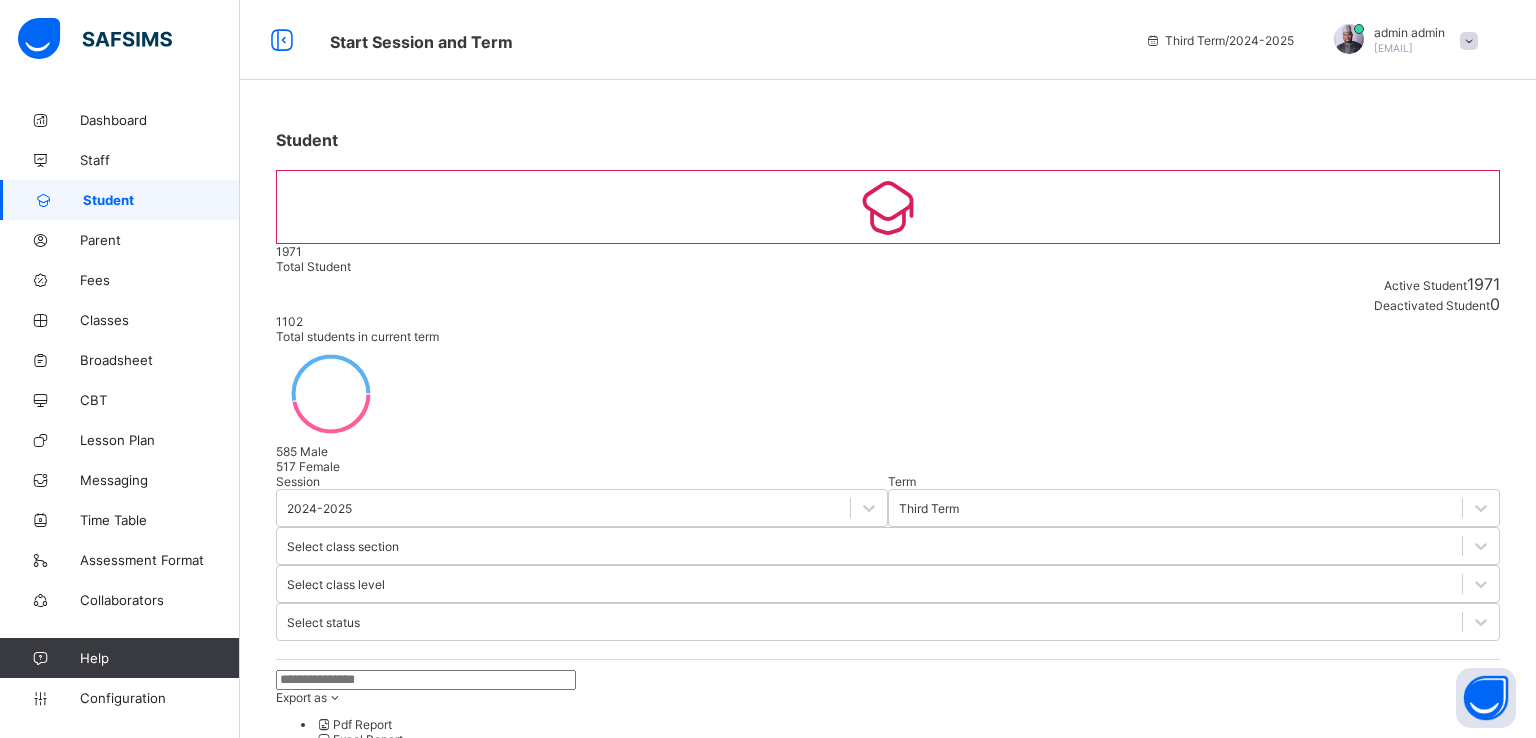 click on "Finish" at bounding box center (888, 2924) 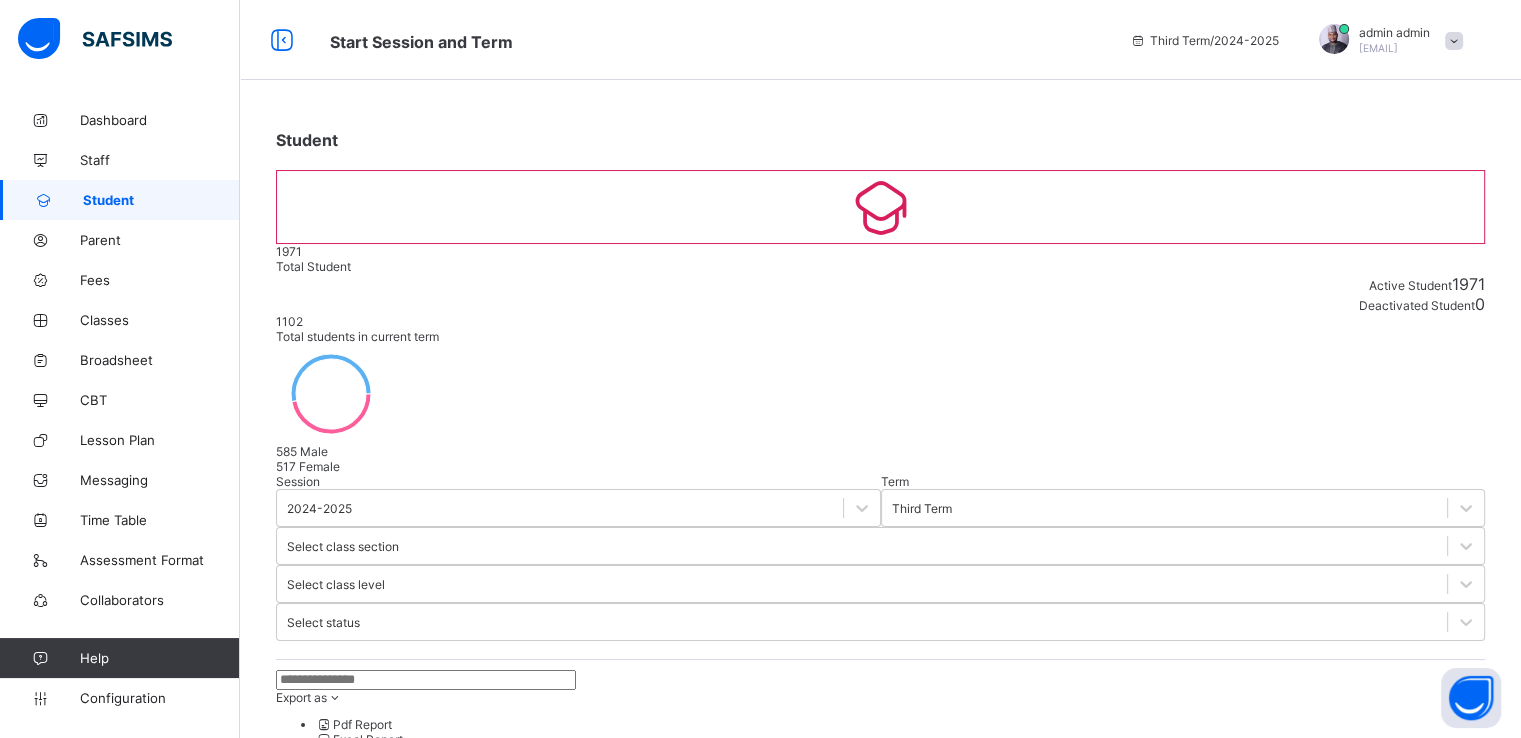scroll, scrollTop: 0, scrollLeft: 0, axis: both 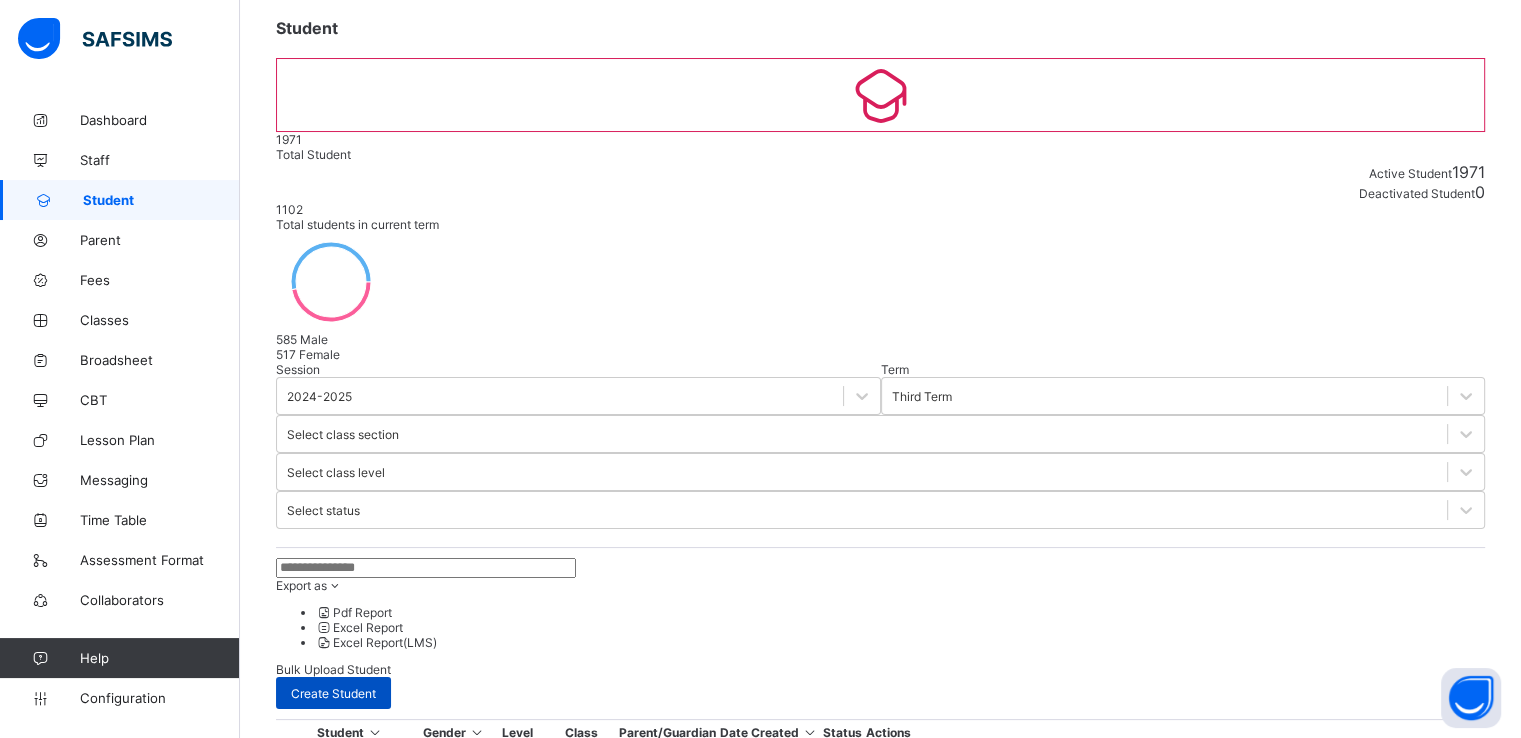 click on "Create Student" at bounding box center [333, 693] 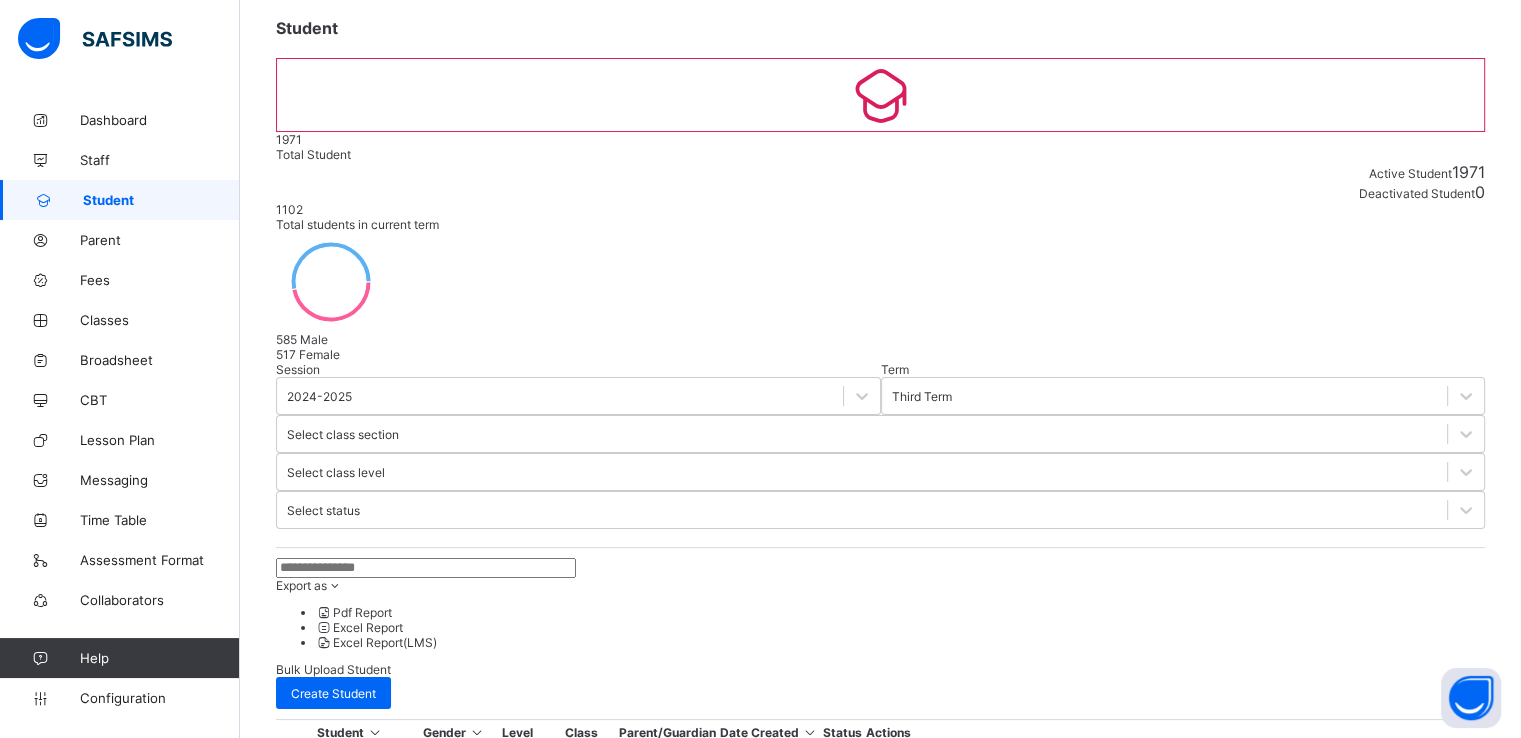 click at bounding box center (377, 1429) 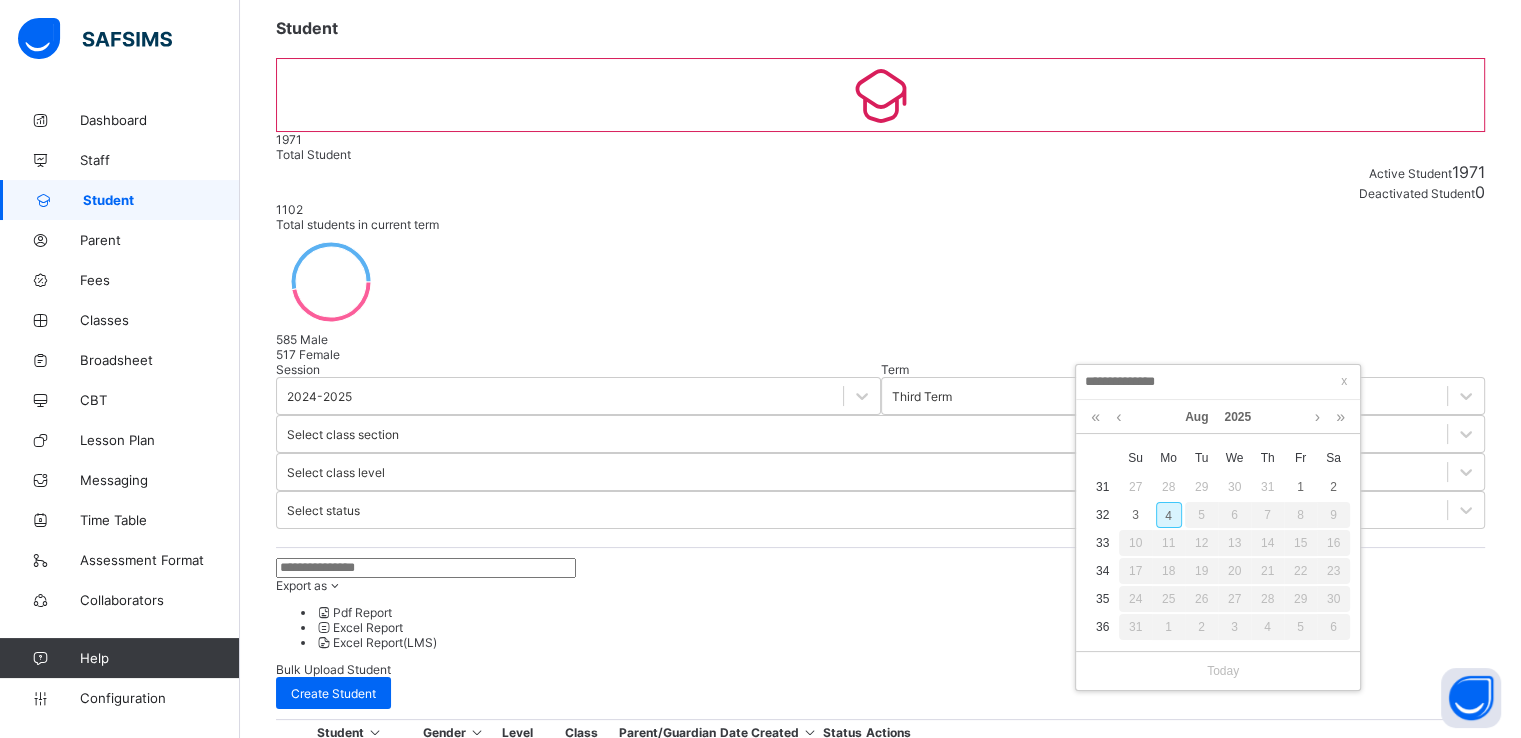 click on "4" at bounding box center [1169, 515] 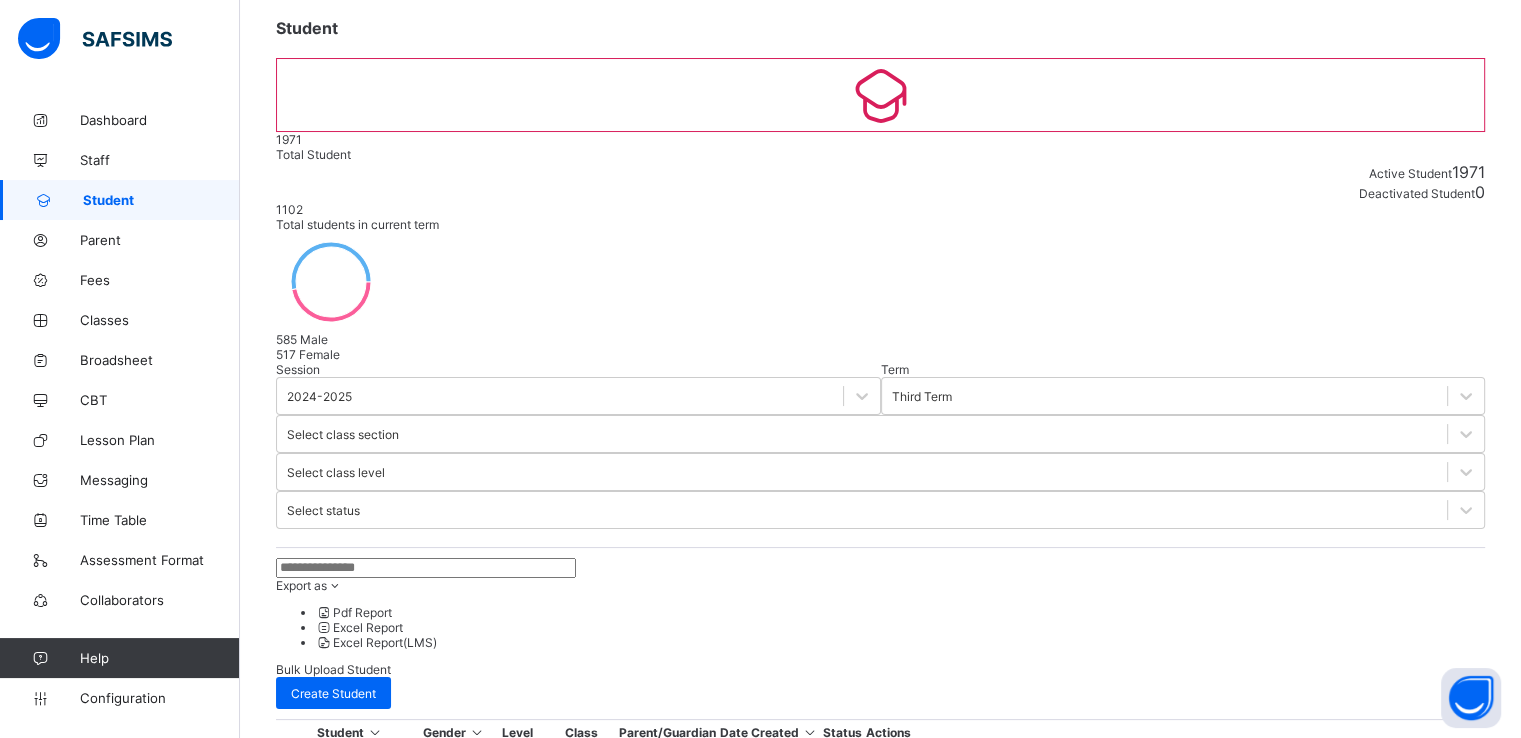 scroll, scrollTop: 767, scrollLeft: 0, axis: vertical 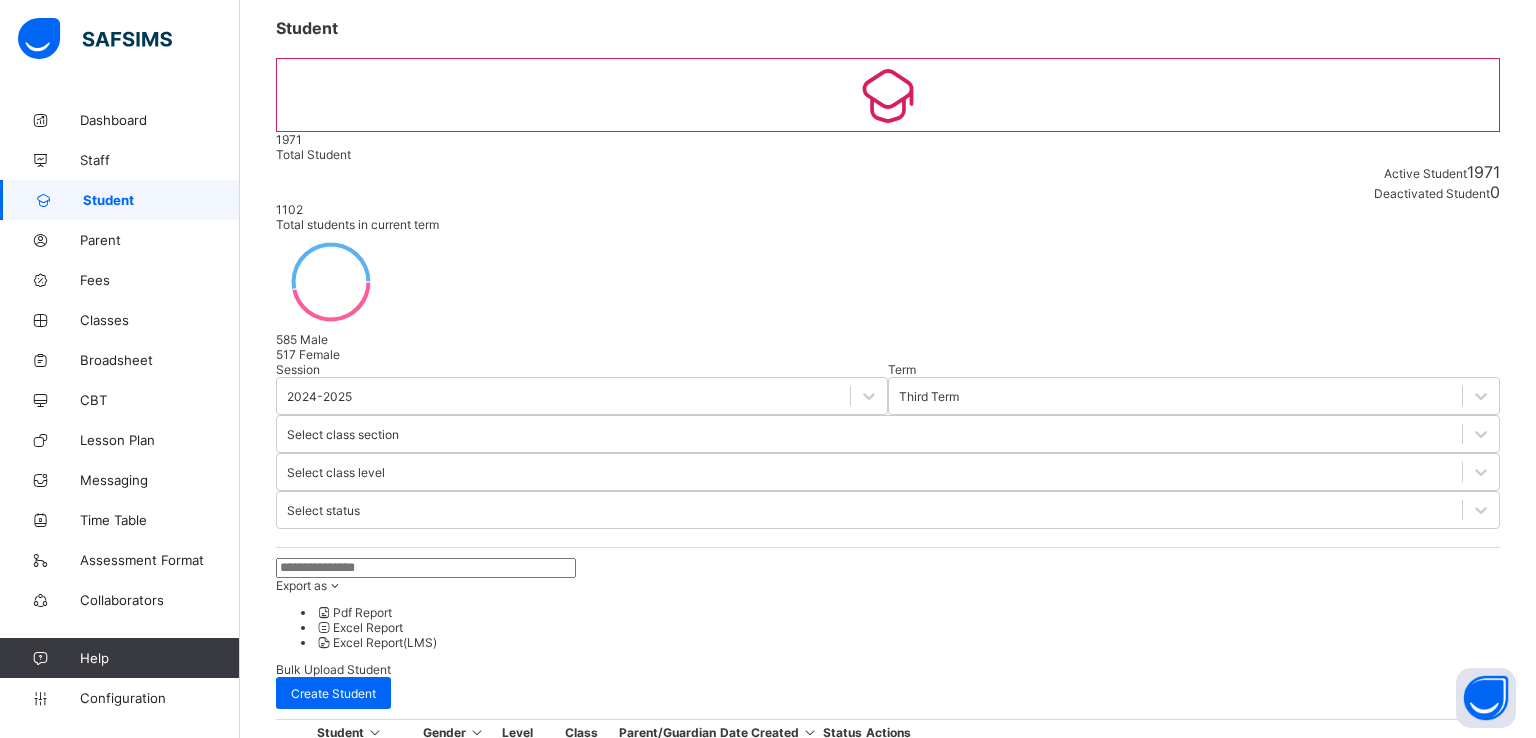 click on "Finish" at bounding box center (292, 2812) 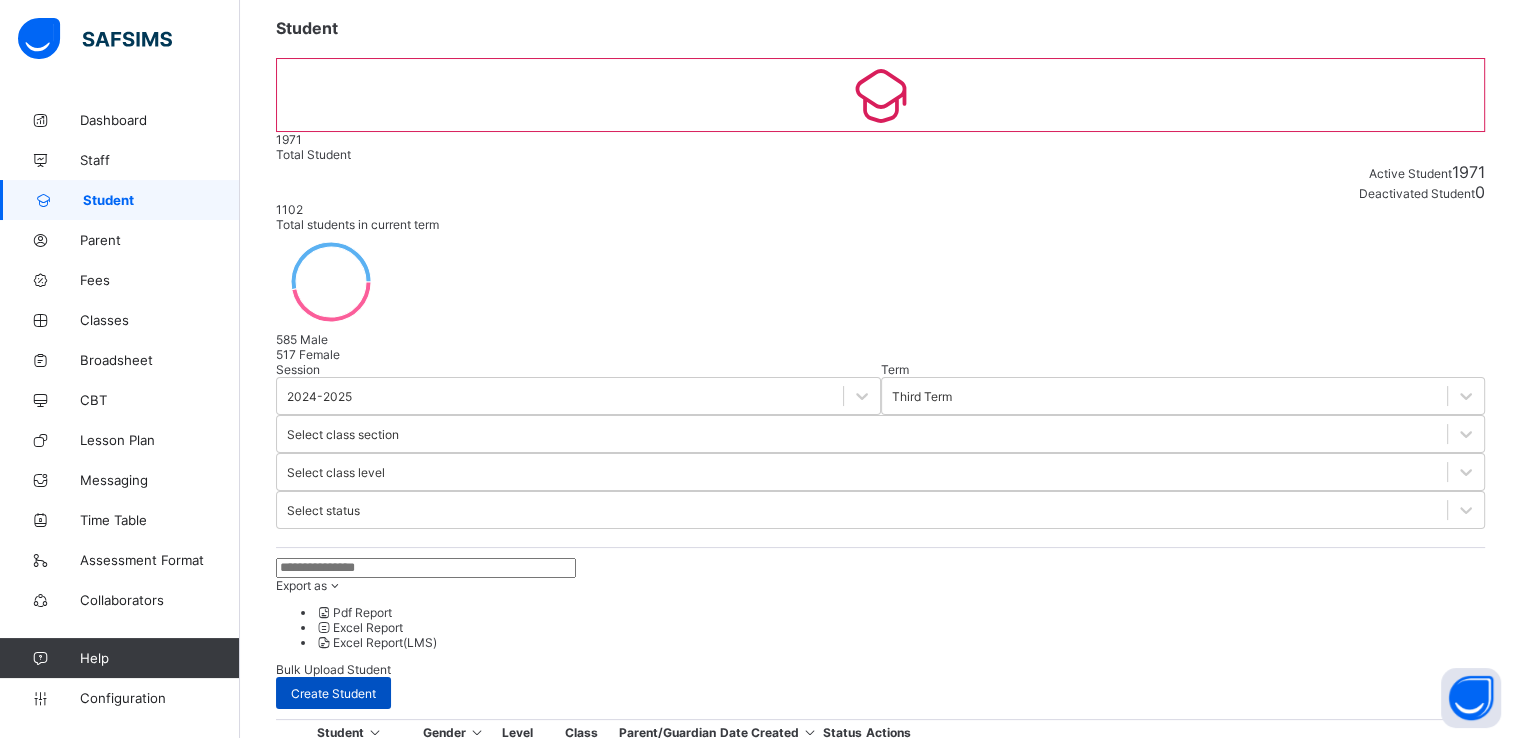 click on "Create Student" at bounding box center [333, 693] 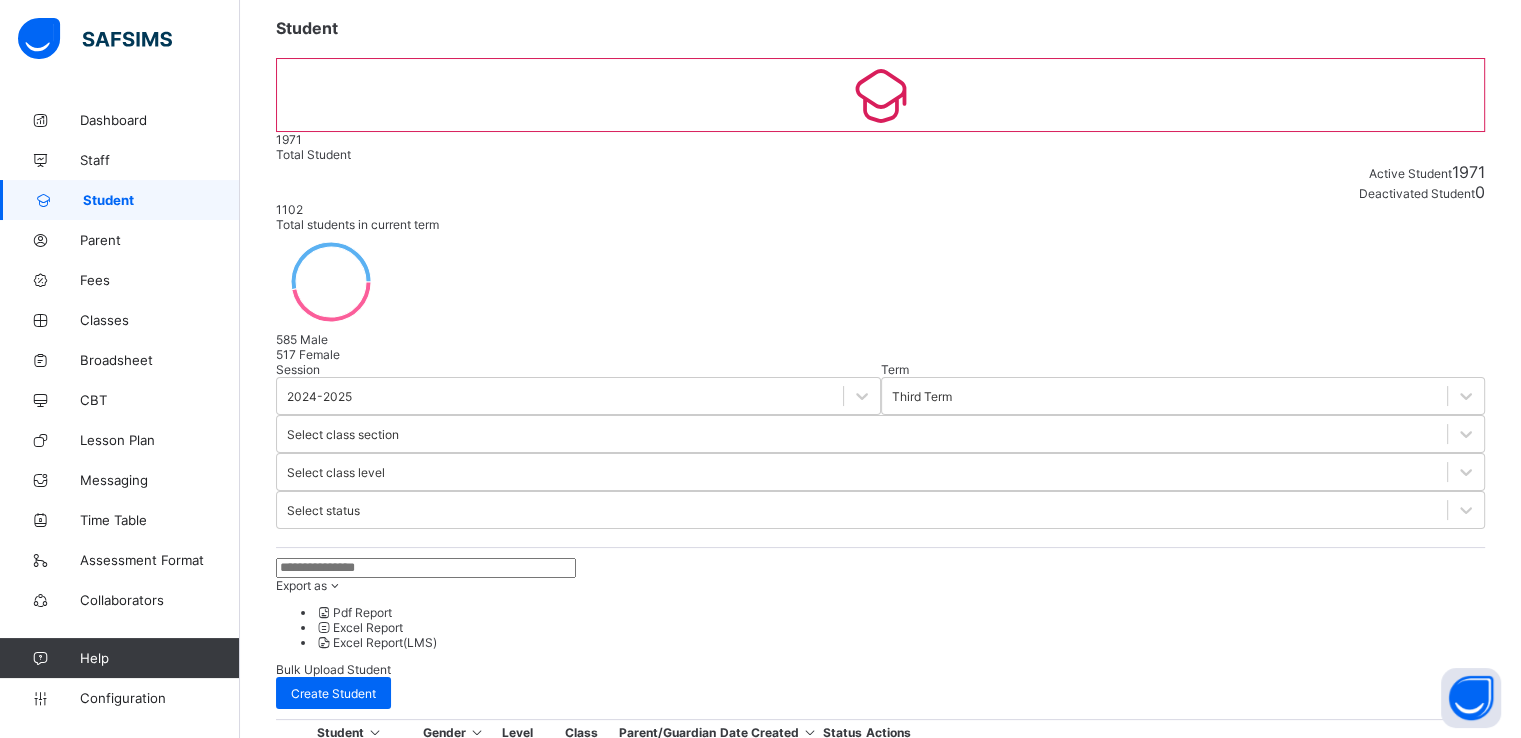 click at bounding box center (377, 1429) 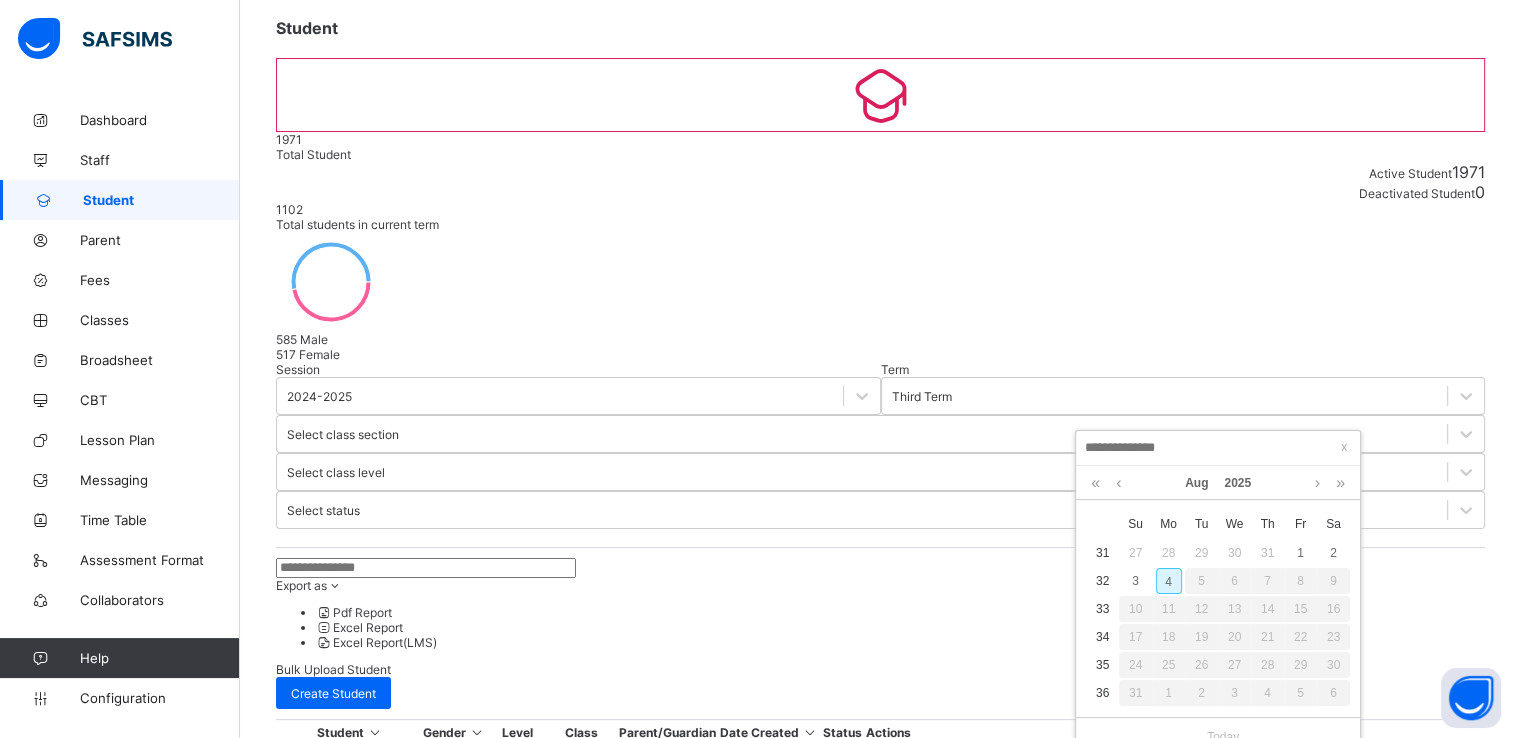 click on "4" at bounding box center [1169, 581] 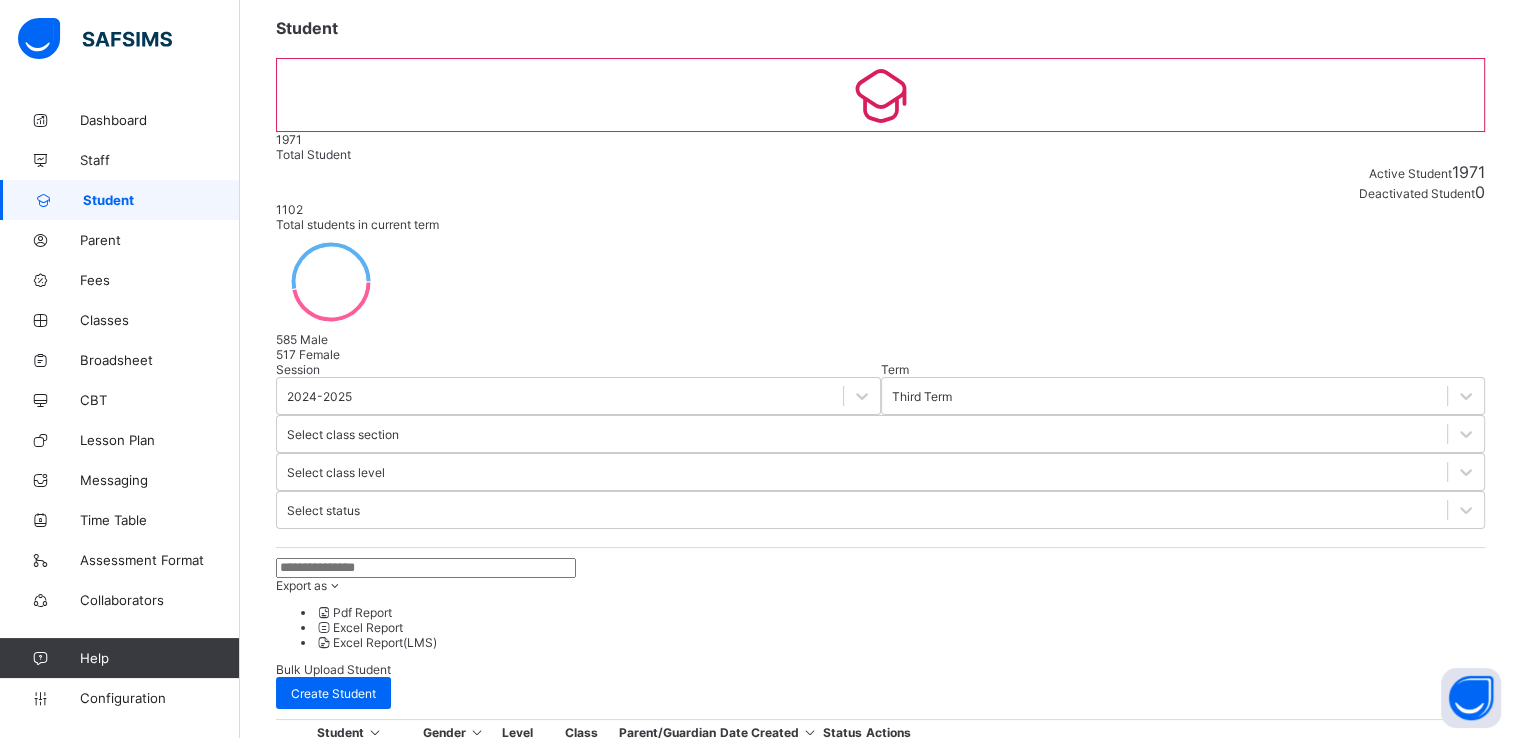scroll, scrollTop: 563, scrollLeft: 0, axis: vertical 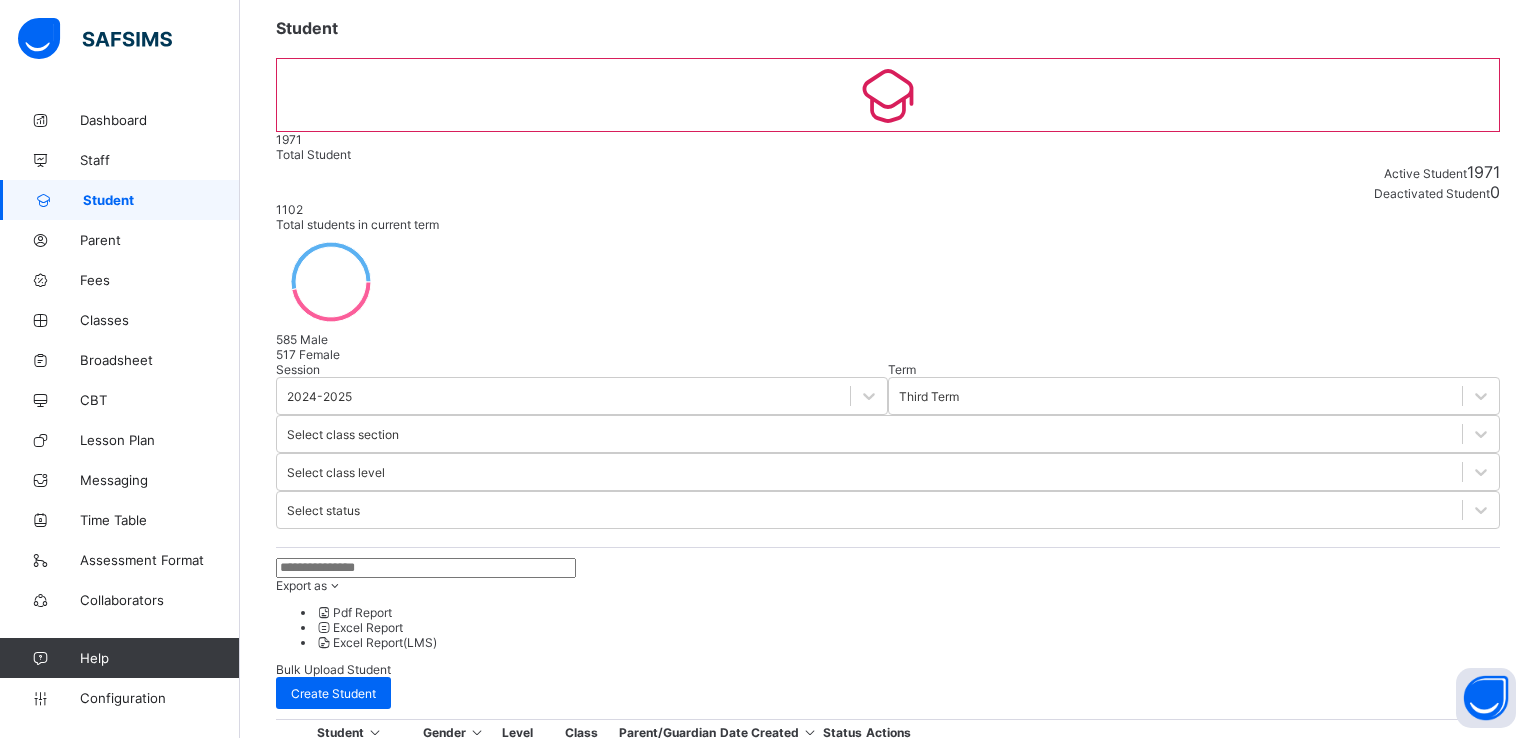 click on "Finish" at bounding box center [888, 2812] 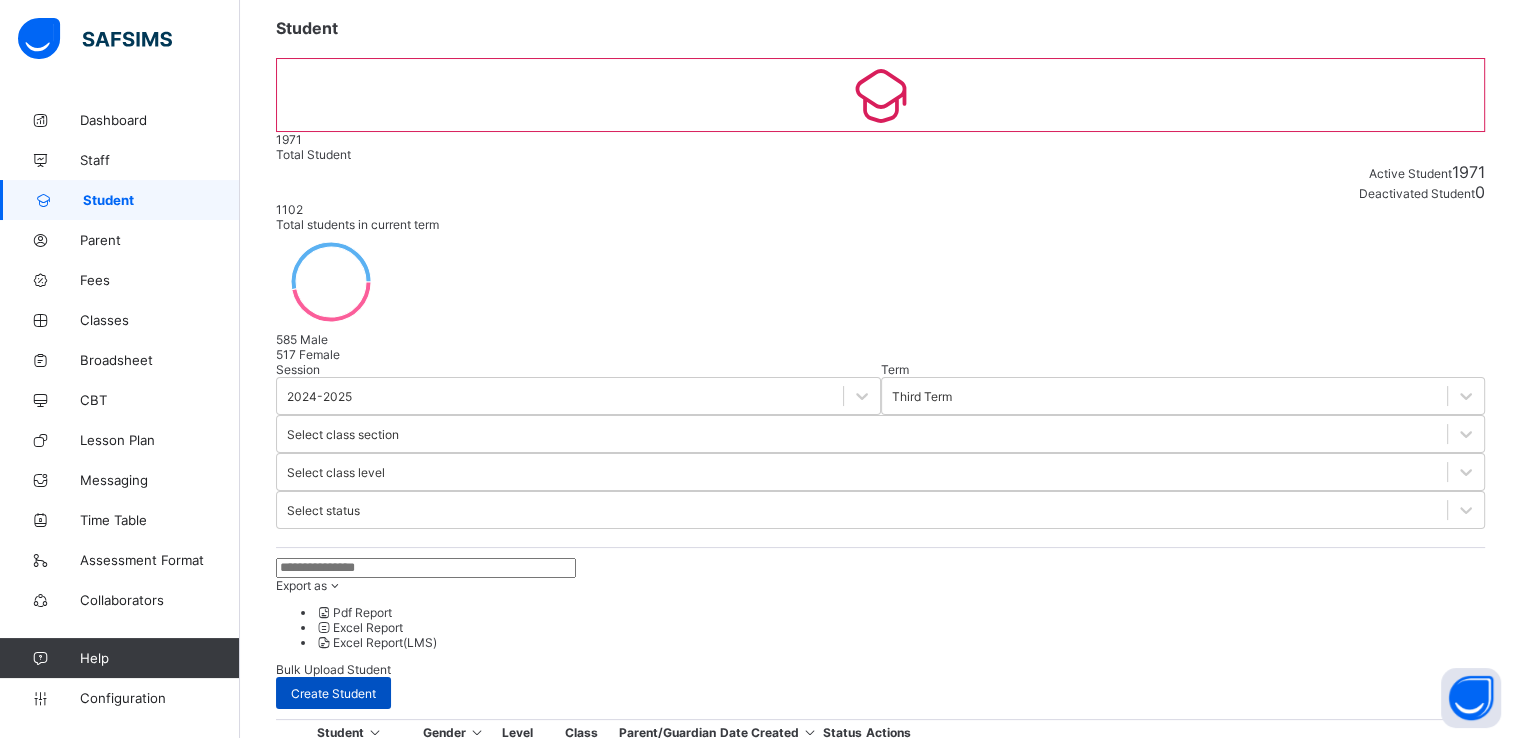 click on "Create Student" at bounding box center (333, 693) 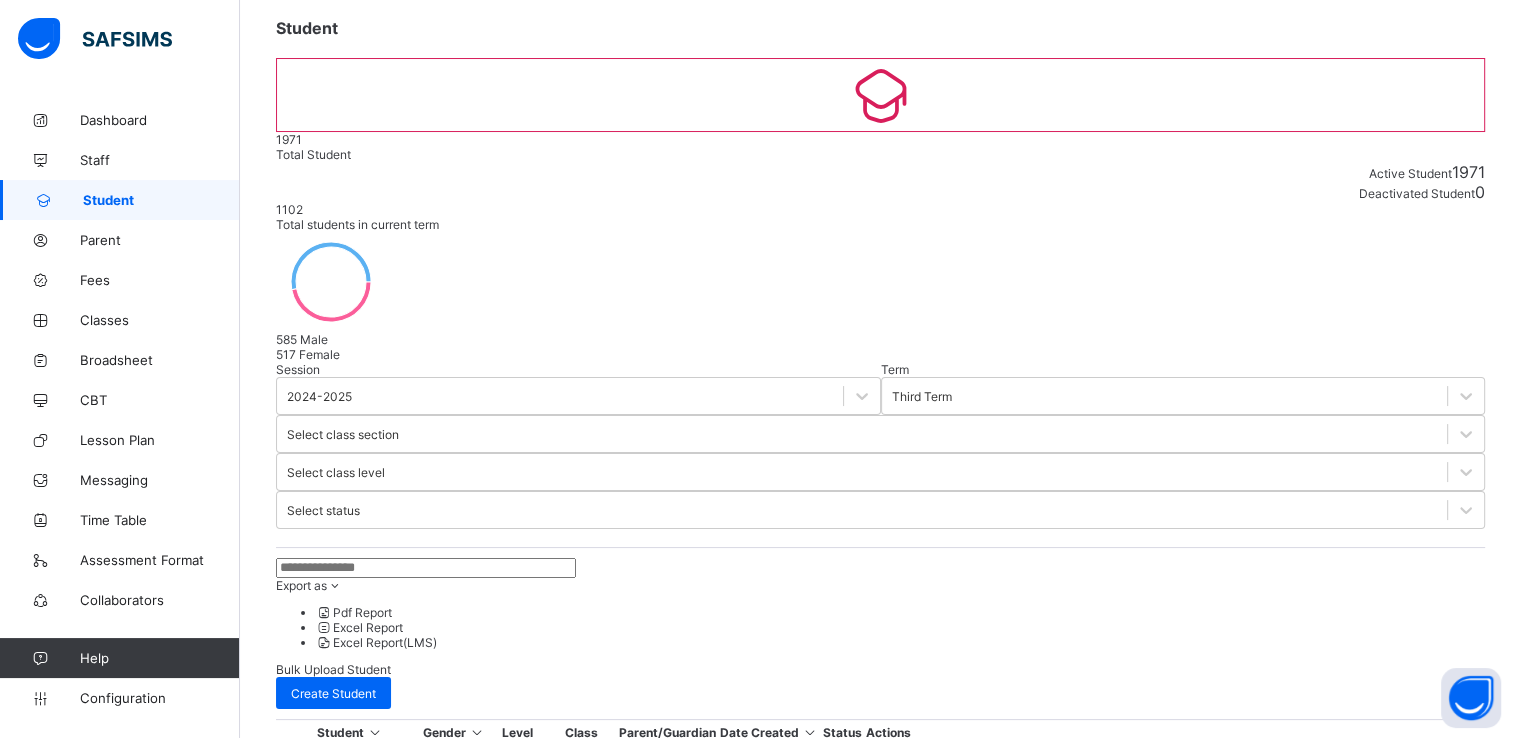 click at bounding box center (377, 1429) 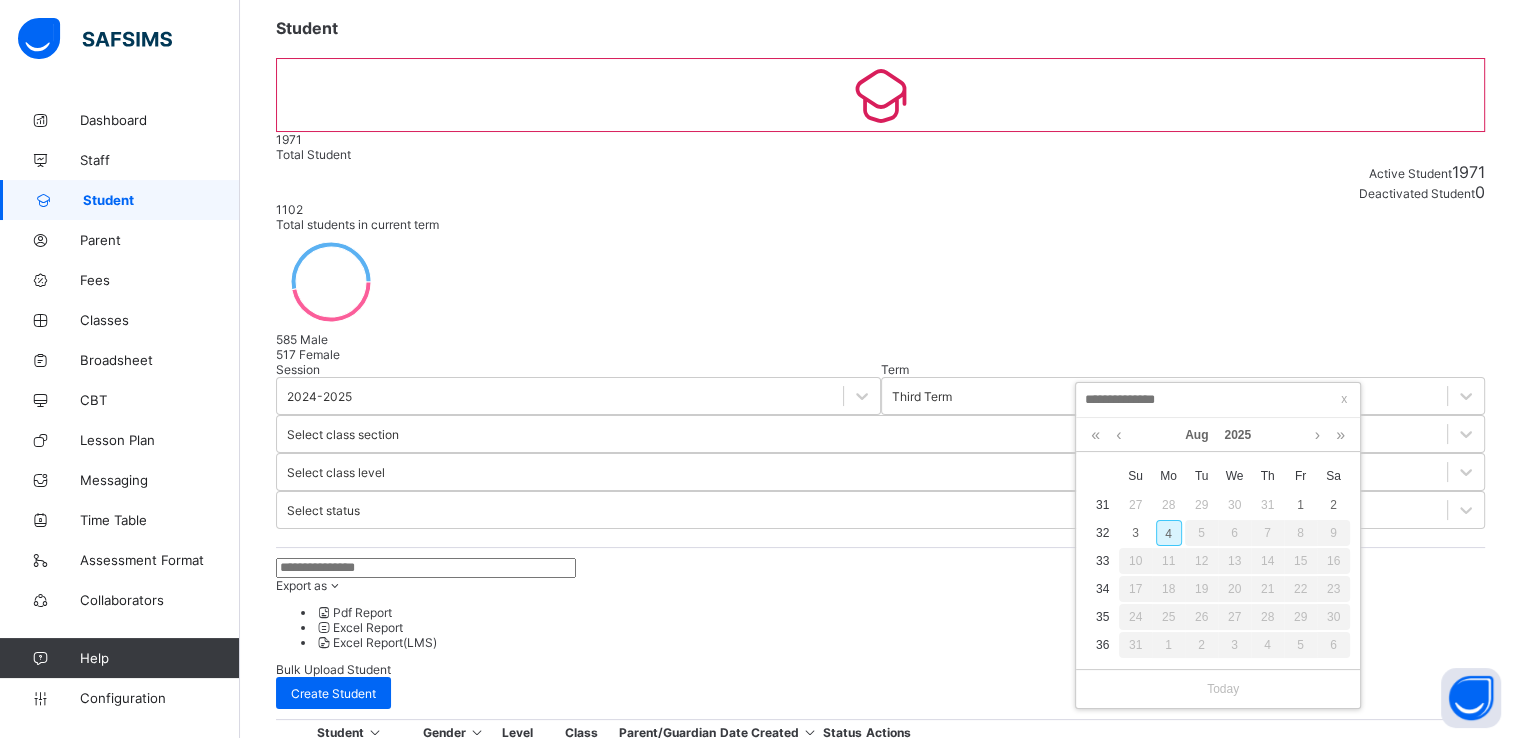click on "4" at bounding box center [1169, 533] 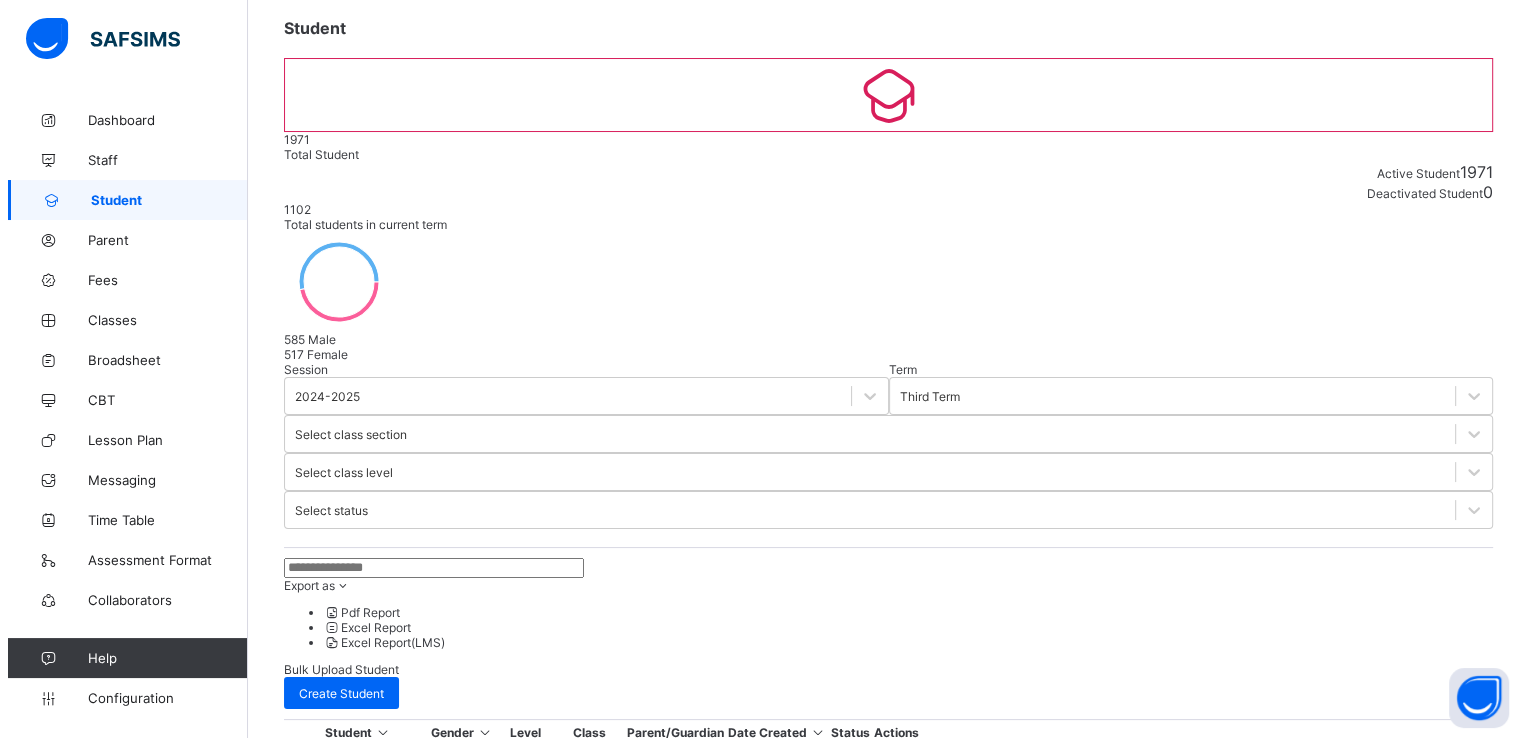 scroll, scrollTop: 767, scrollLeft: 0, axis: vertical 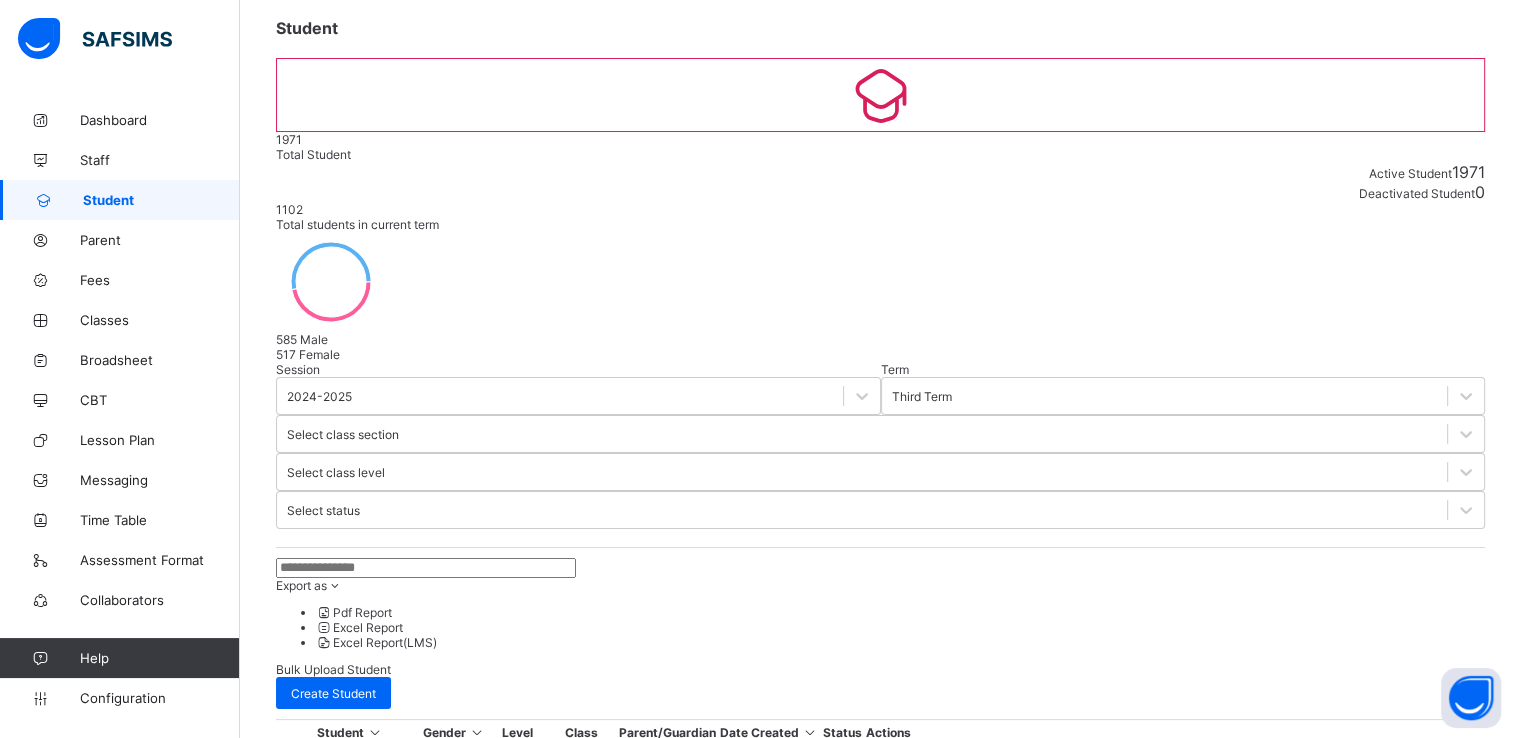 click at bounding box center (340, 1959) 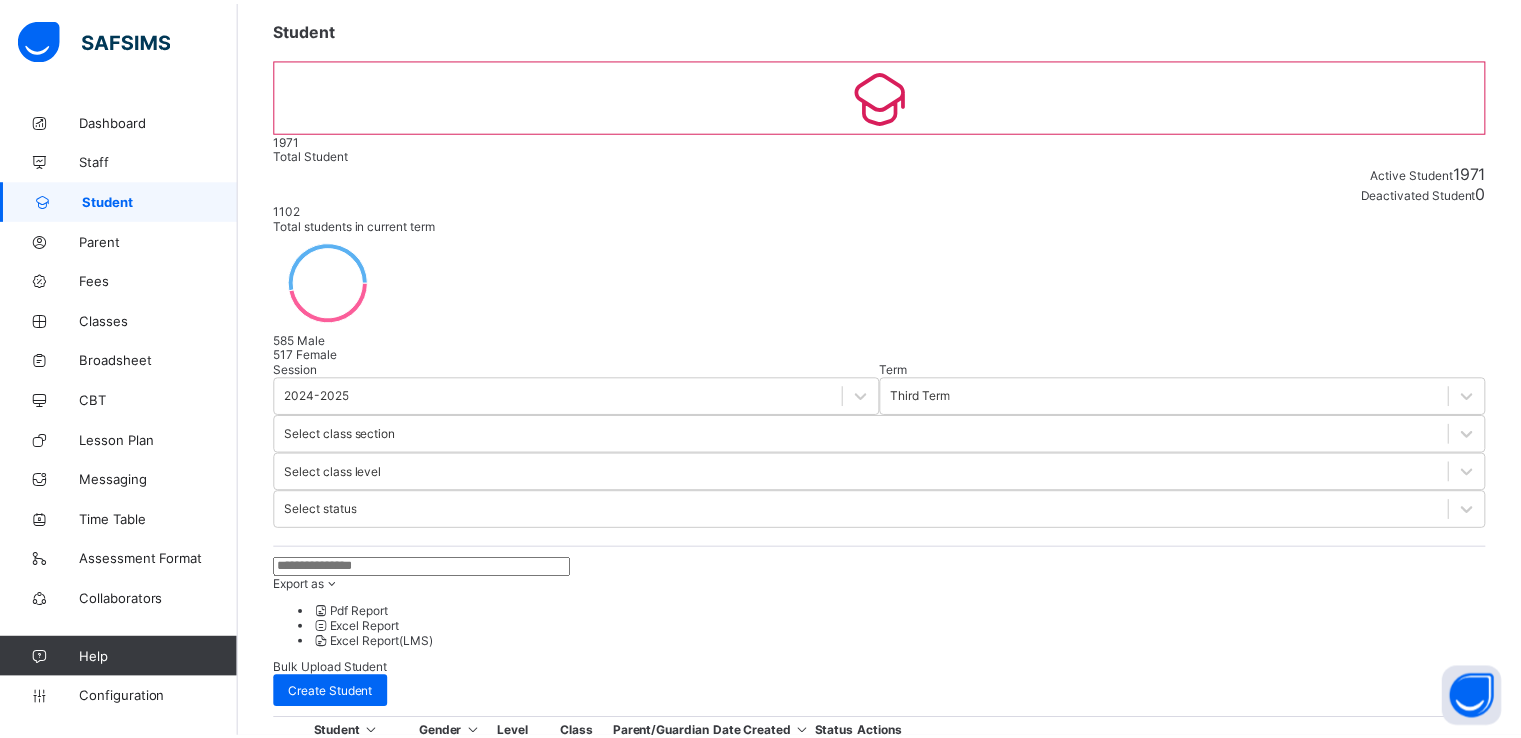 scroll, scrollTop: 264, scrollLeft: 0, axis: vertical 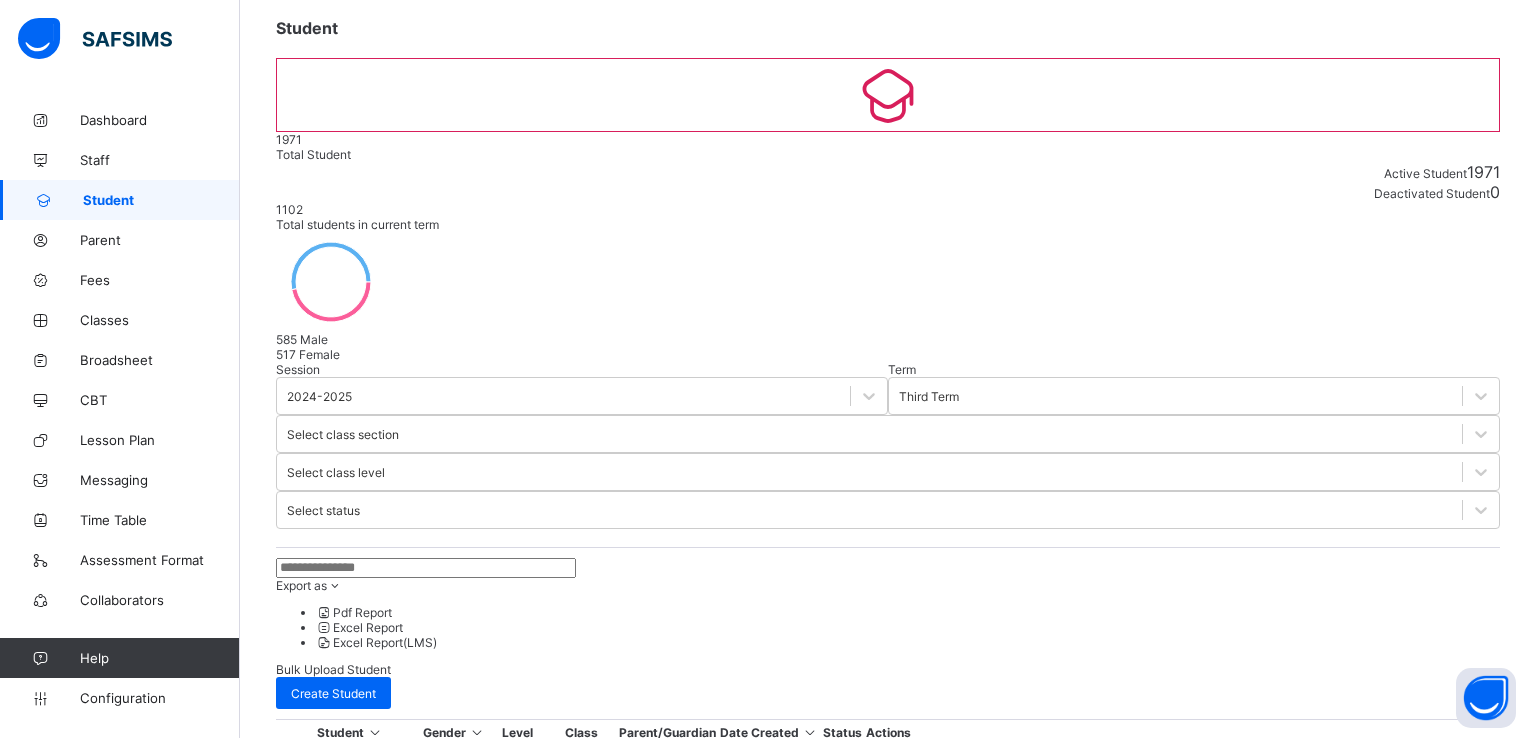 click on "Finish" at bounding box center [888, 2812] 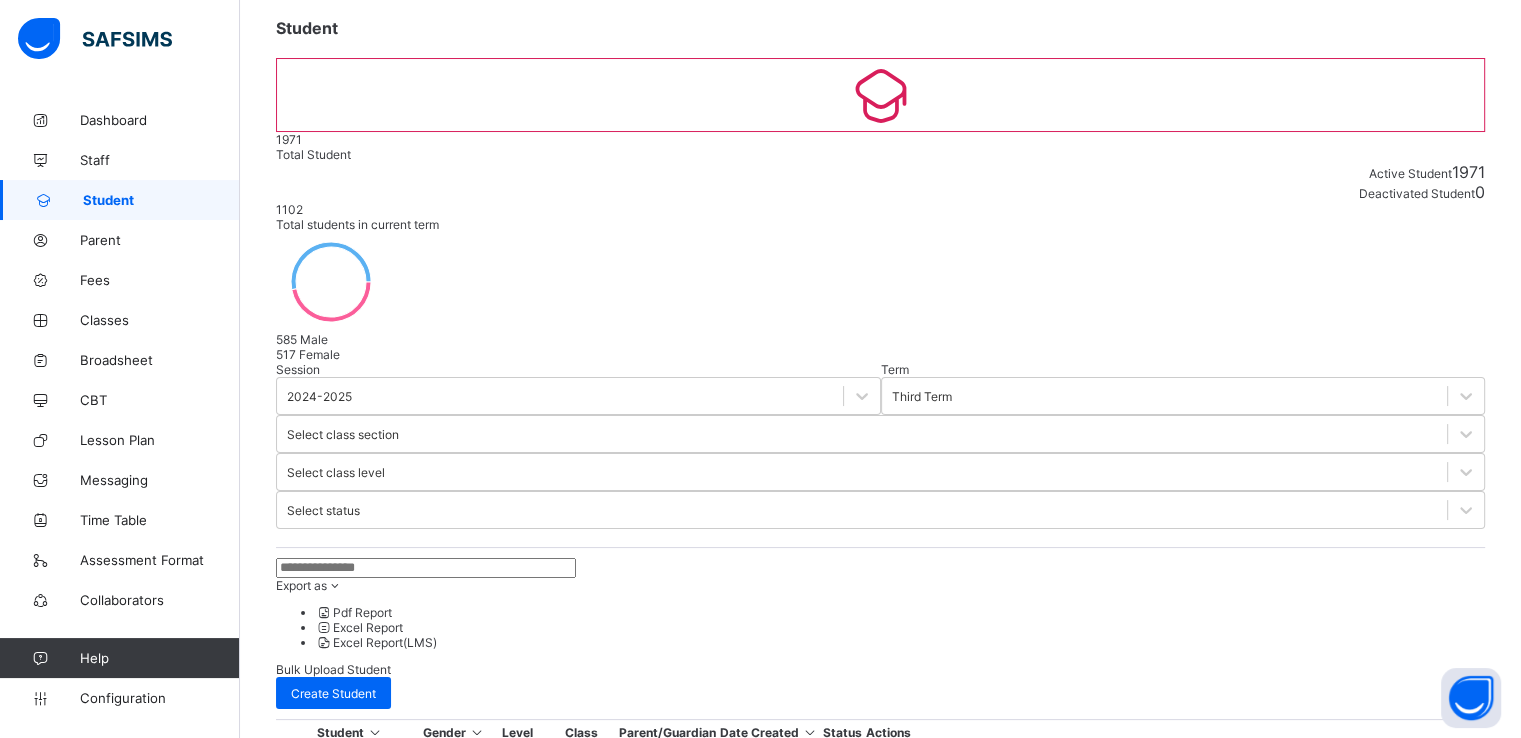 scroll, scrollTop: 264, scrollLeft: 0, axis: vertical 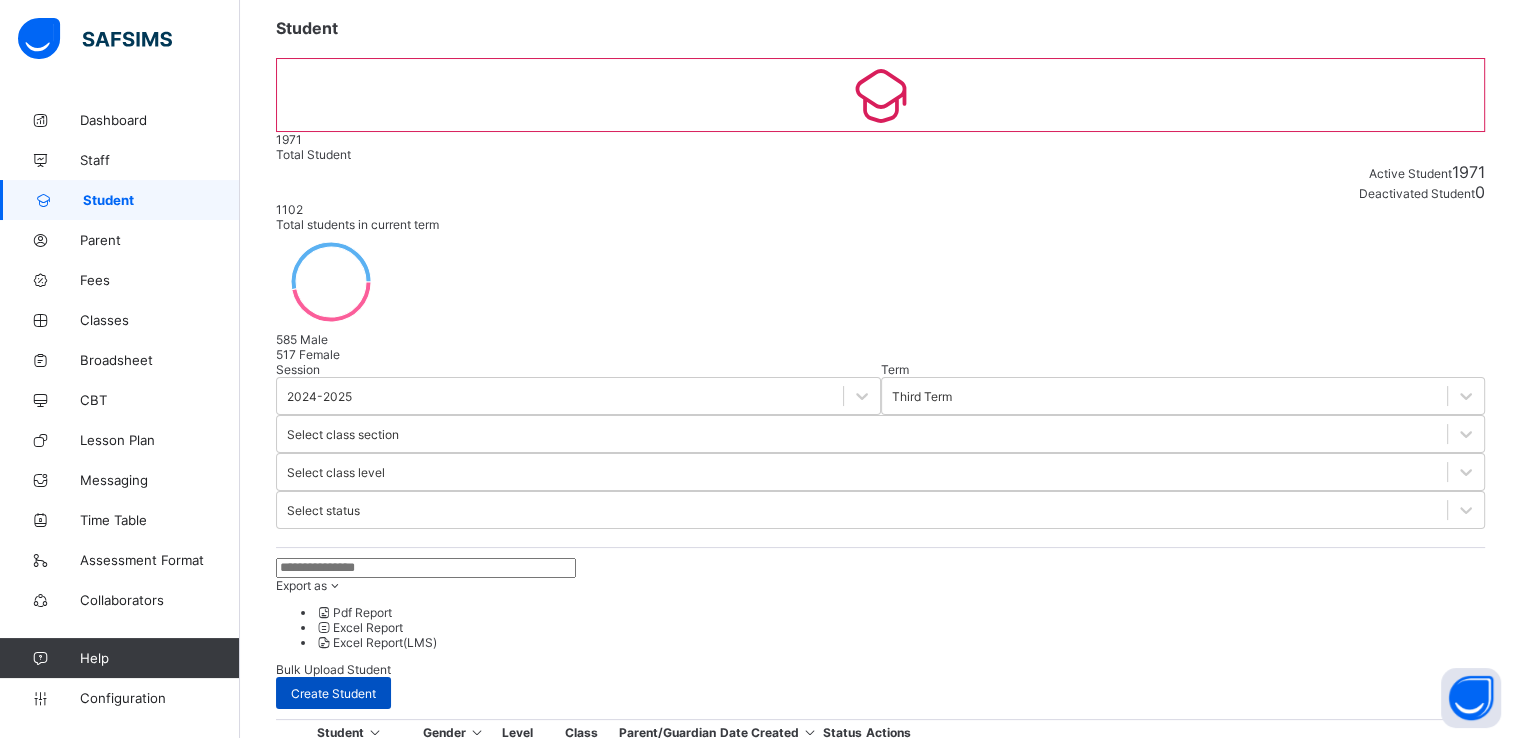click on "Create Student" at bounding box center (333, 693) 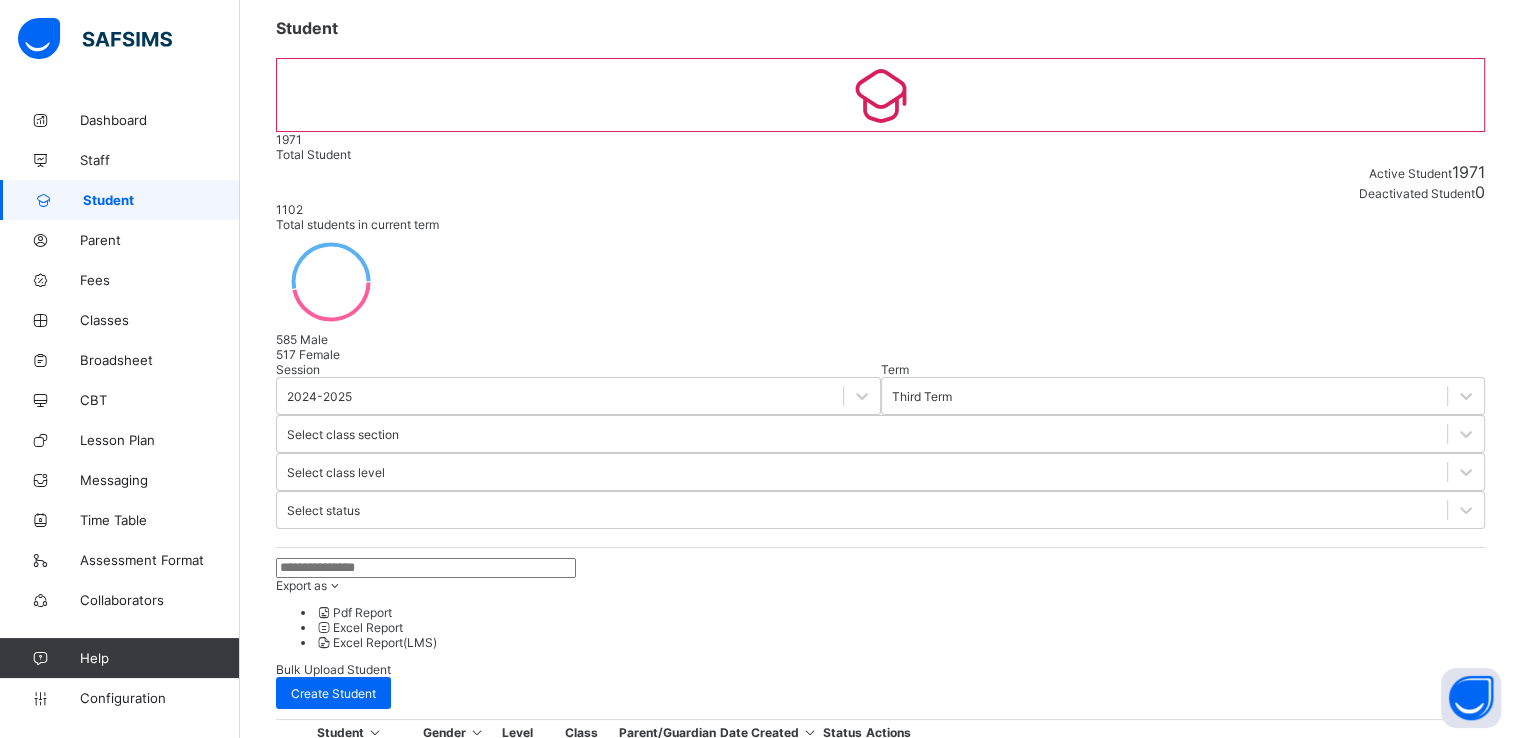click at bounding box center (377, 1429) 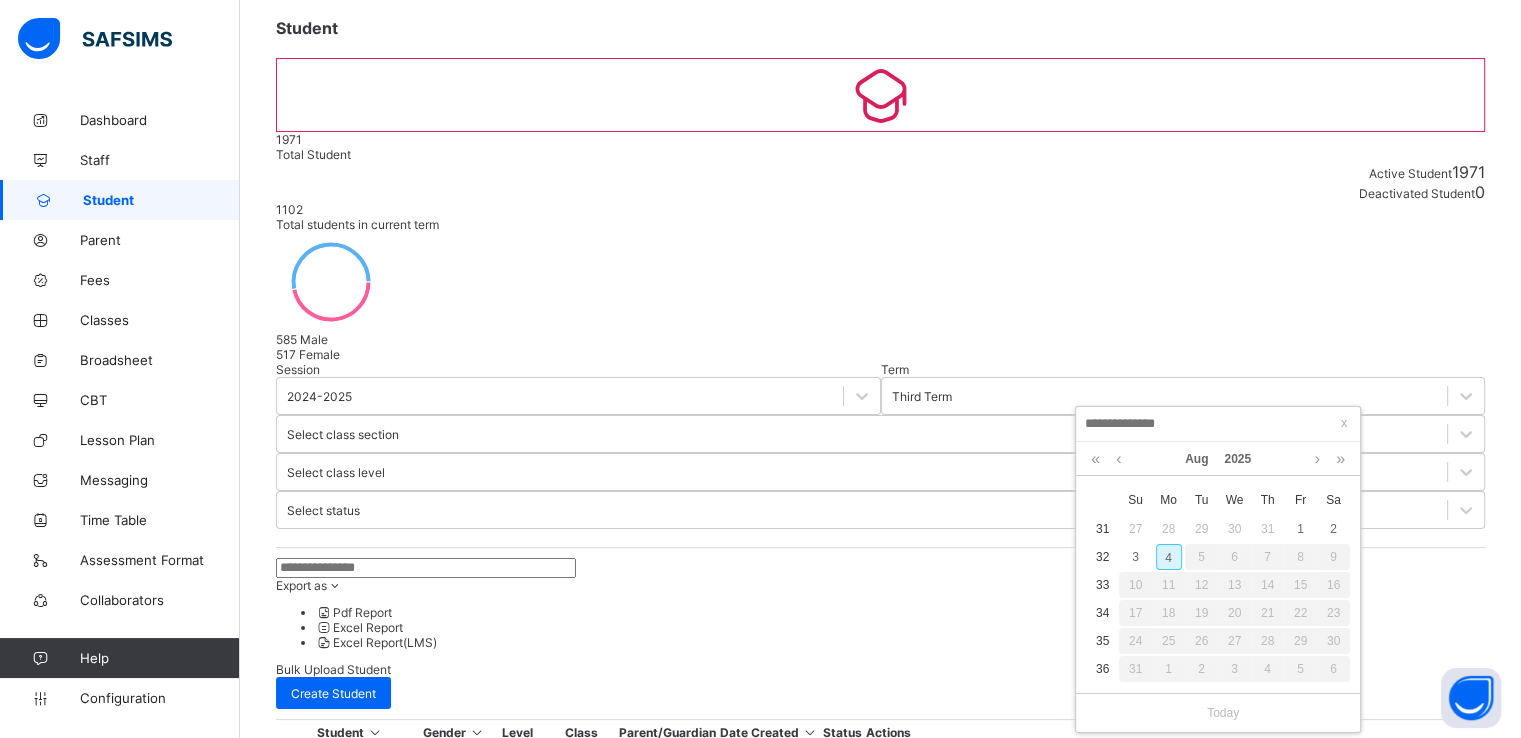 click on "4" at bounding box center (1169, 557) 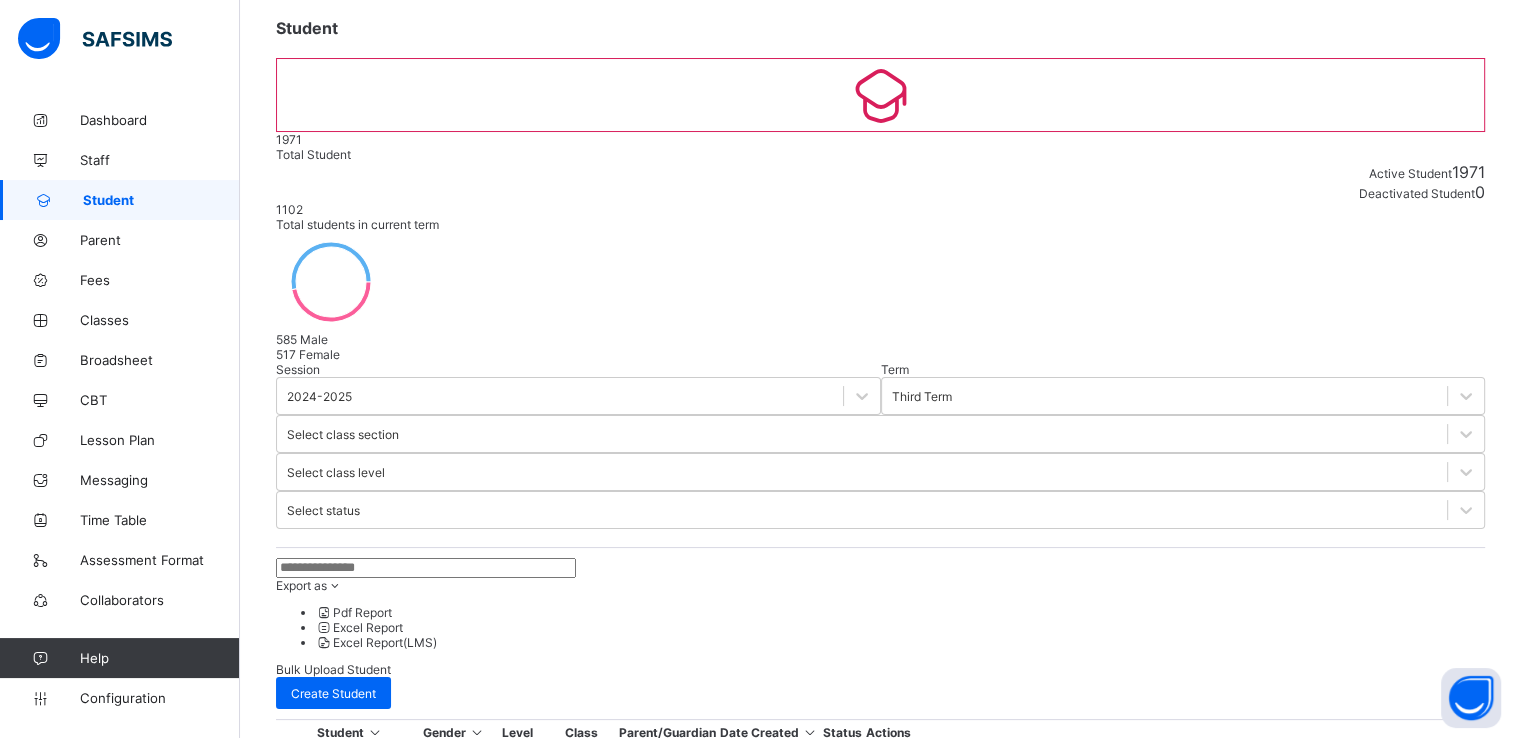 scroll, scrollTop: 687, scrollLeft: 0, axis: vertical 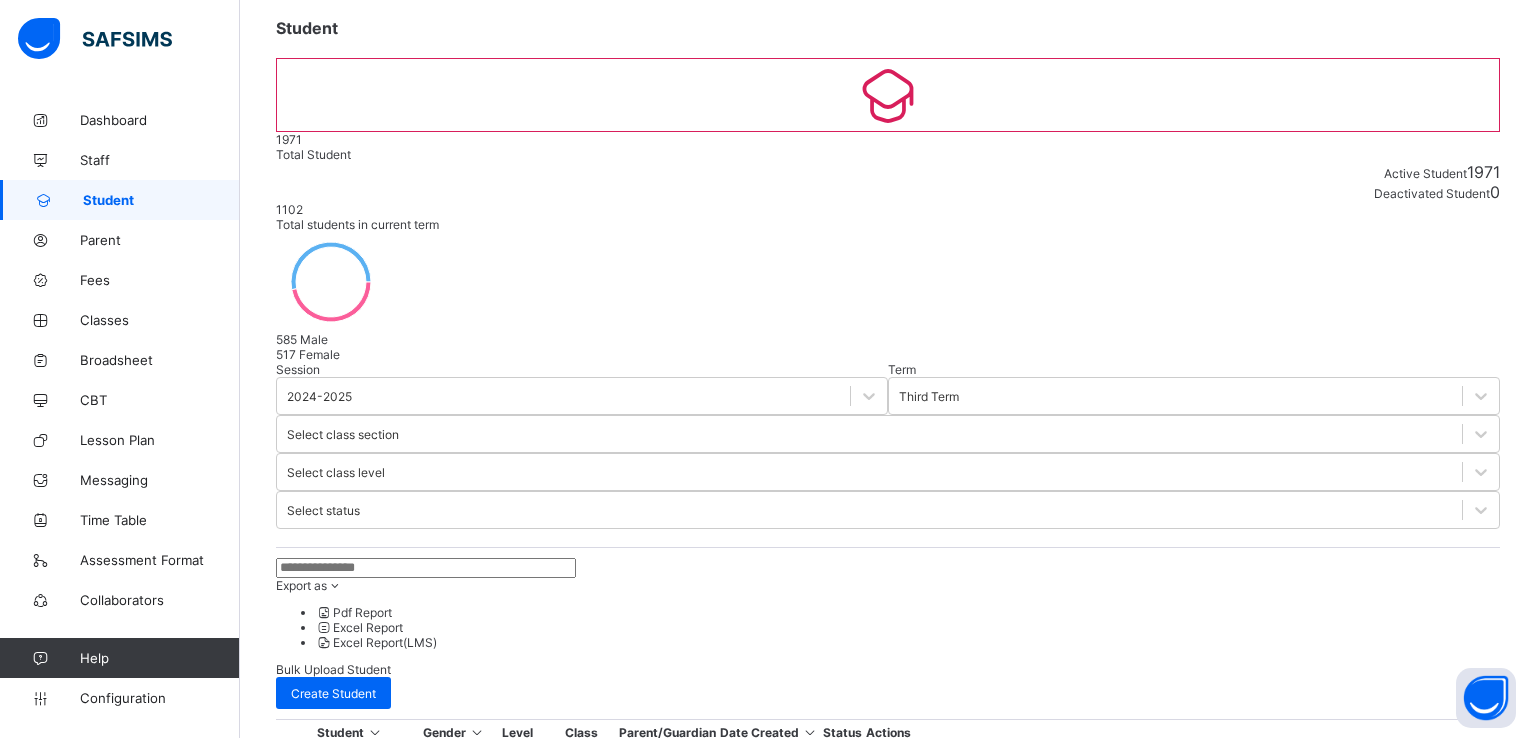 click on "Finish" at bounding box center (292, 2812) 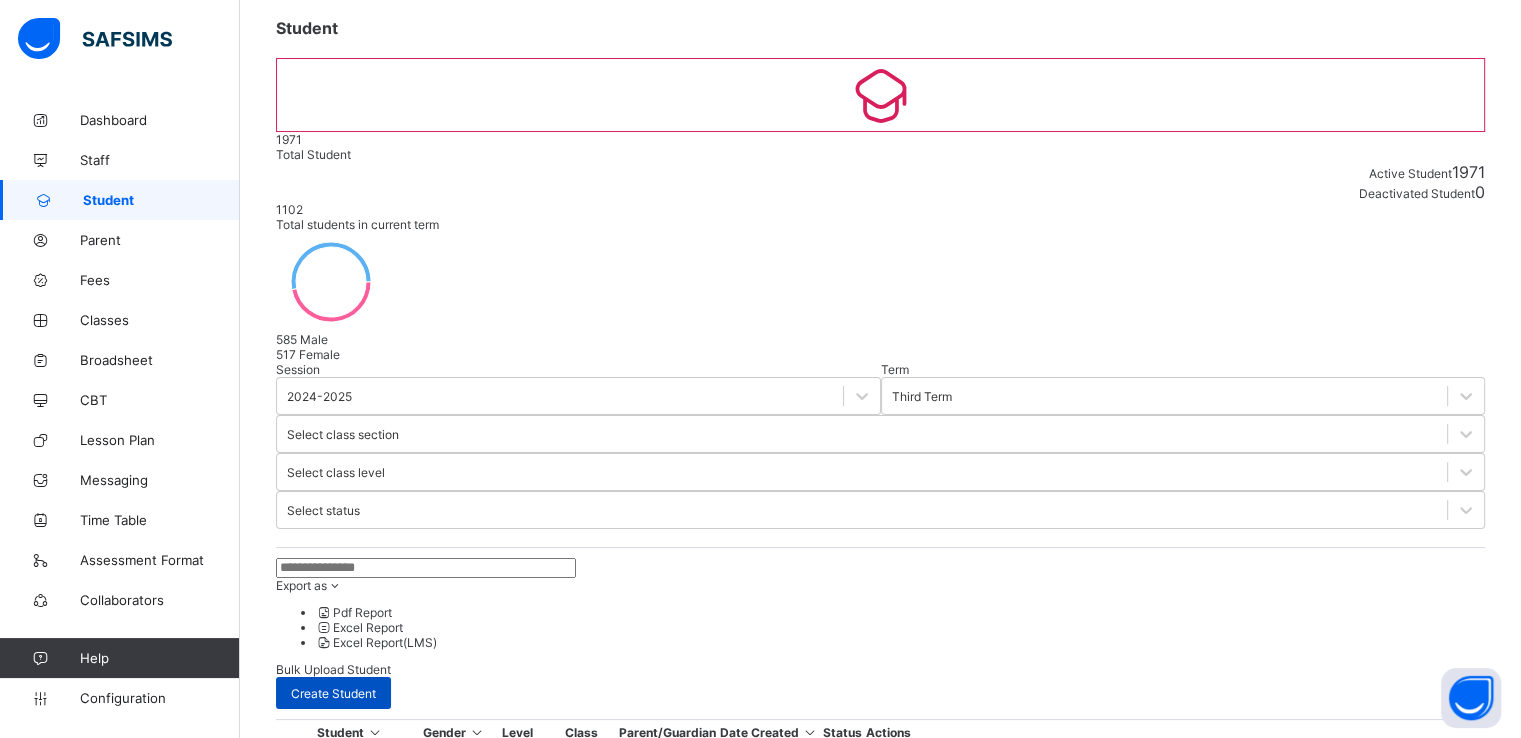 click on "Create Student" at bounding box center (333, 693) 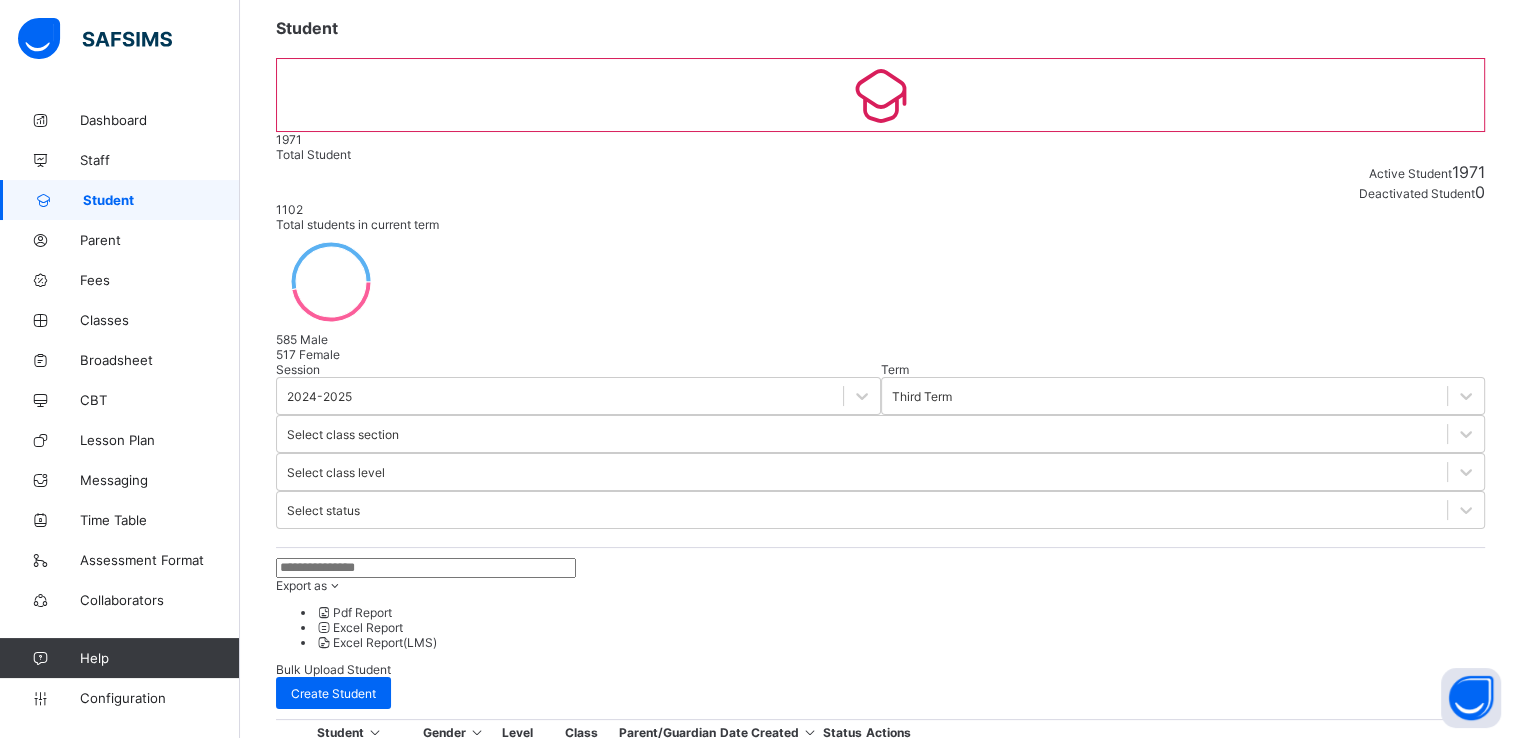 click at bounding box center (377, 1429) 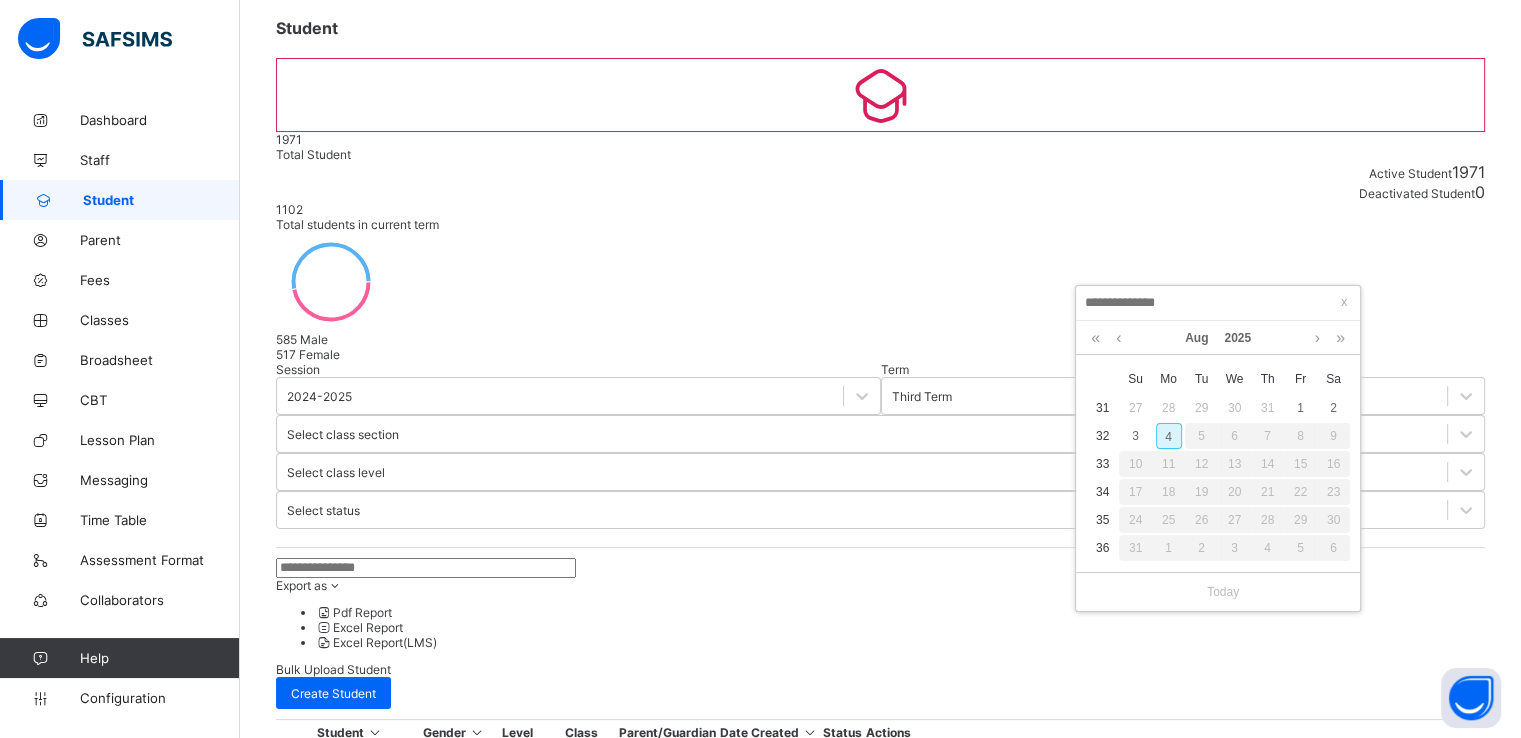 click on "4" at bounding box center (1169, 436) 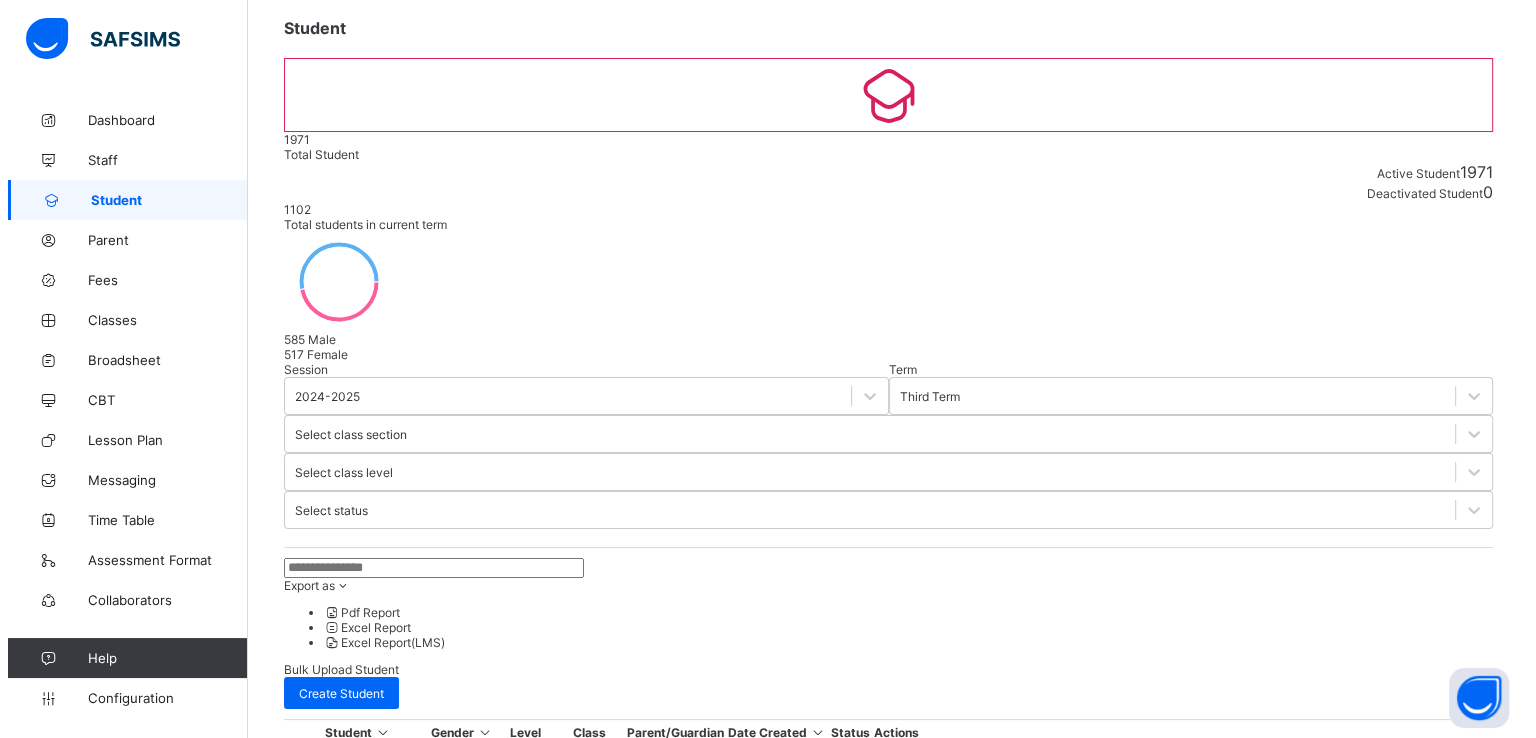 scroll, scrollTop: 767, scrollLeft: 0, axis: vertical 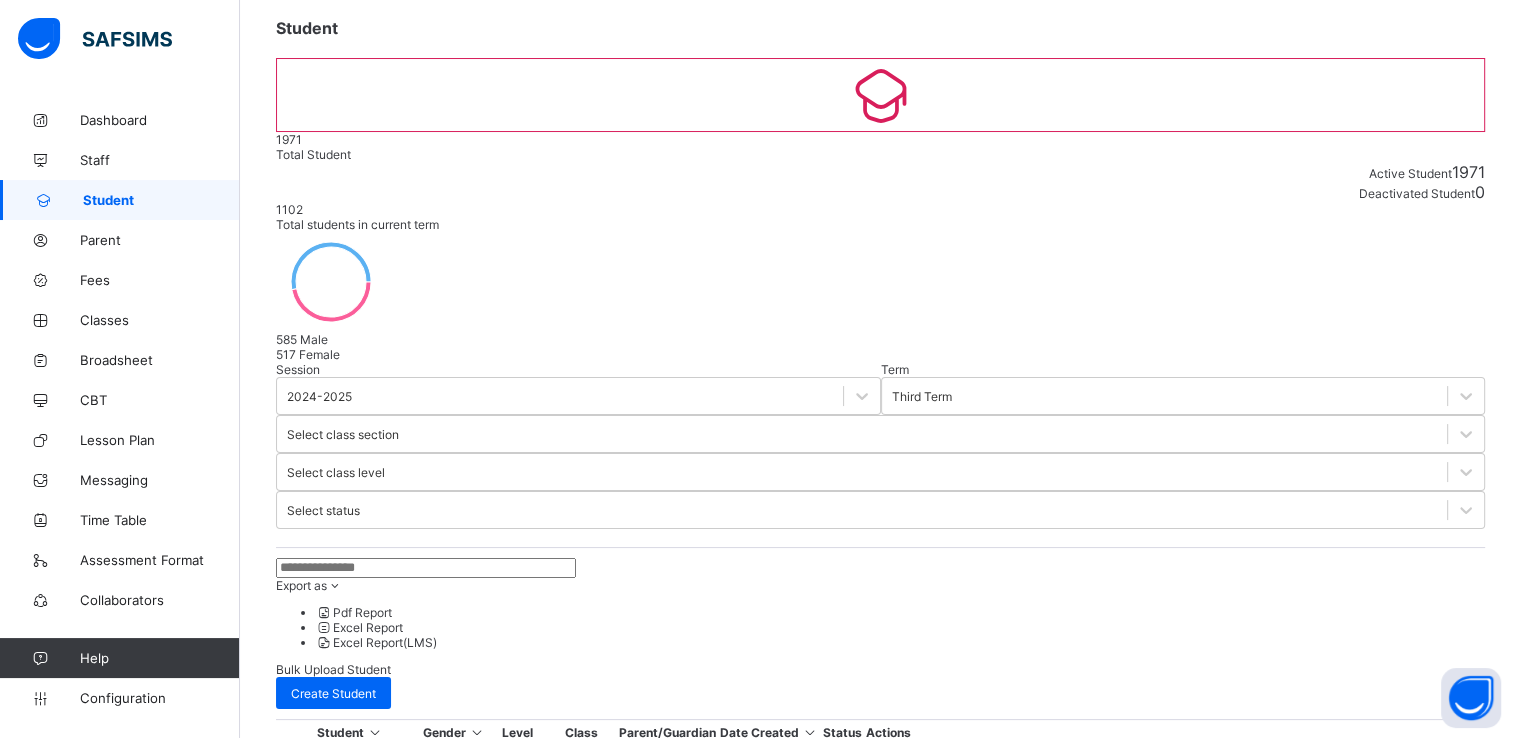 click on "Next" at bounding box center [880, 1959] 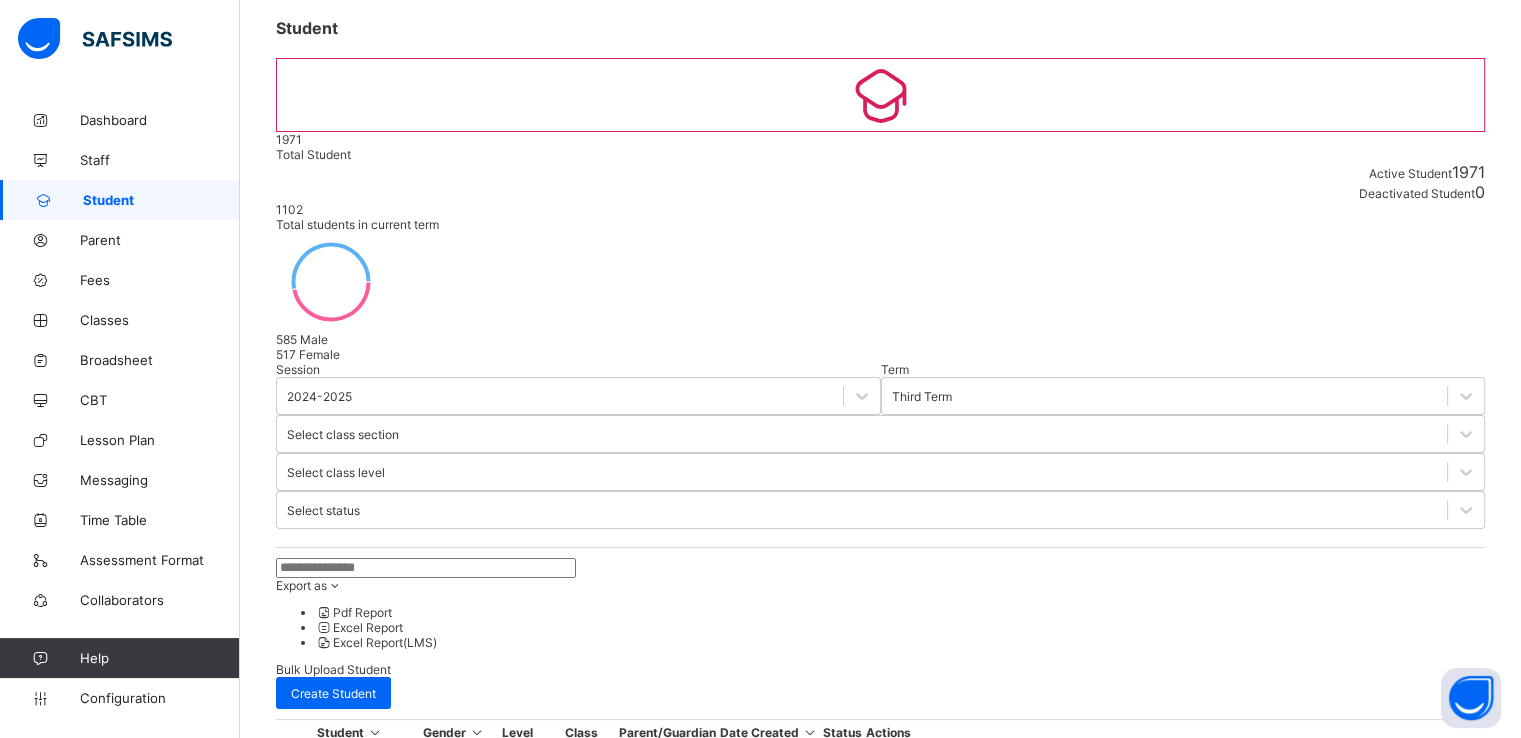 scroll, scrollTop: 264, scrollLeft: 0, axis: vertical 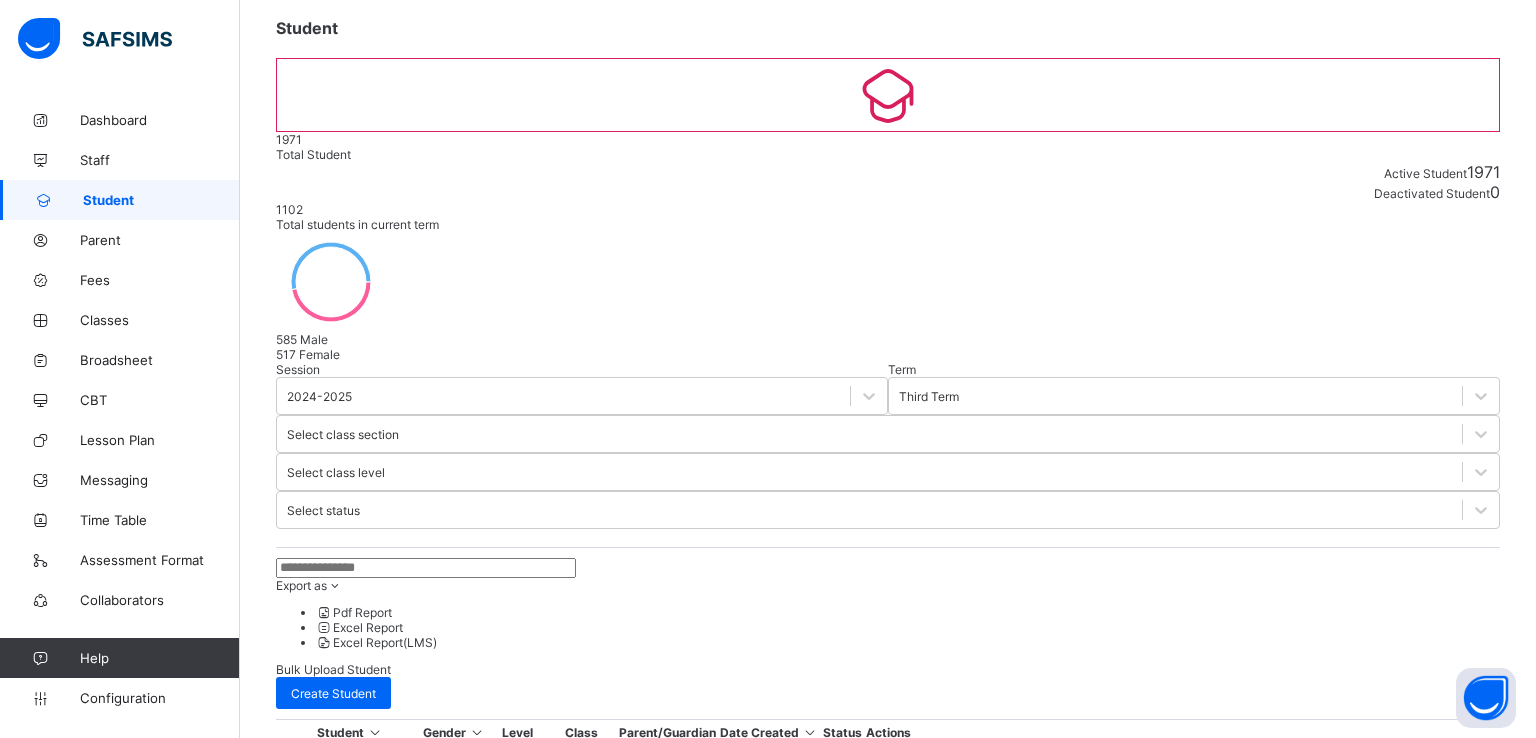 click on "Finish" at bounding box center [292, 2812] 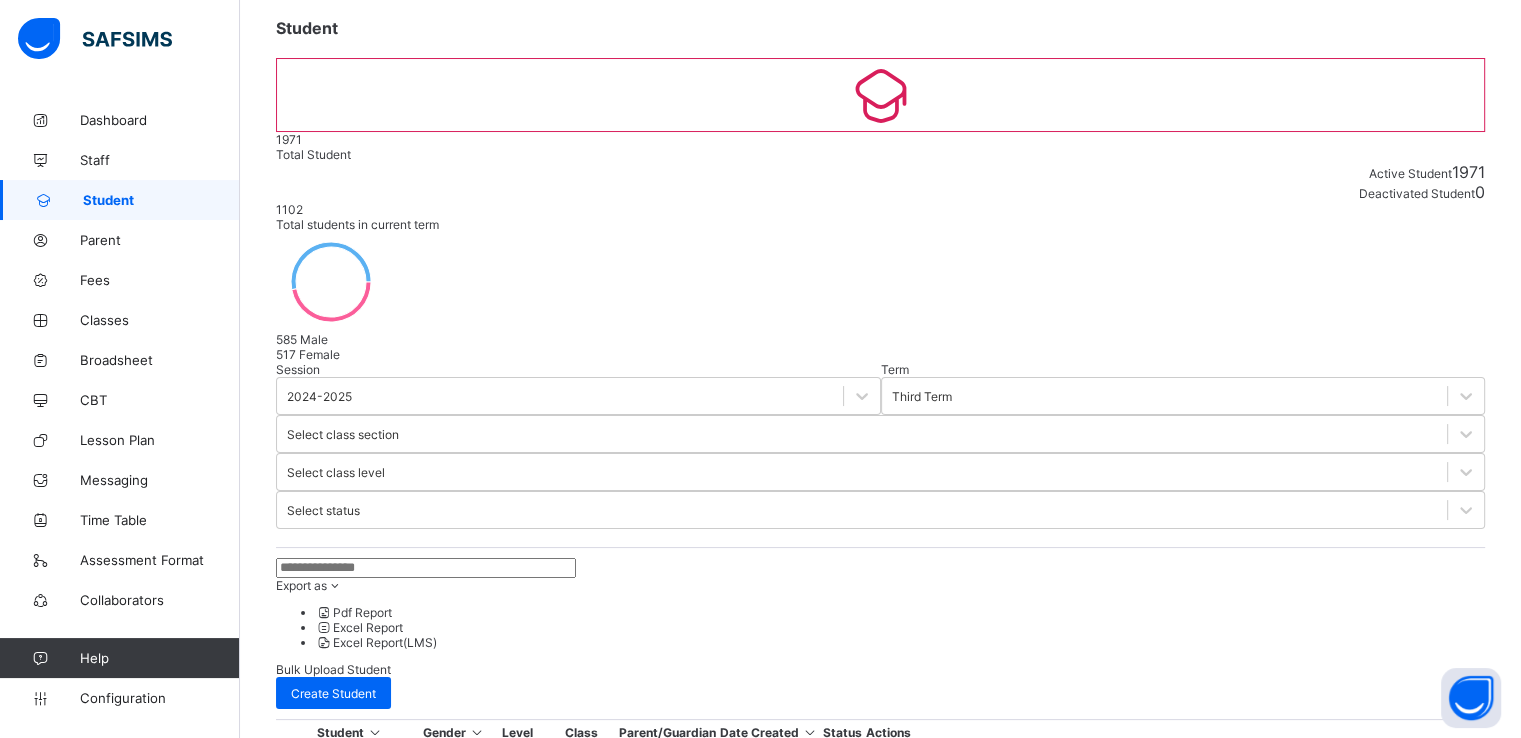 scroll, scrollTop: 0, scrollLeft: 0, axis: both 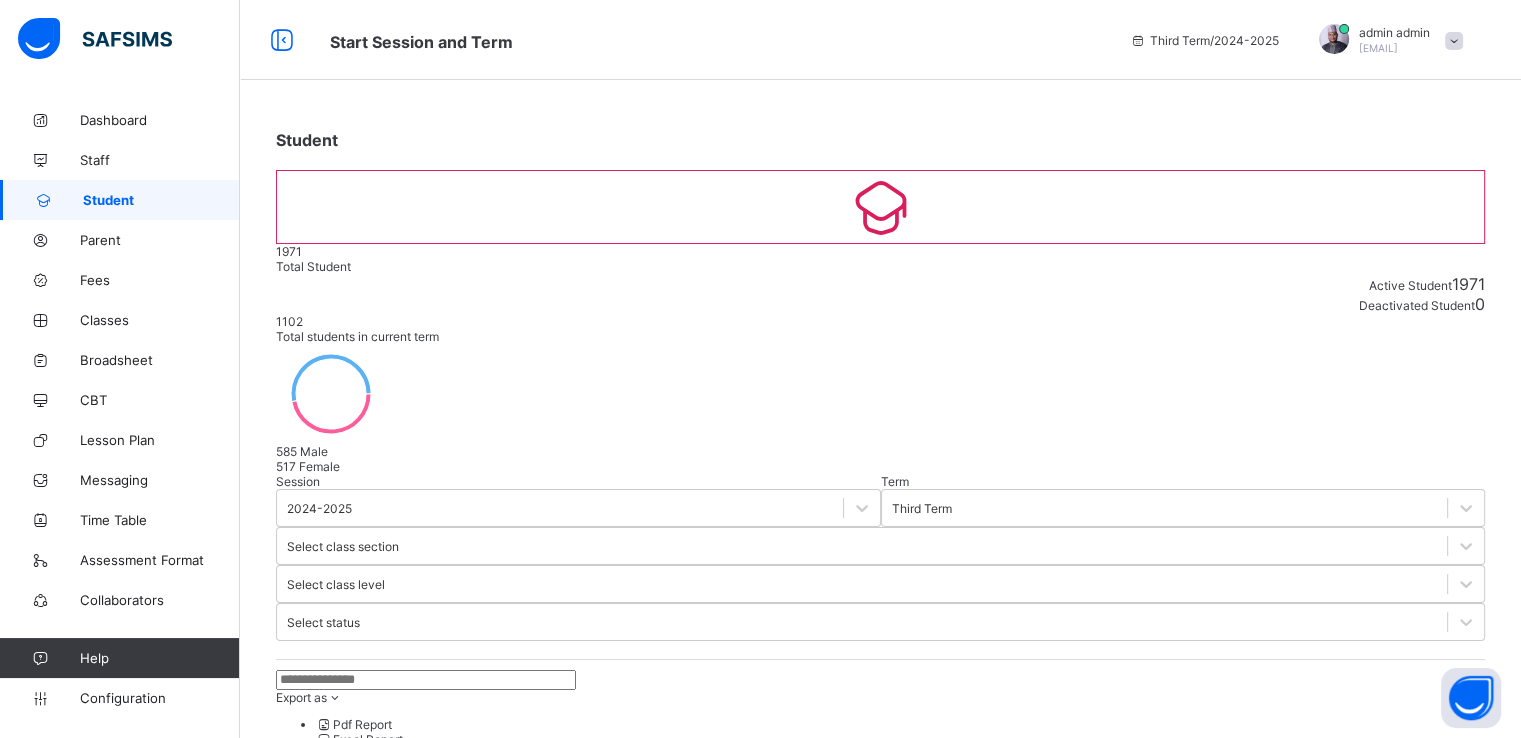 click on "Create Student" at bounding box center [333, 805] 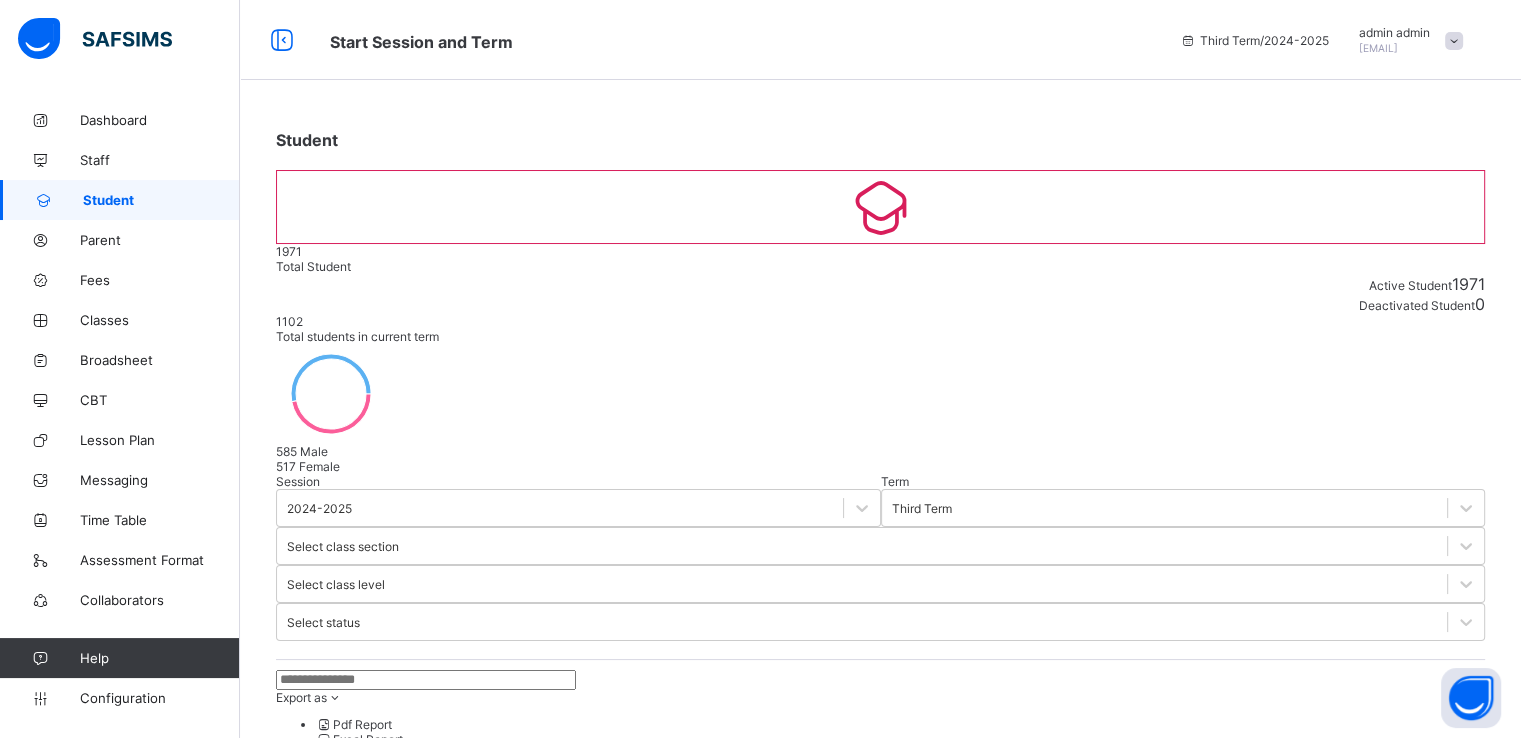 scroll, scrollTop: 296, scrollLeft: 0, axis: vertical 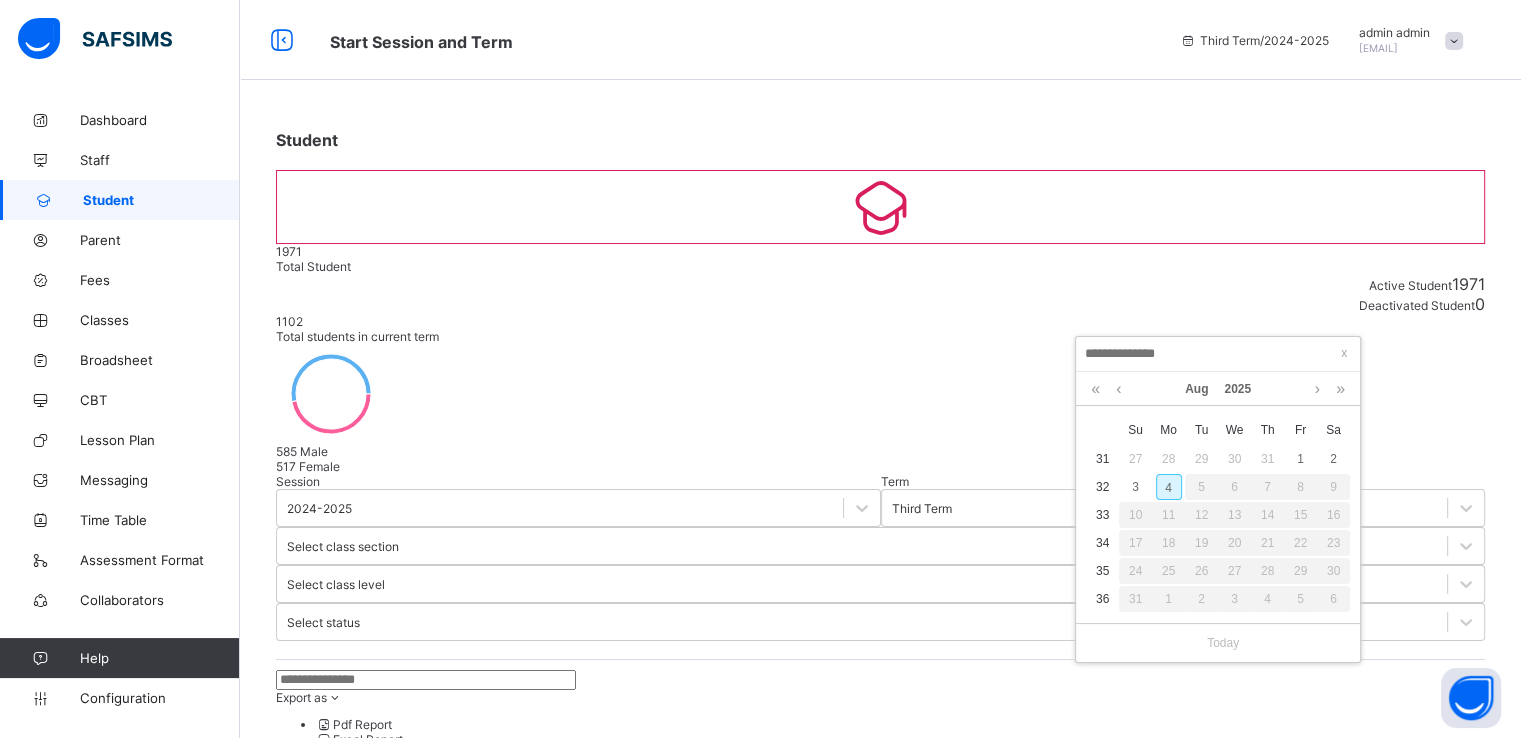 click on "4" at bounding box center (1169, 487) 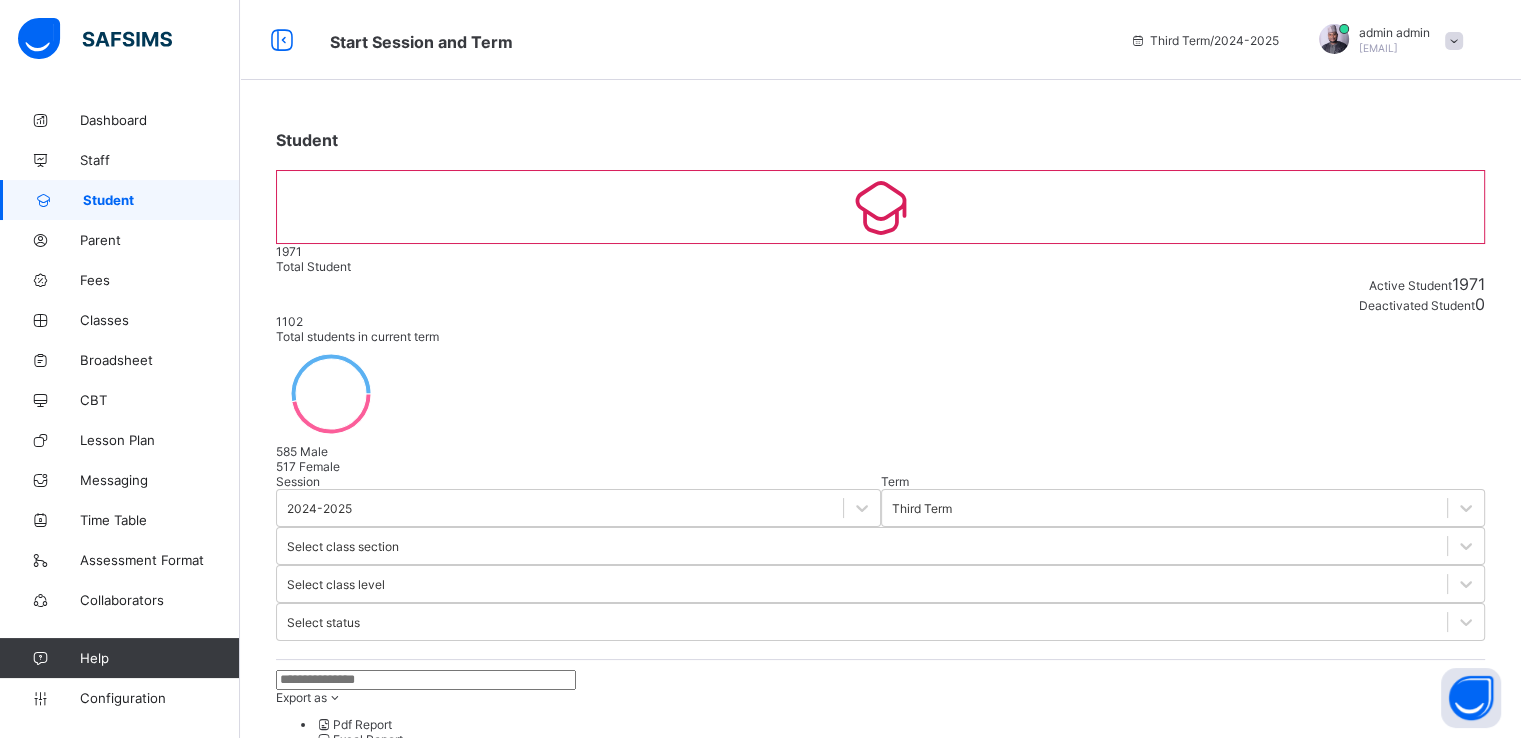 scroll, scrollTop: 648, scrollLeft: 0, axis: vertical 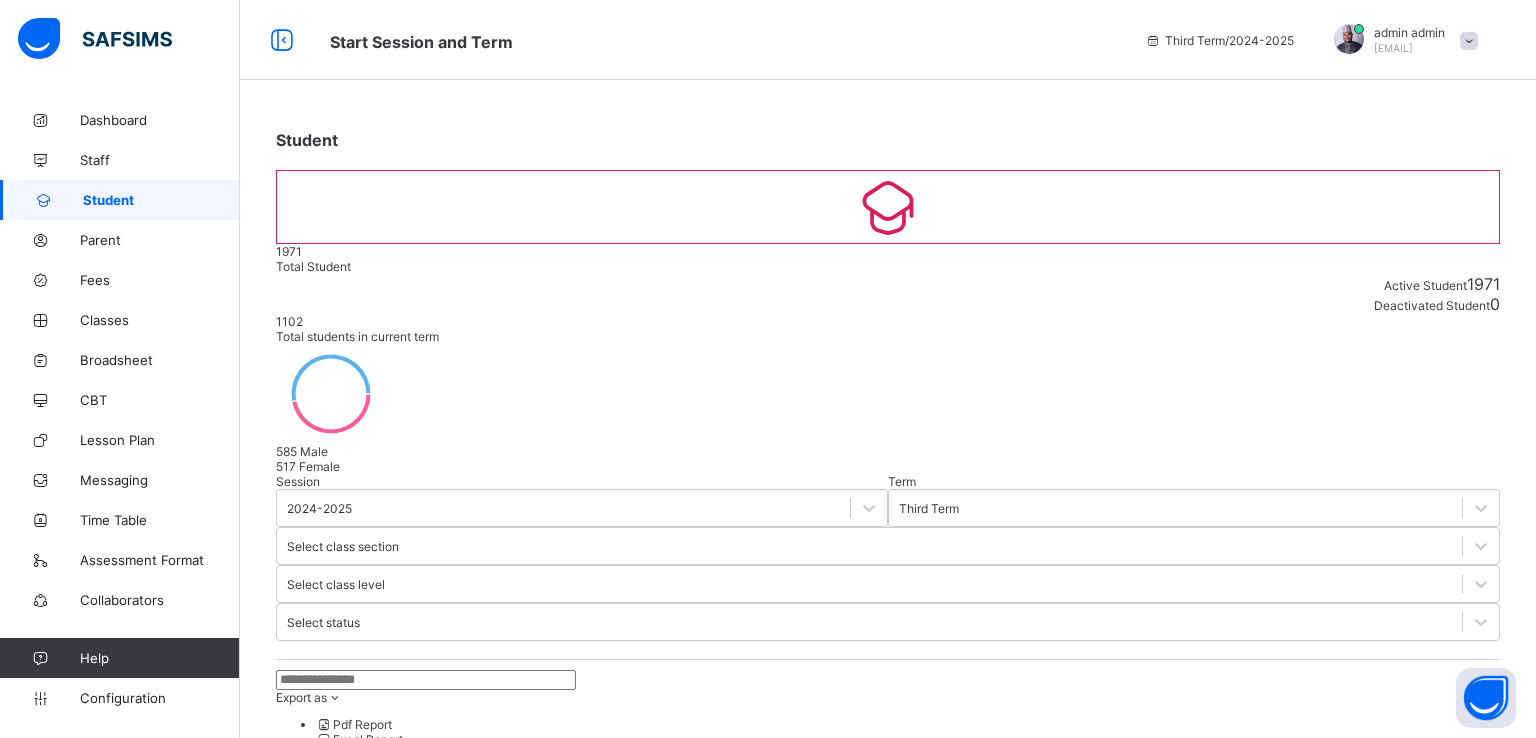 click on "Finish" at bounding box center [888, 2924] 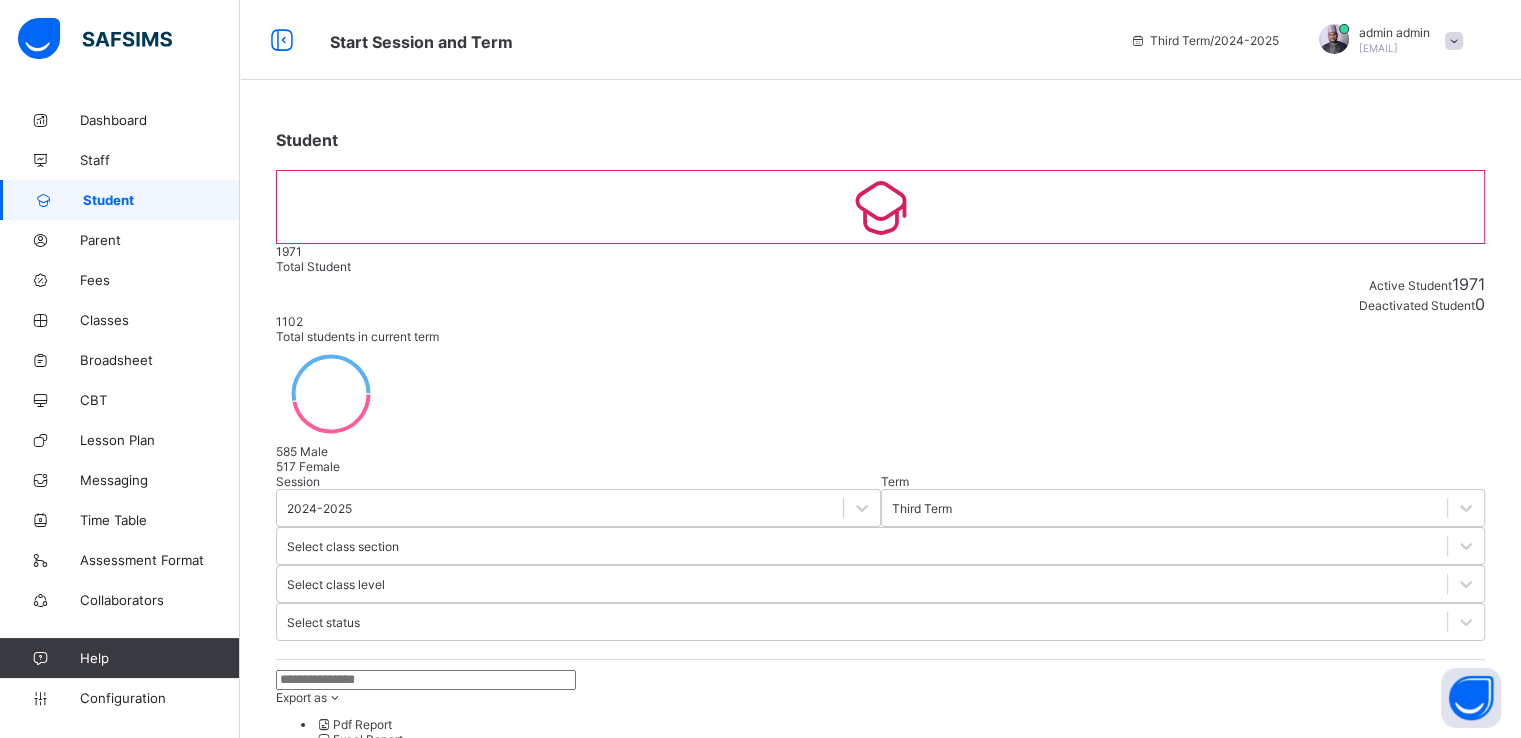 click on "Create Student" at bounding box center (333, 805) 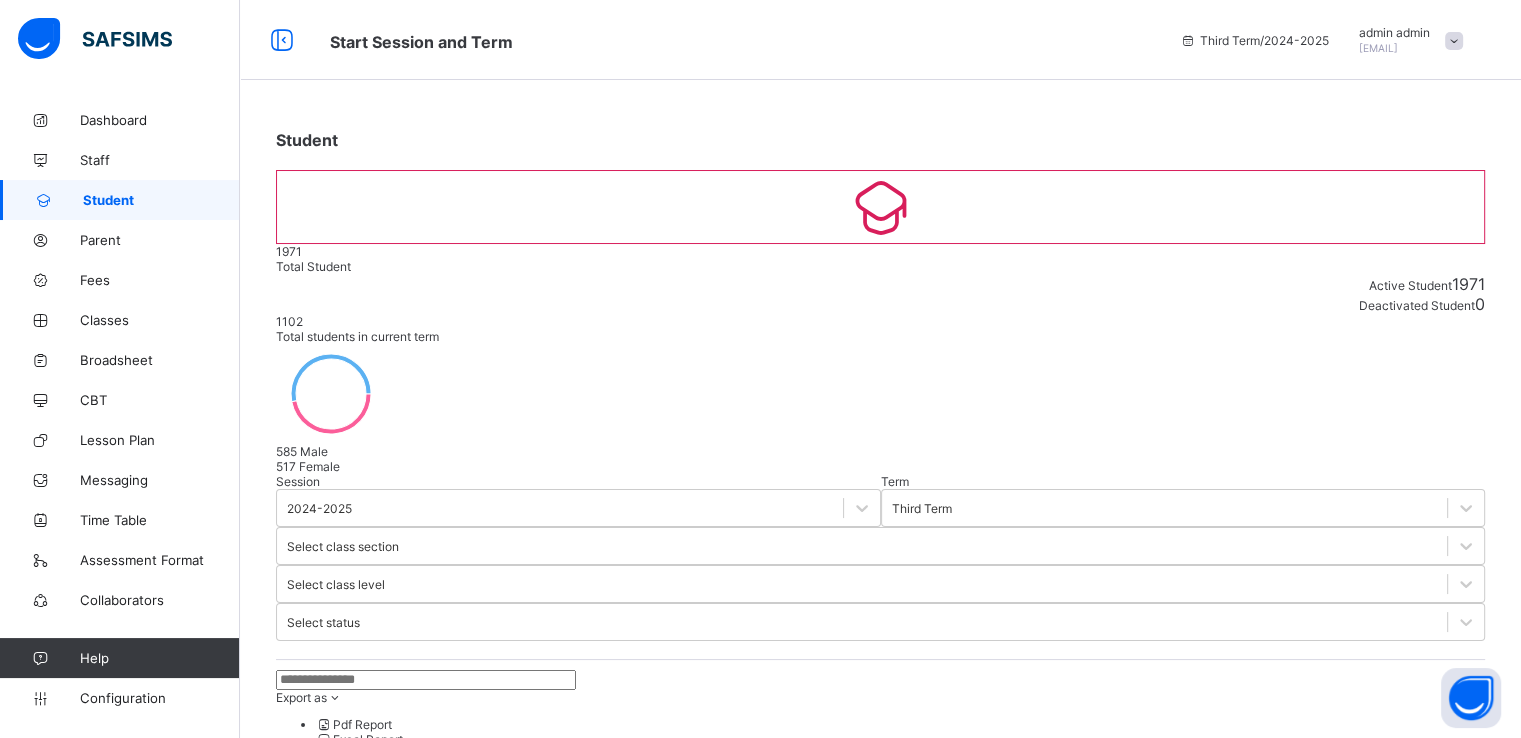 click at bounding box center [377, 1541] 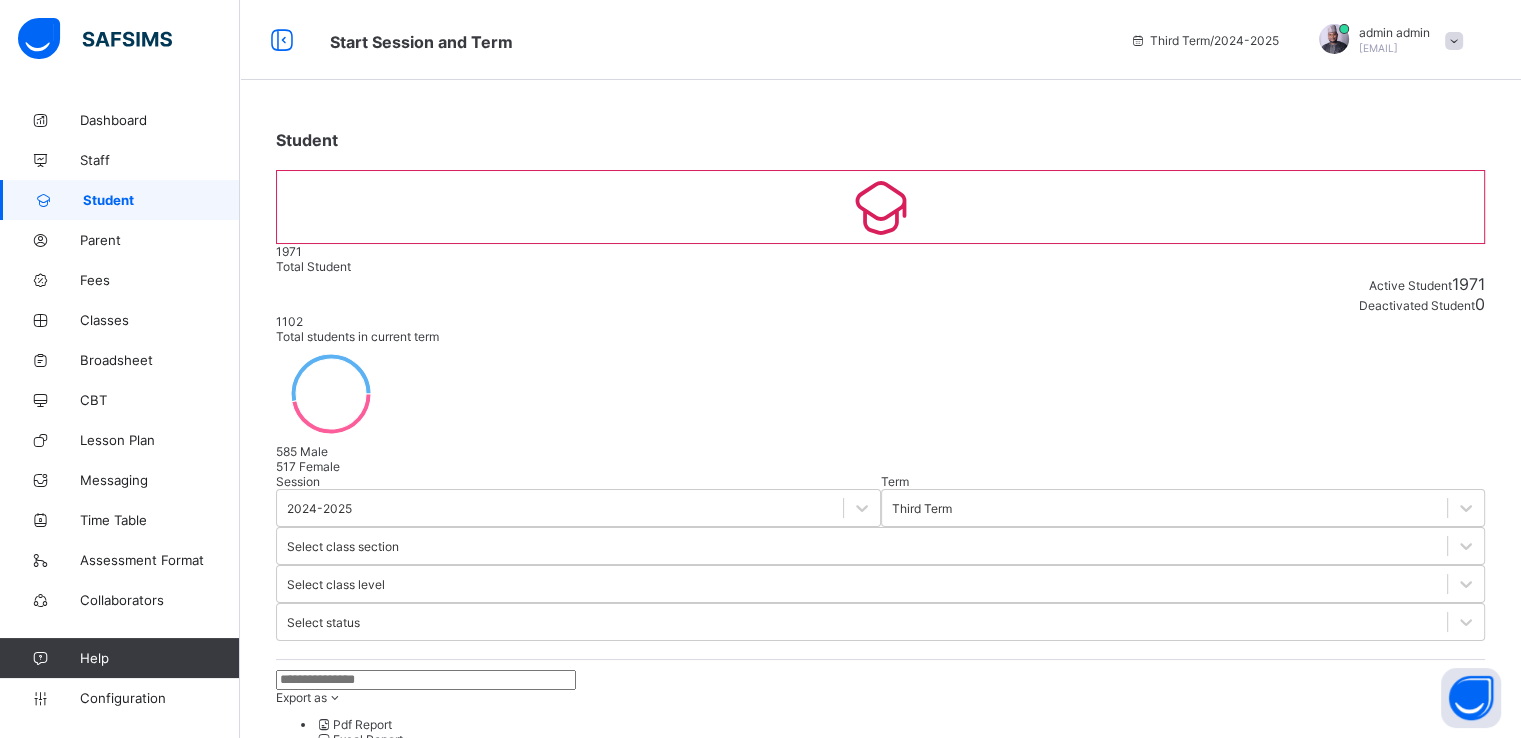 type on "*********" 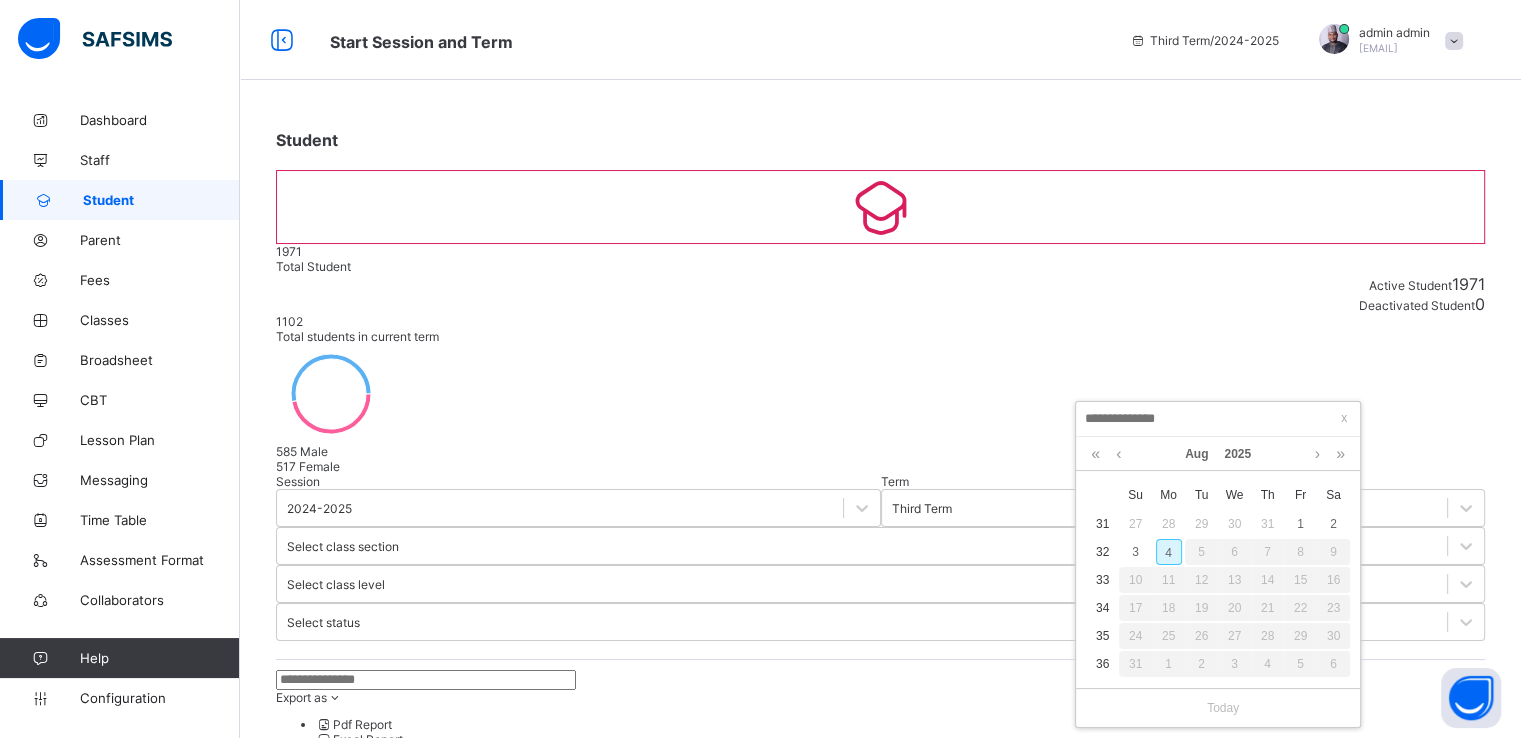 click on "4" at bounding box center (1169, 552) 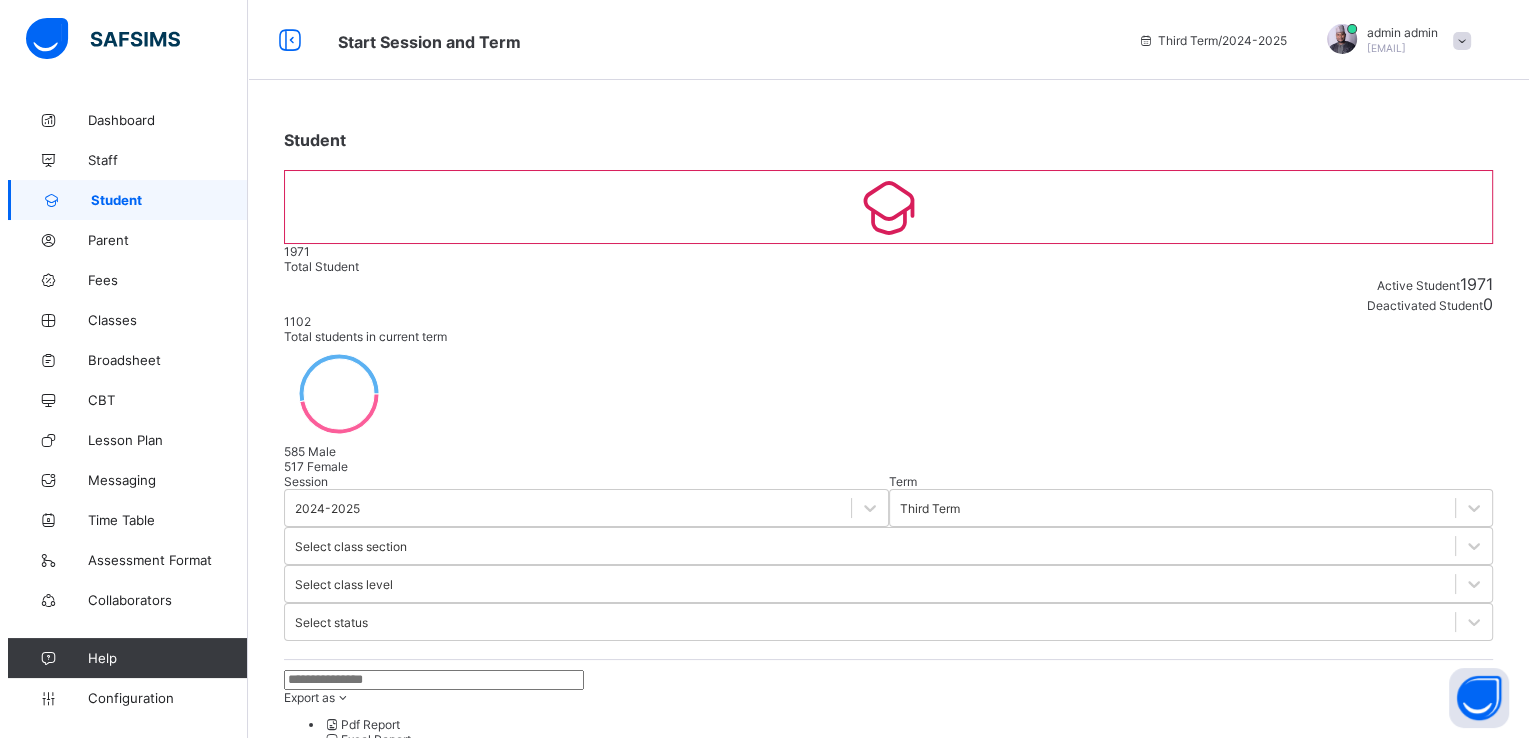 scroll, scrollTop: 738, scrollLeft: 0, axis: vertical 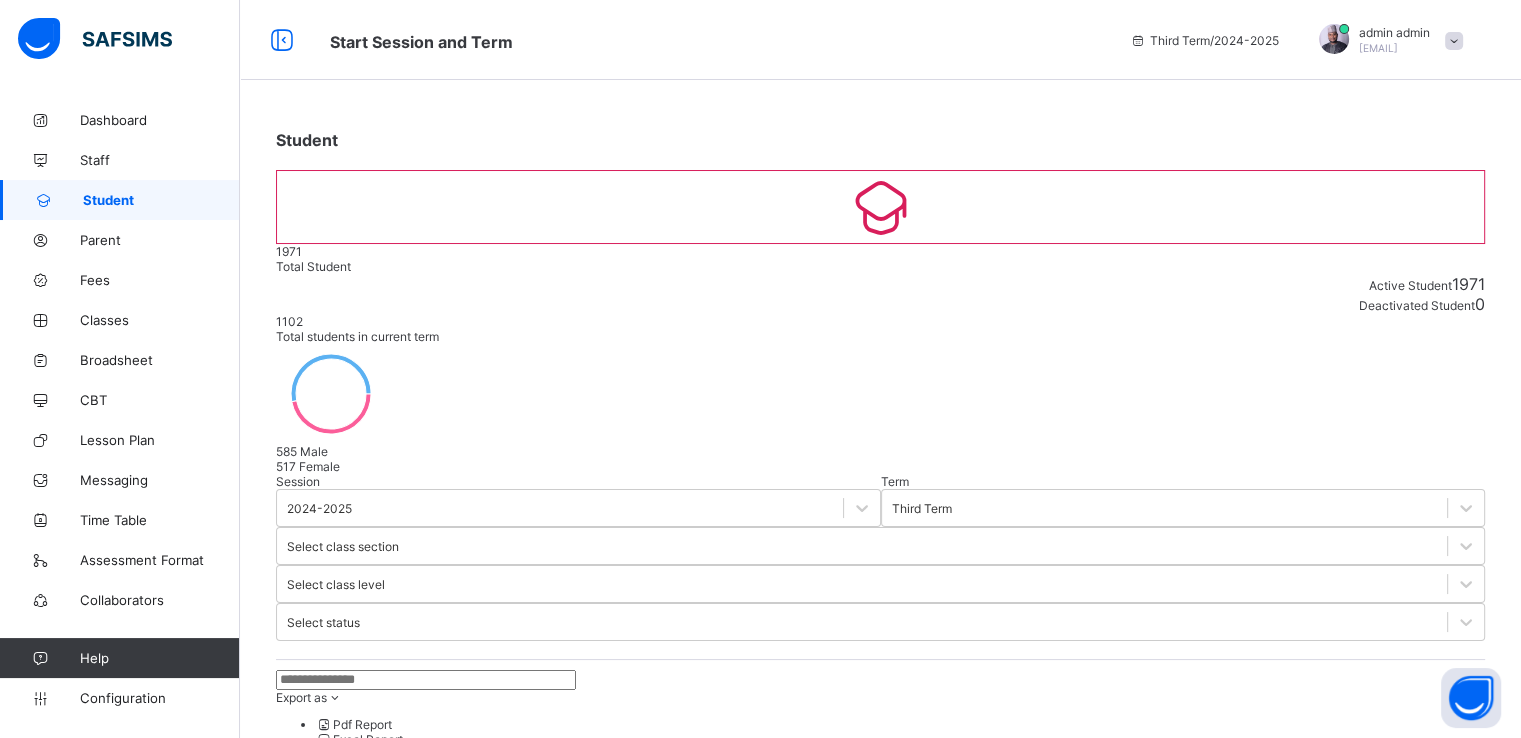 click on "Next" at bounding box center (319, 2071) 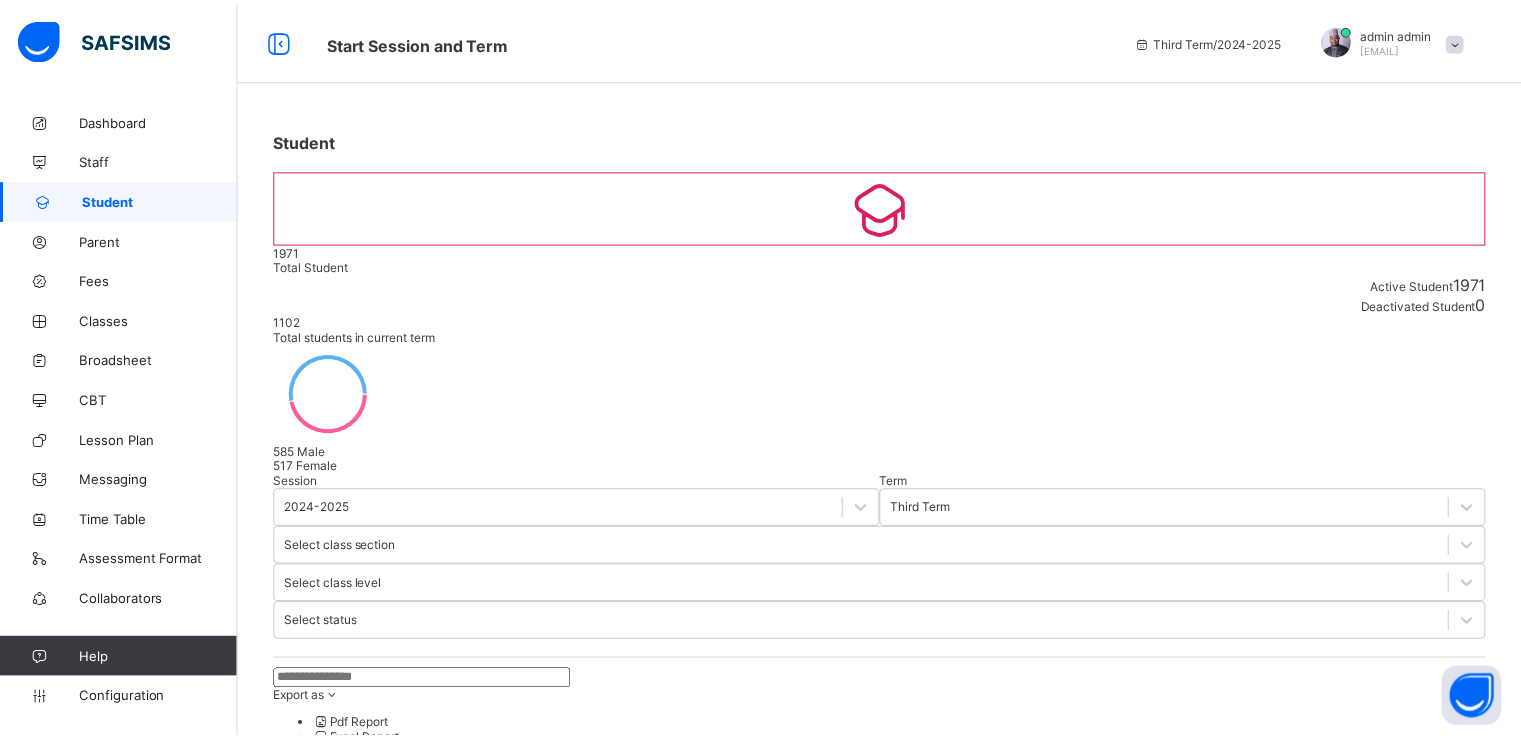 scroll, scrollTop: 264, scrollLeft: 0, axis: vertical 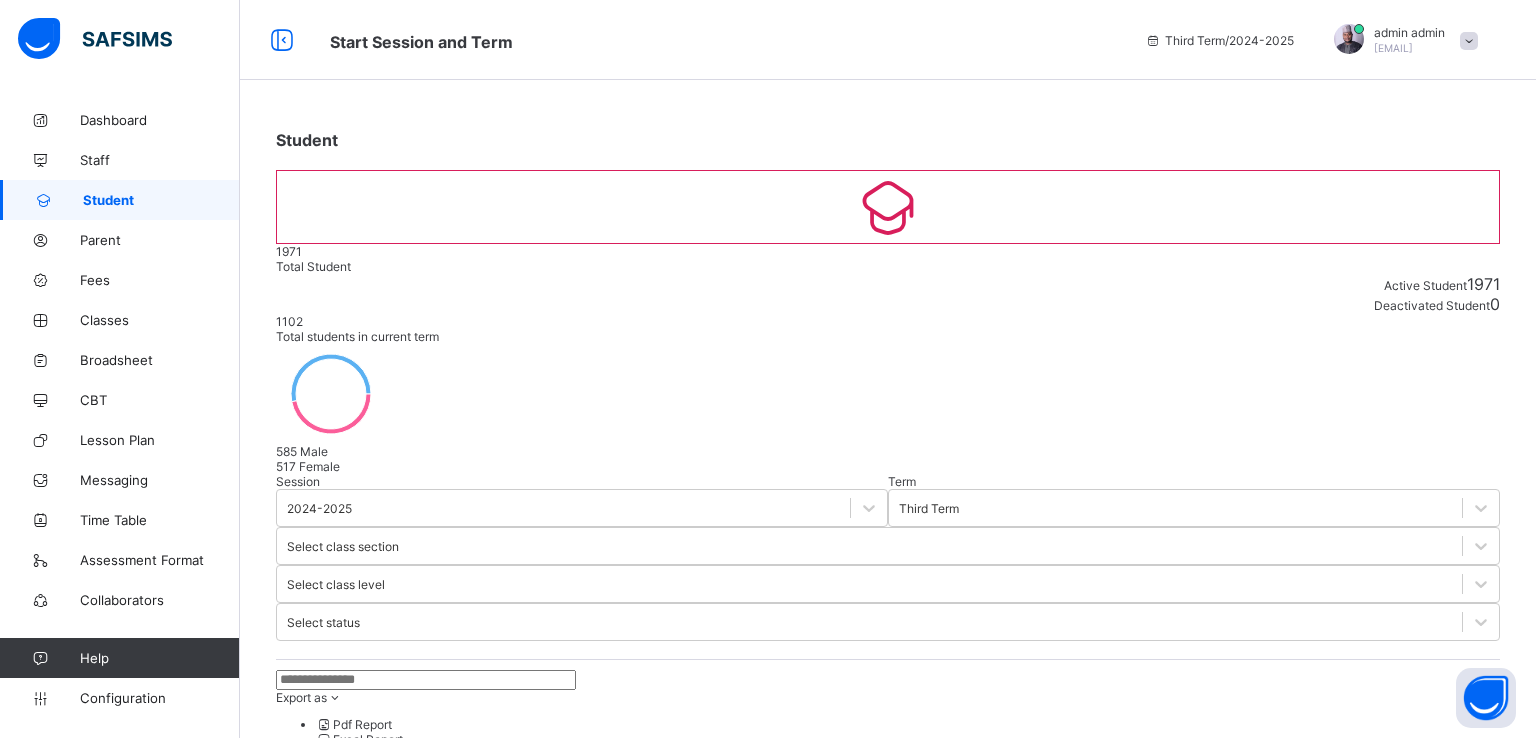 click on "Finish" at bounding box center [888, 2924] 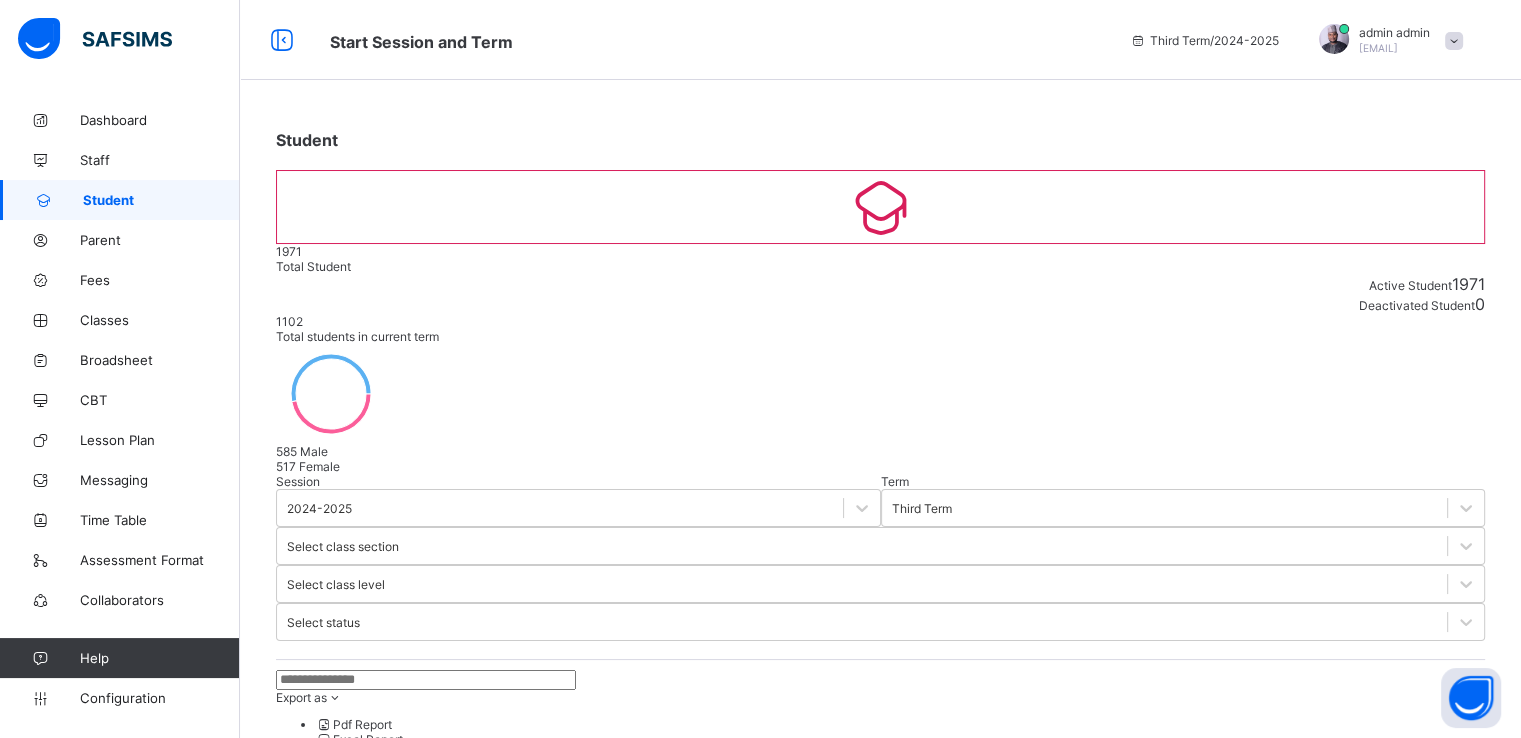 click on "Create Student" at bounding box center [333, 805] 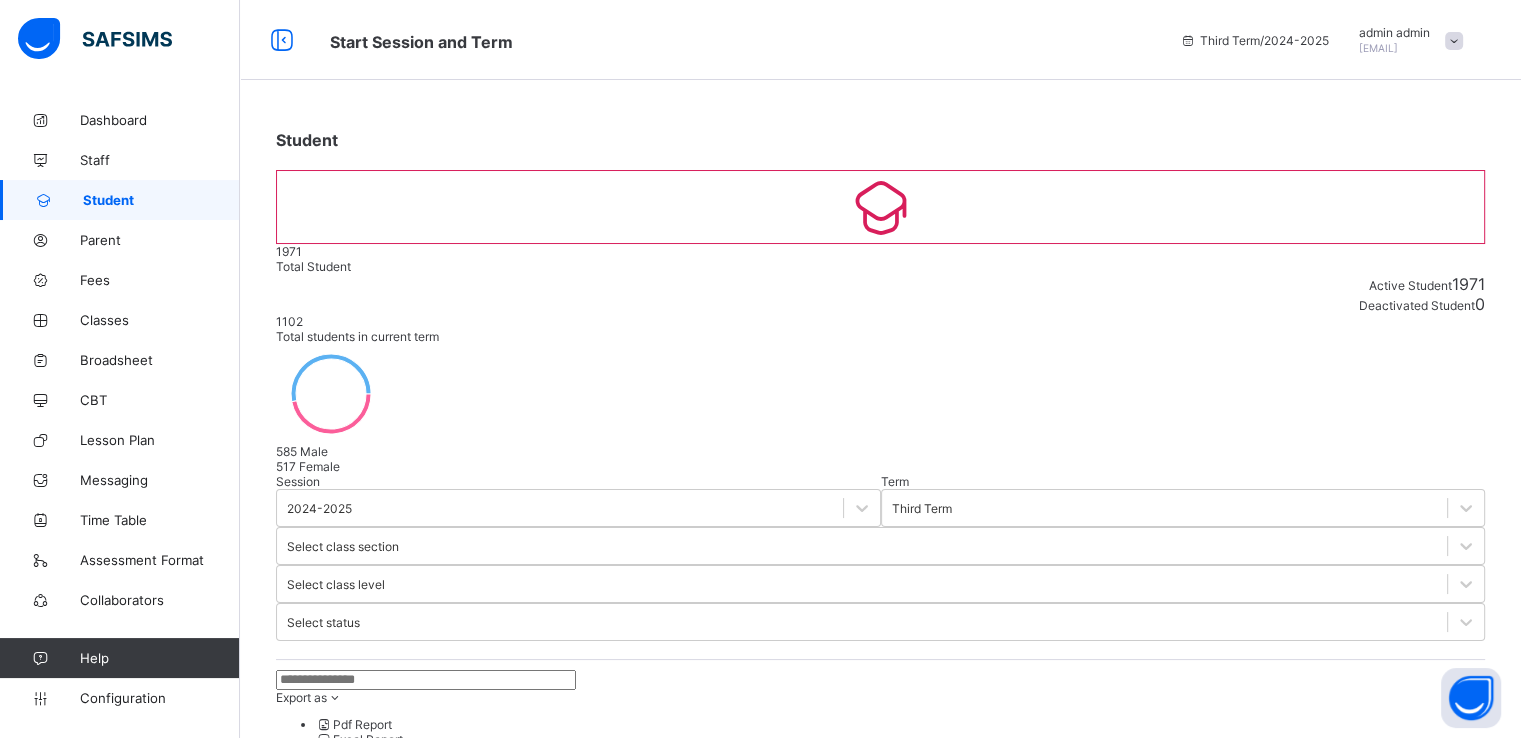 type on "*********" 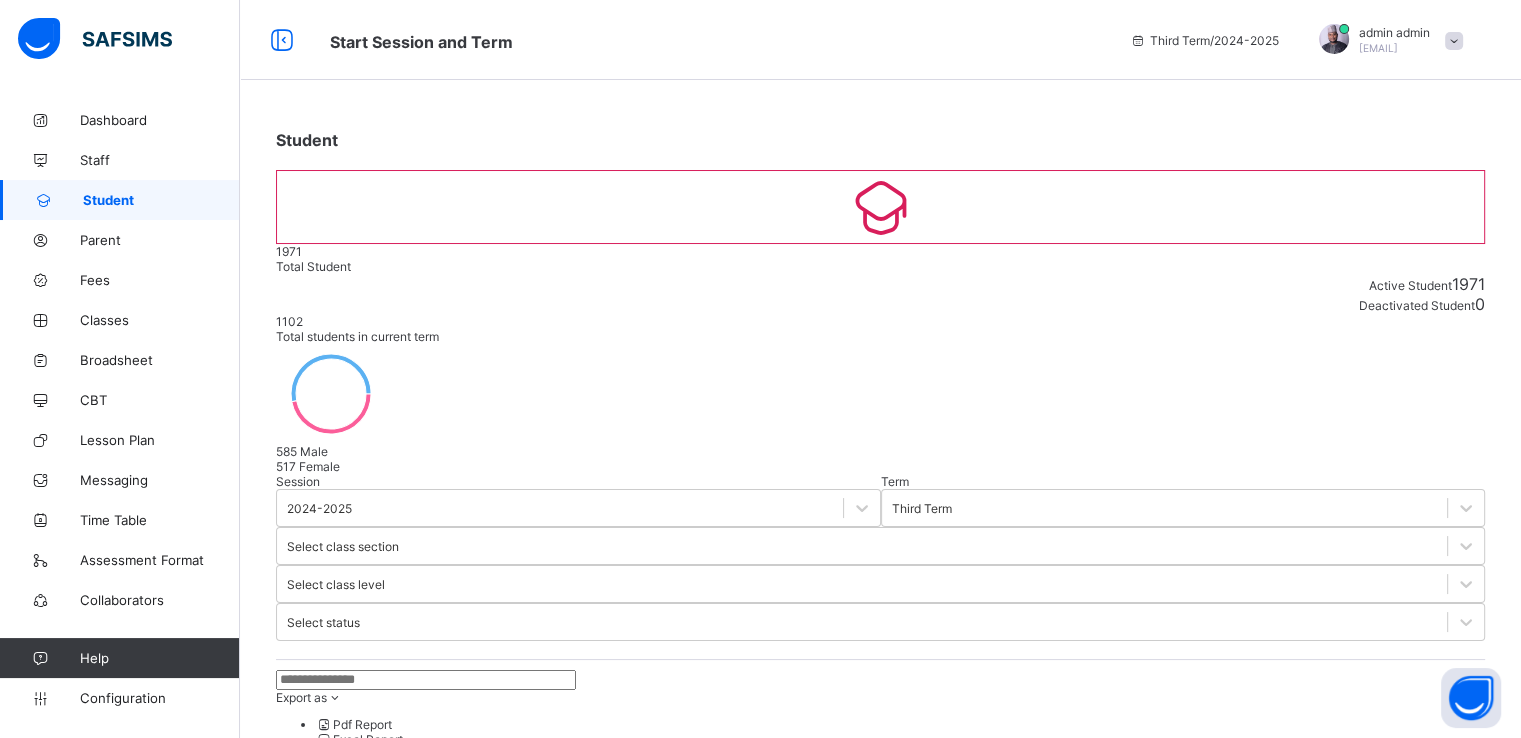 scroll, scrollTop: 354, scrollLeft: 0, axis: vertical 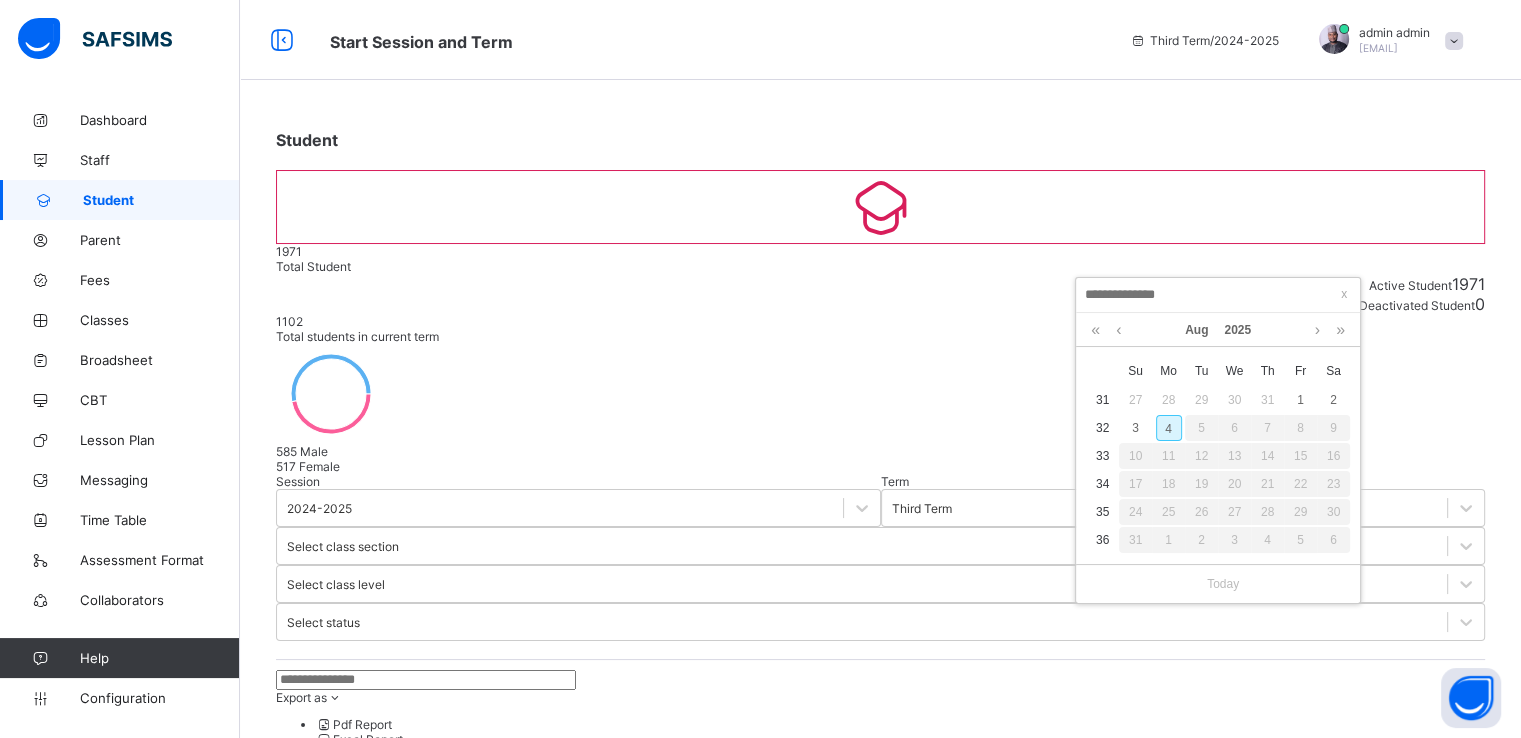 click on "4" at bounding box center [1169, 428] 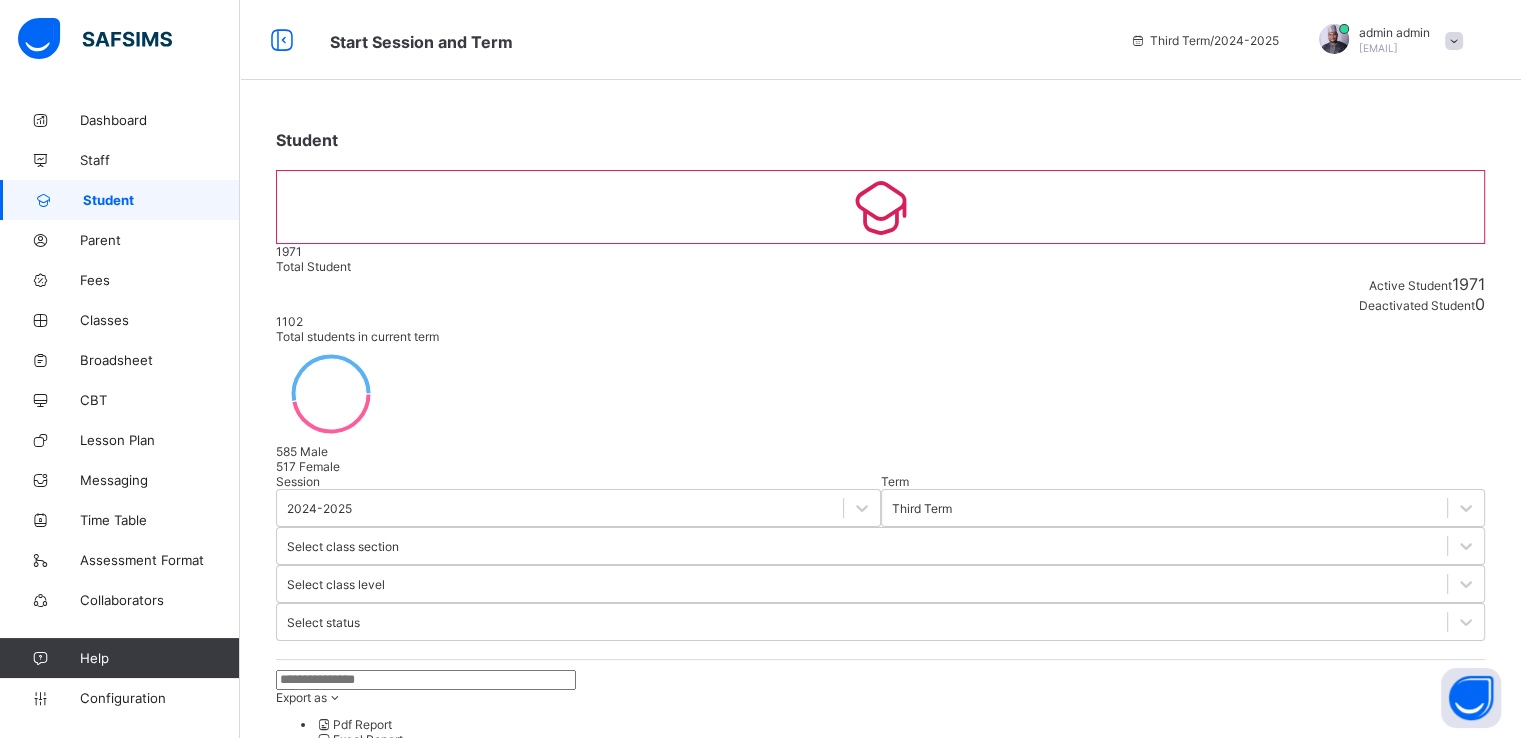 scroll, scrollTop: 0, scrollLeft: 0, axis: both 